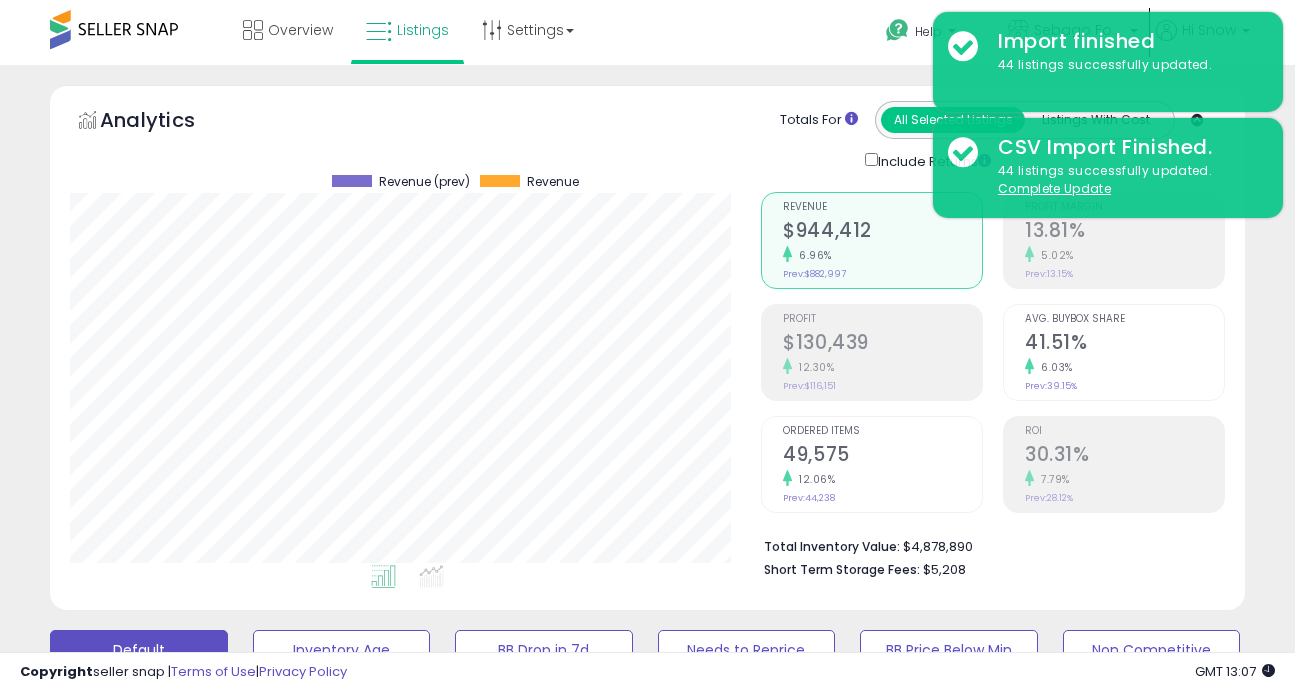 scroll, scrollTop: 897, scrollLeft: 0, axis: vertical 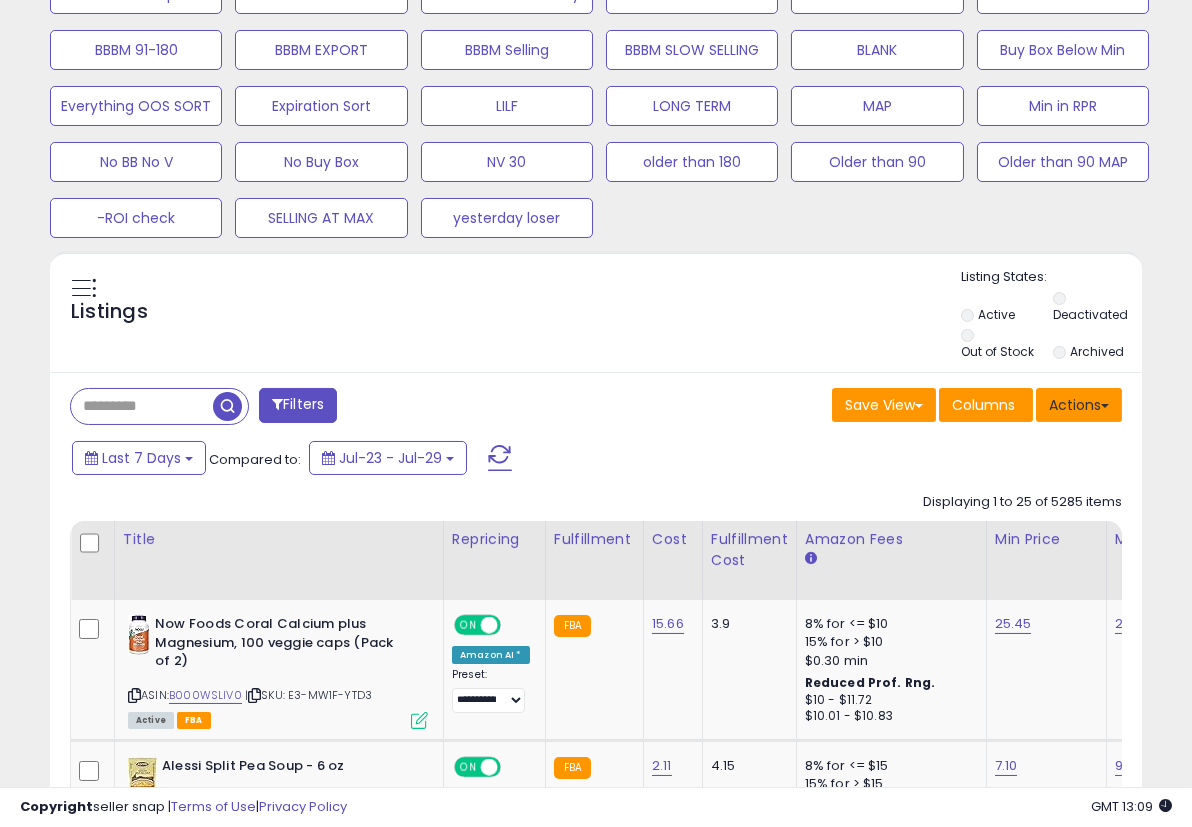 click on "Actions" at bounding box center [1079, 405] 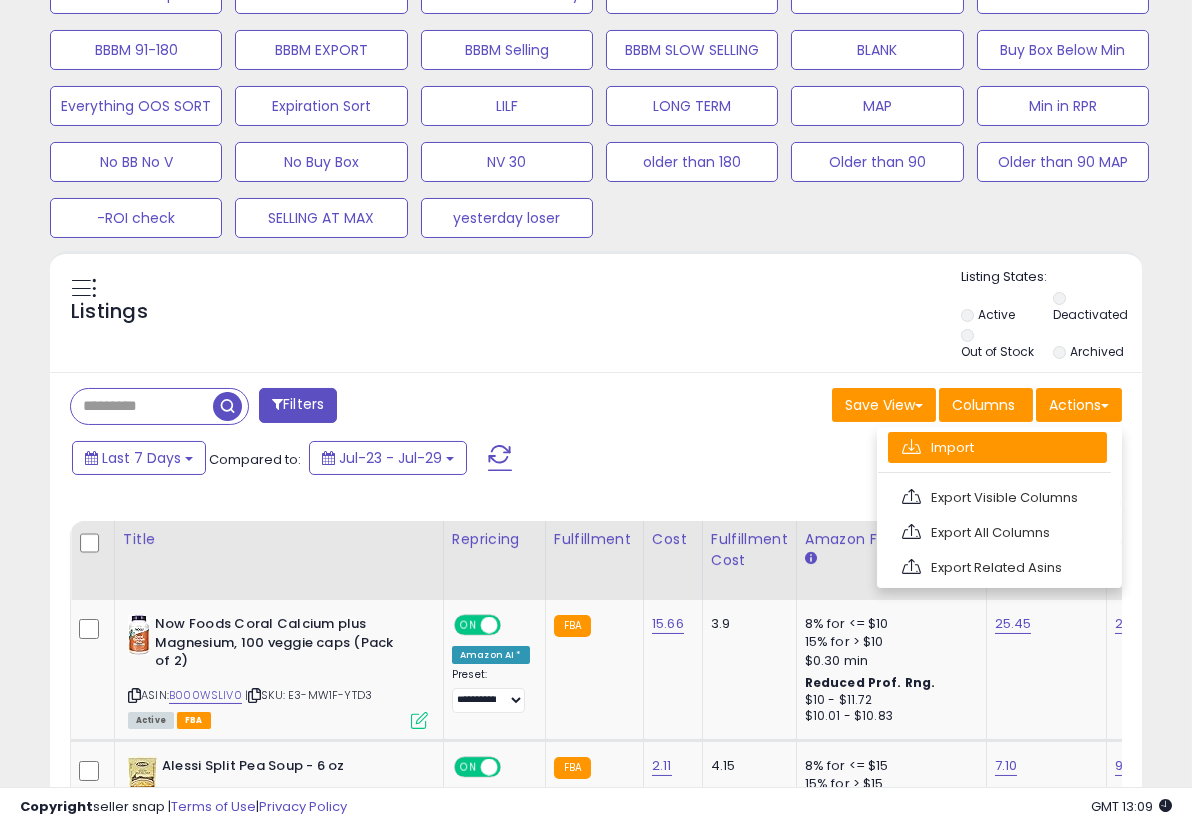 click on "Import" at bounding box center [997, 447] 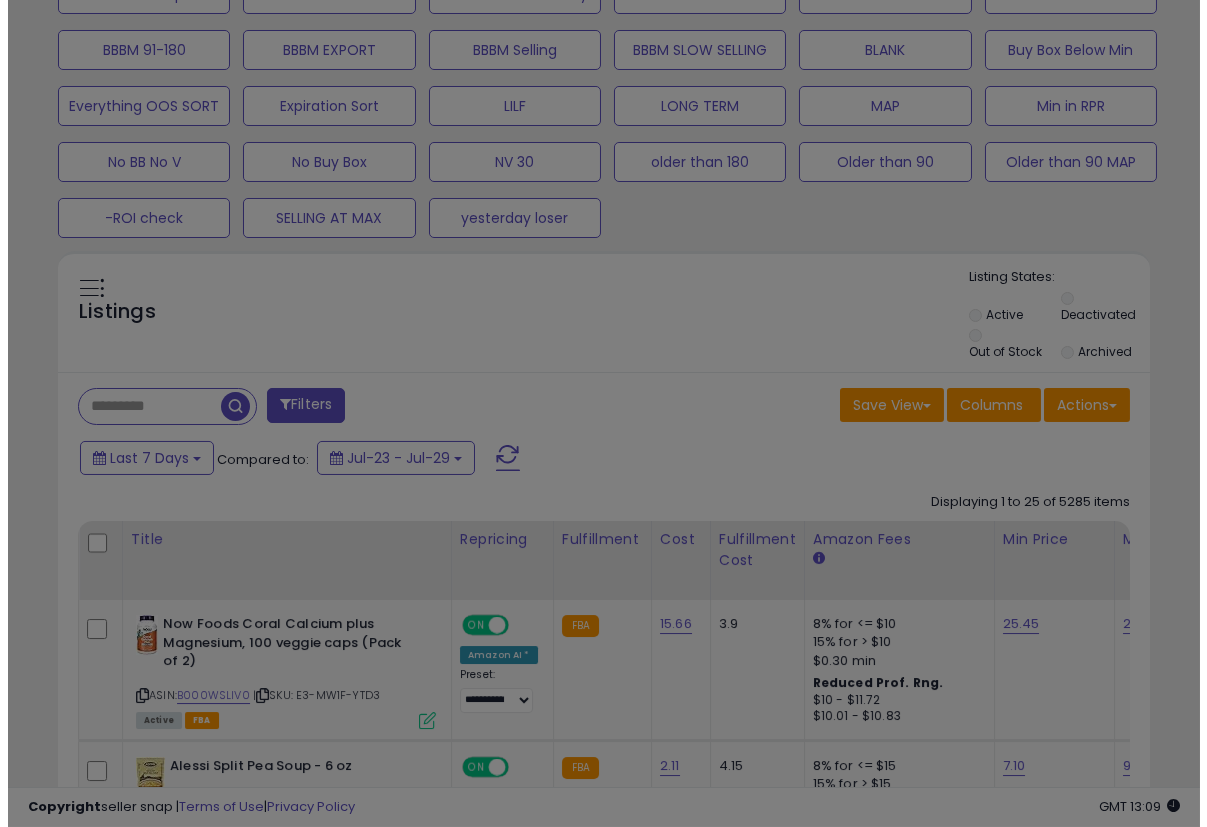 scroll, scrollTop: 999590, scrollLeft: 999360, axis: both 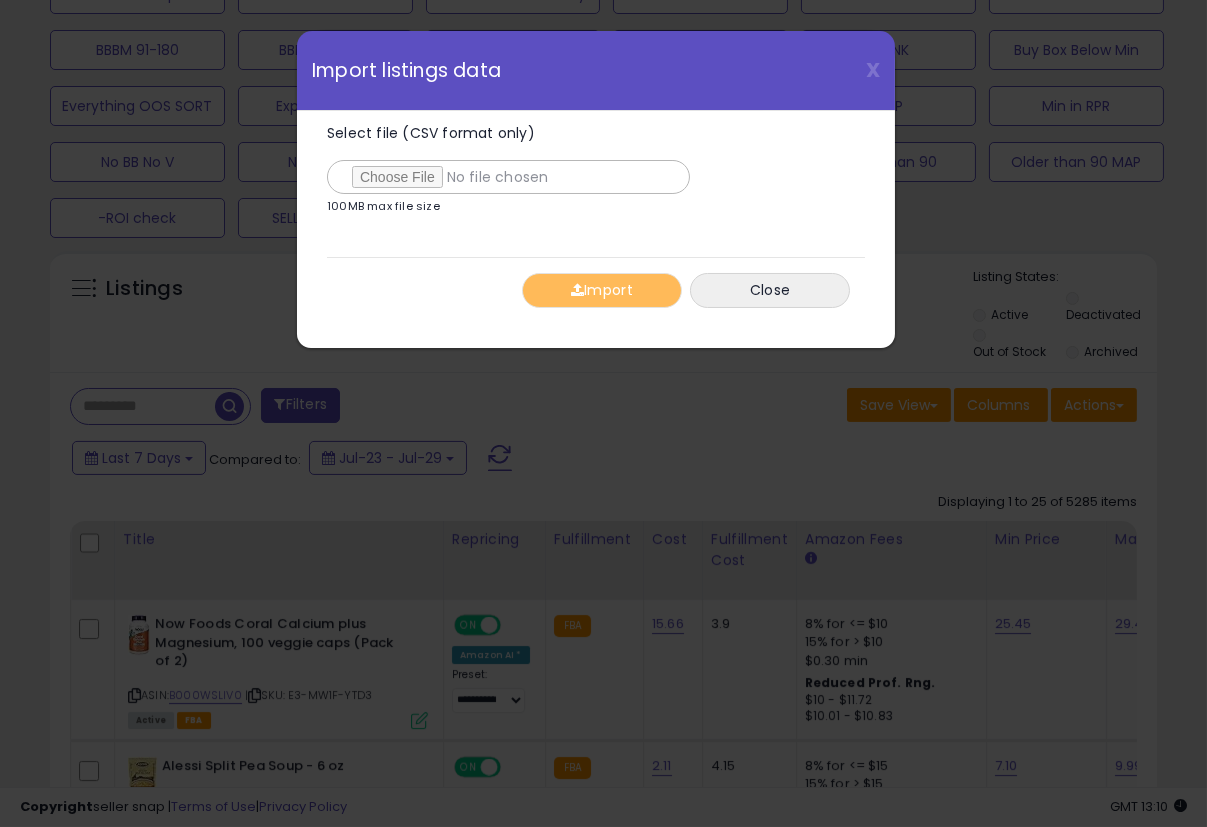 type on "**********" 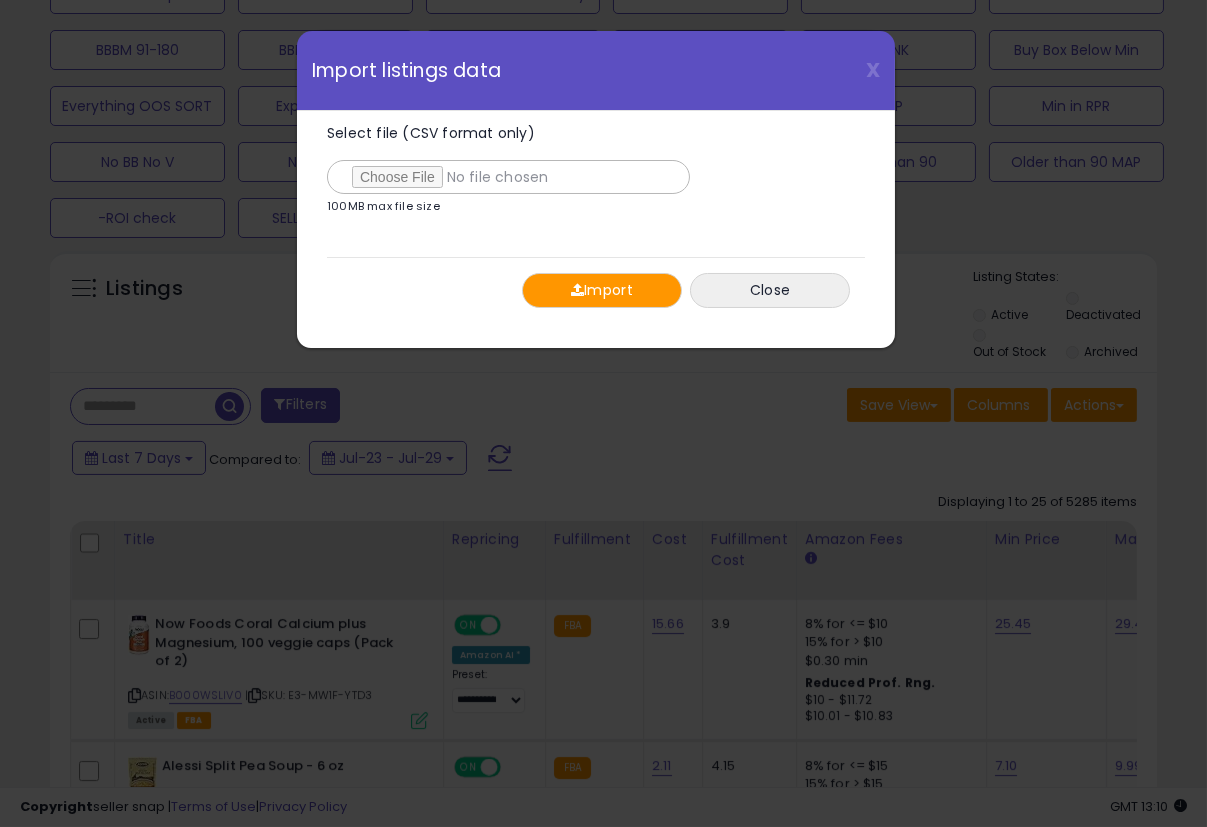 click on "Import" at bounding box center [602, 290] 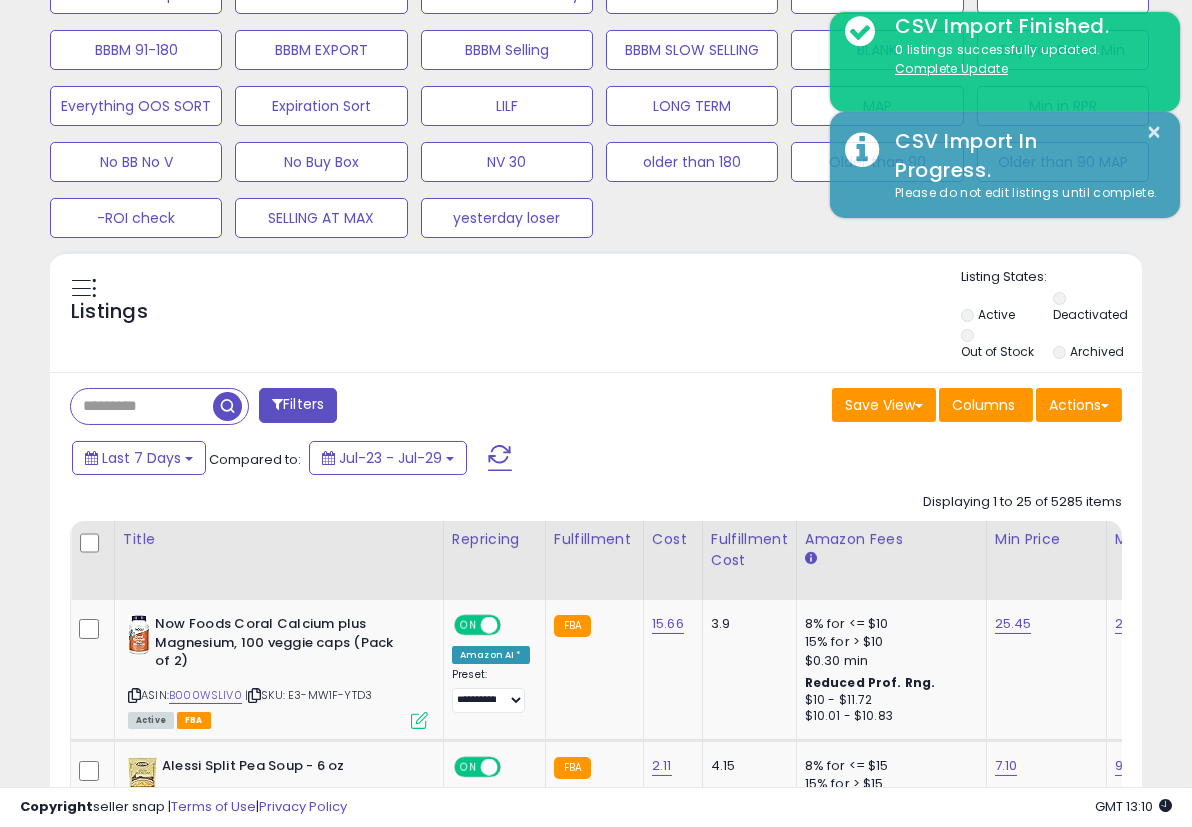 scroll, scrollTop: 410, scrollLeft: 631, axis: both 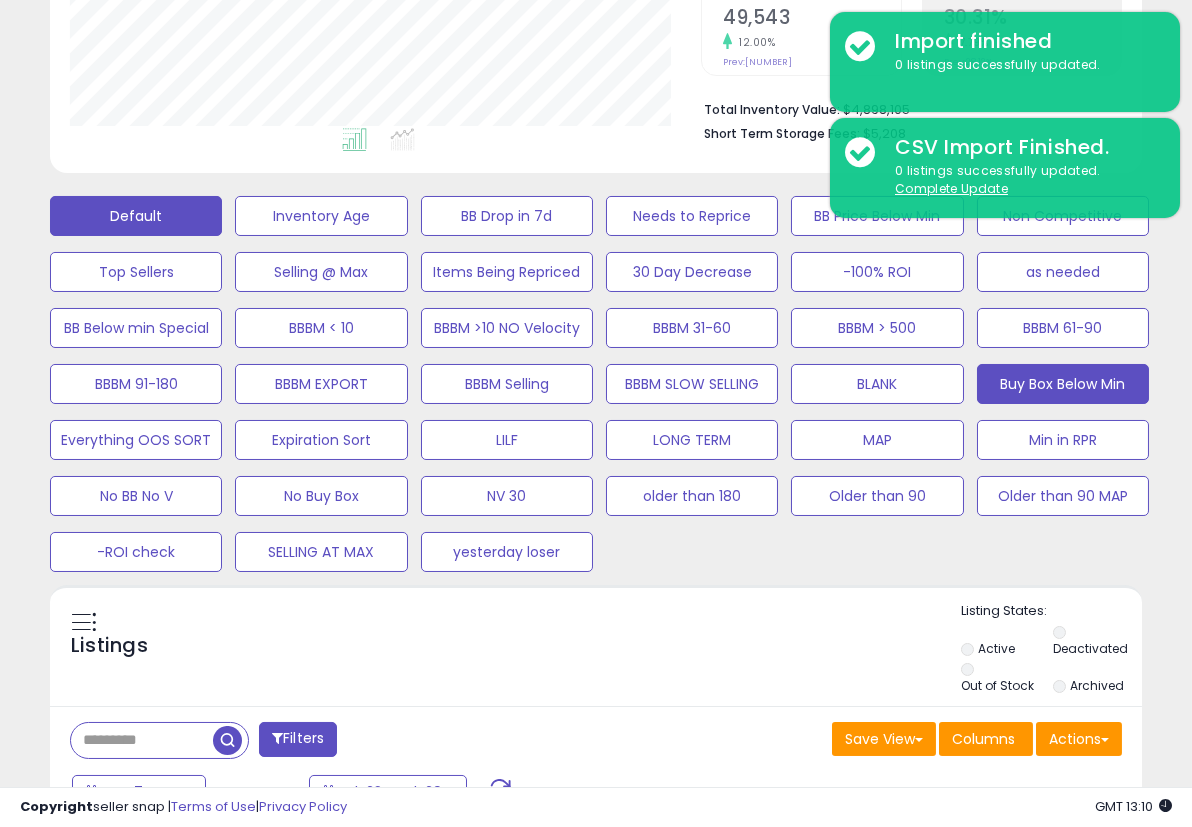 click on "Buy Box Below Min" at bounding box center [321, 216] 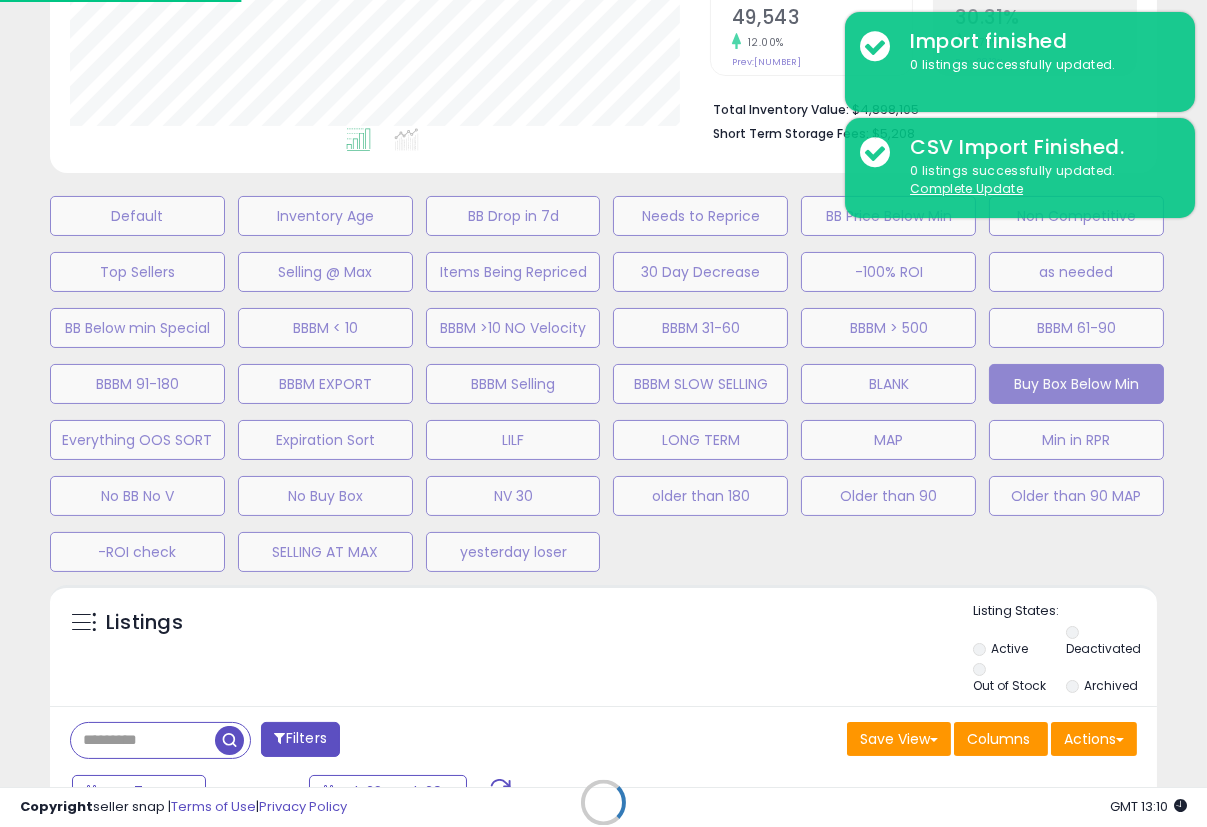 scroll, scrollTop: 999590, scrollLeft: 999360, axis: both 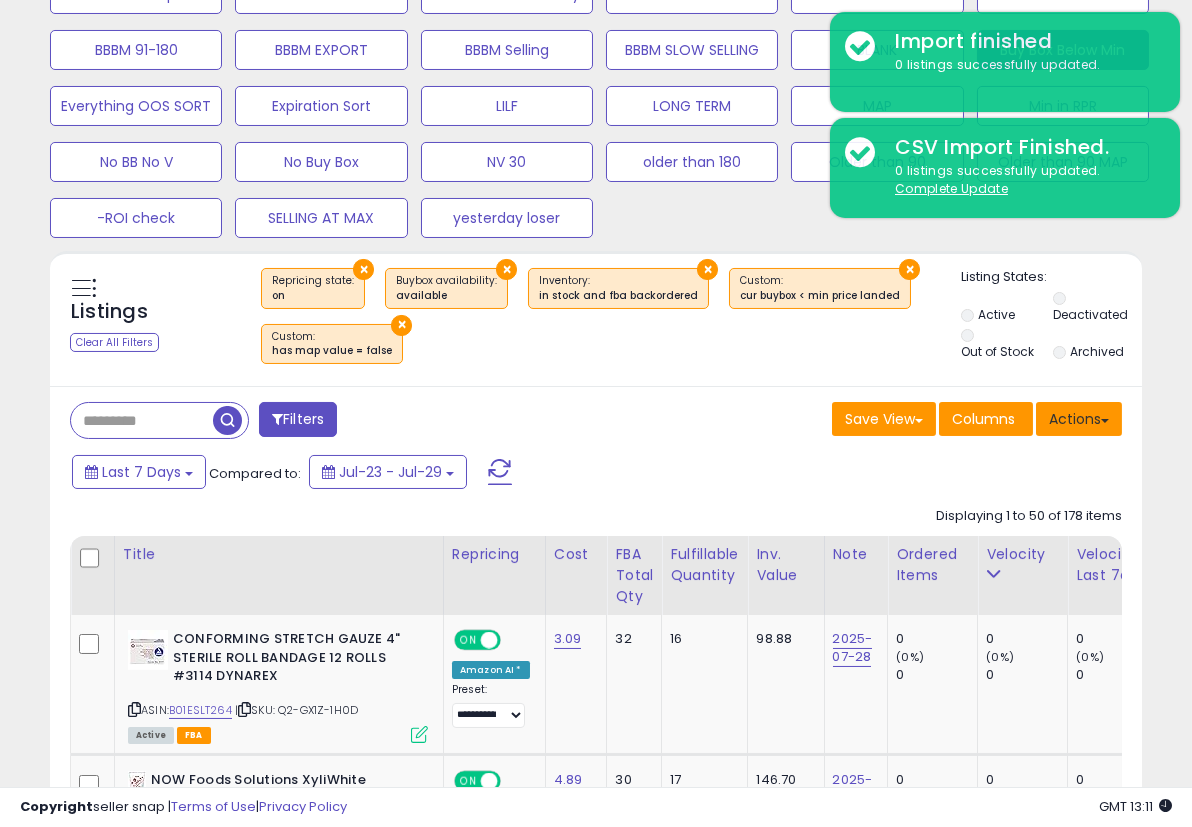 click on "Actions" at bounding box center (1079, 419) 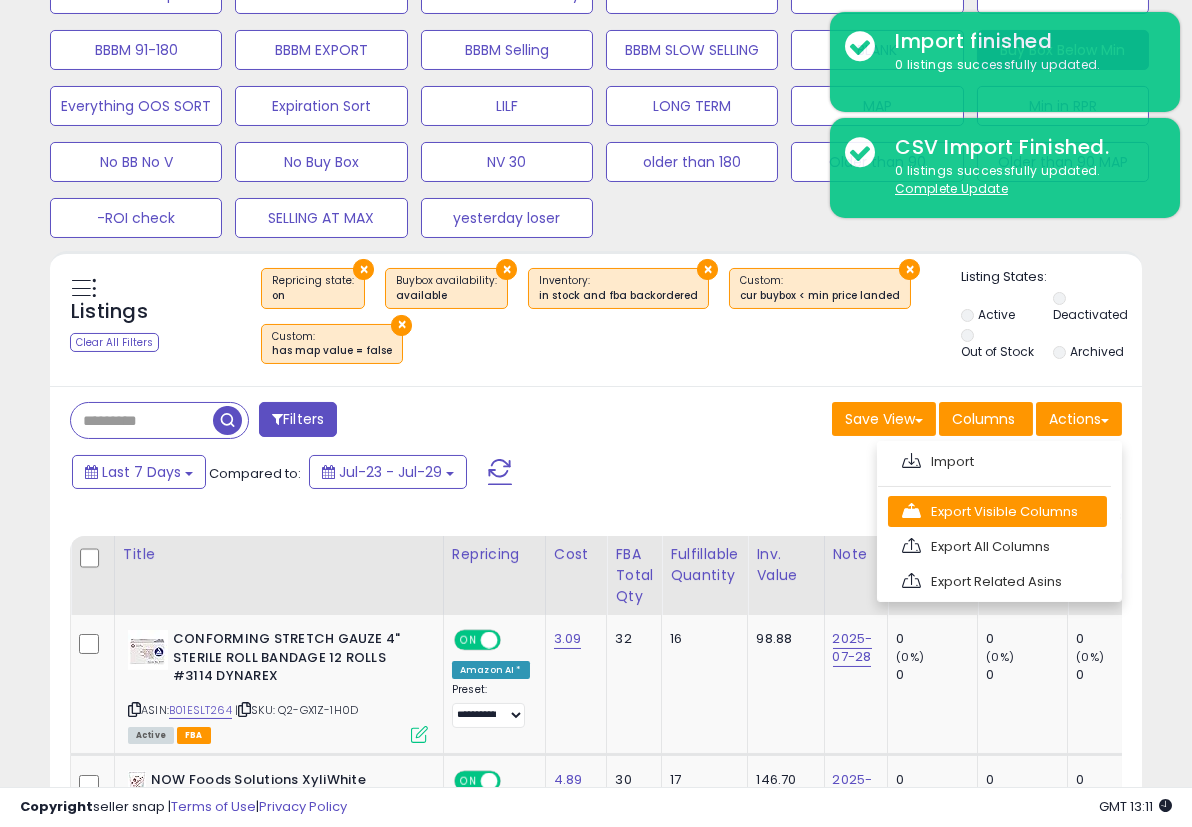 click on "Export Visible Columns" at bounding box center [997, 511] 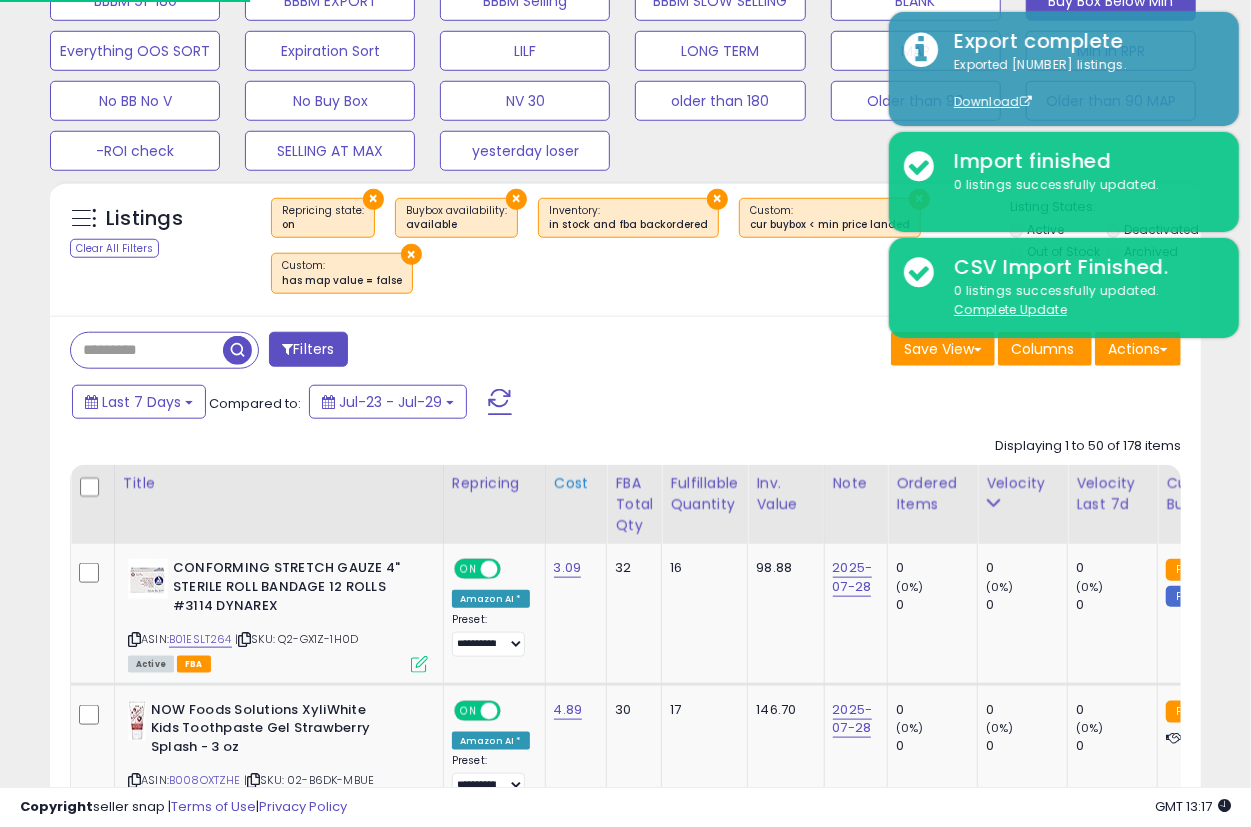 scroll, scrollTop: 999590, scrollLeft: 999334, axis: both 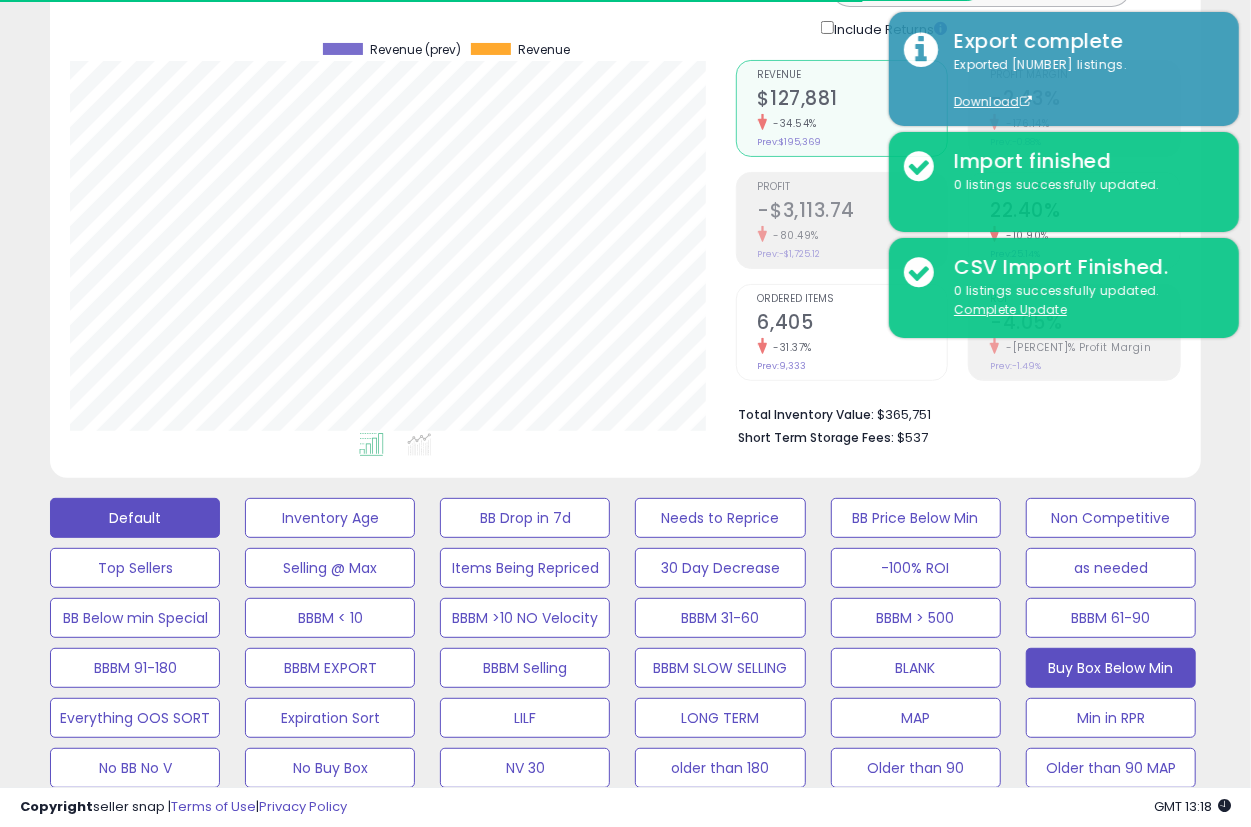 click on "Default" at bounding box center (135, 518) 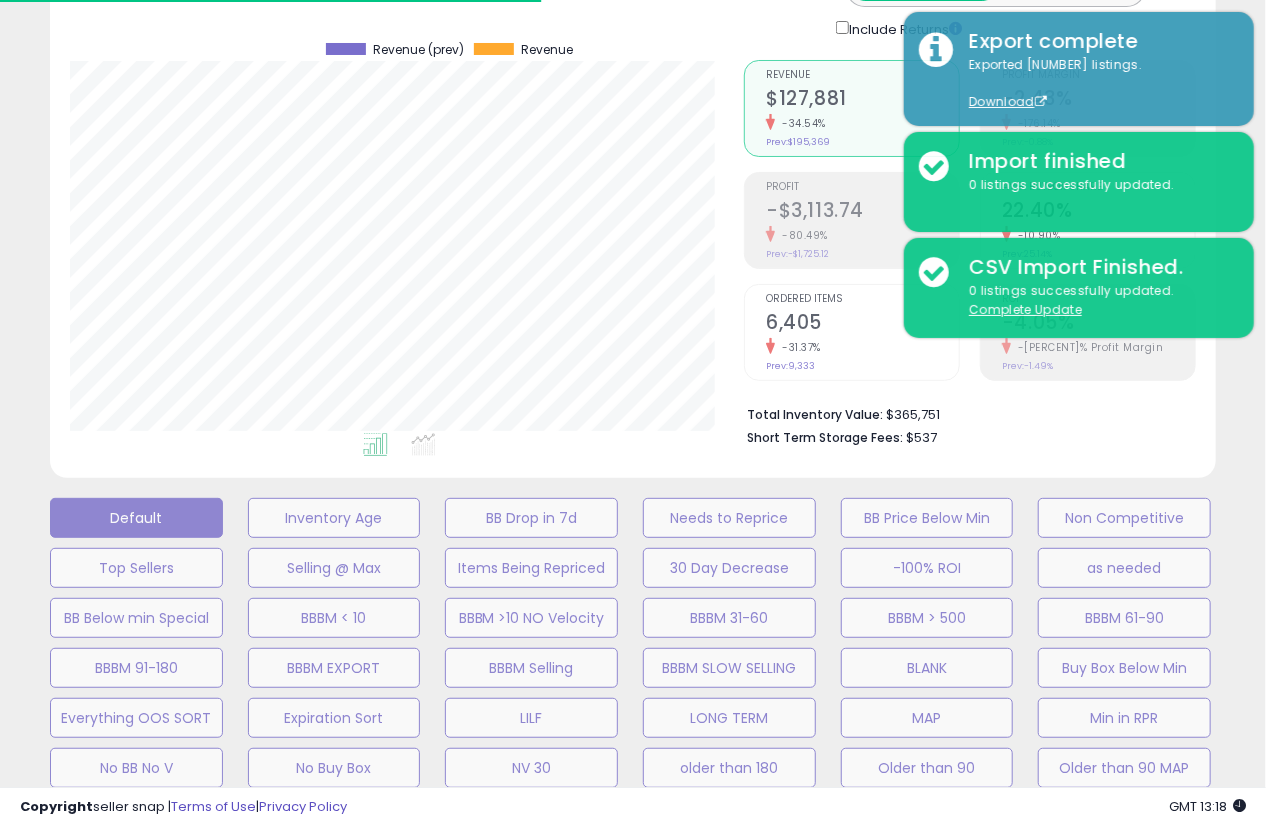 scroll, scrollTop: 999590, scrollLeft: 999325, axis: both 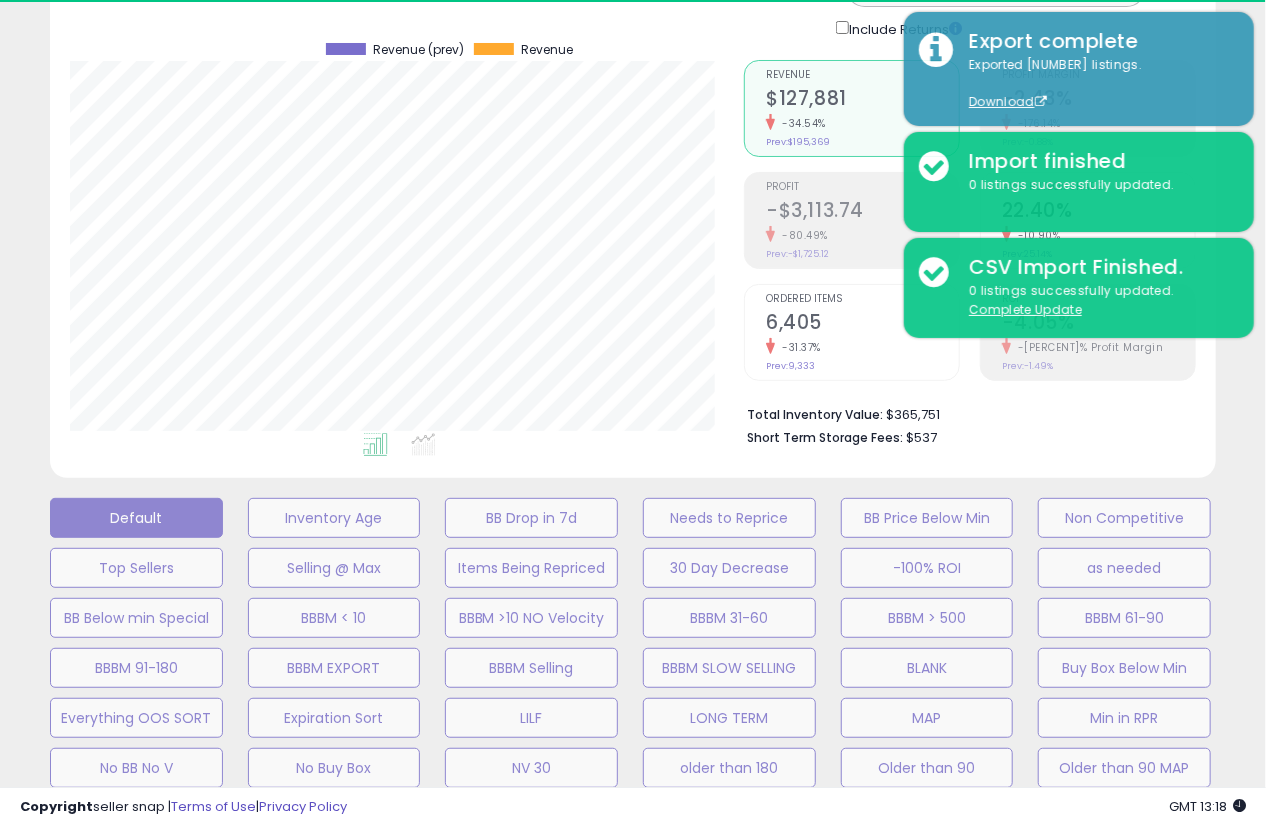 select on "**" 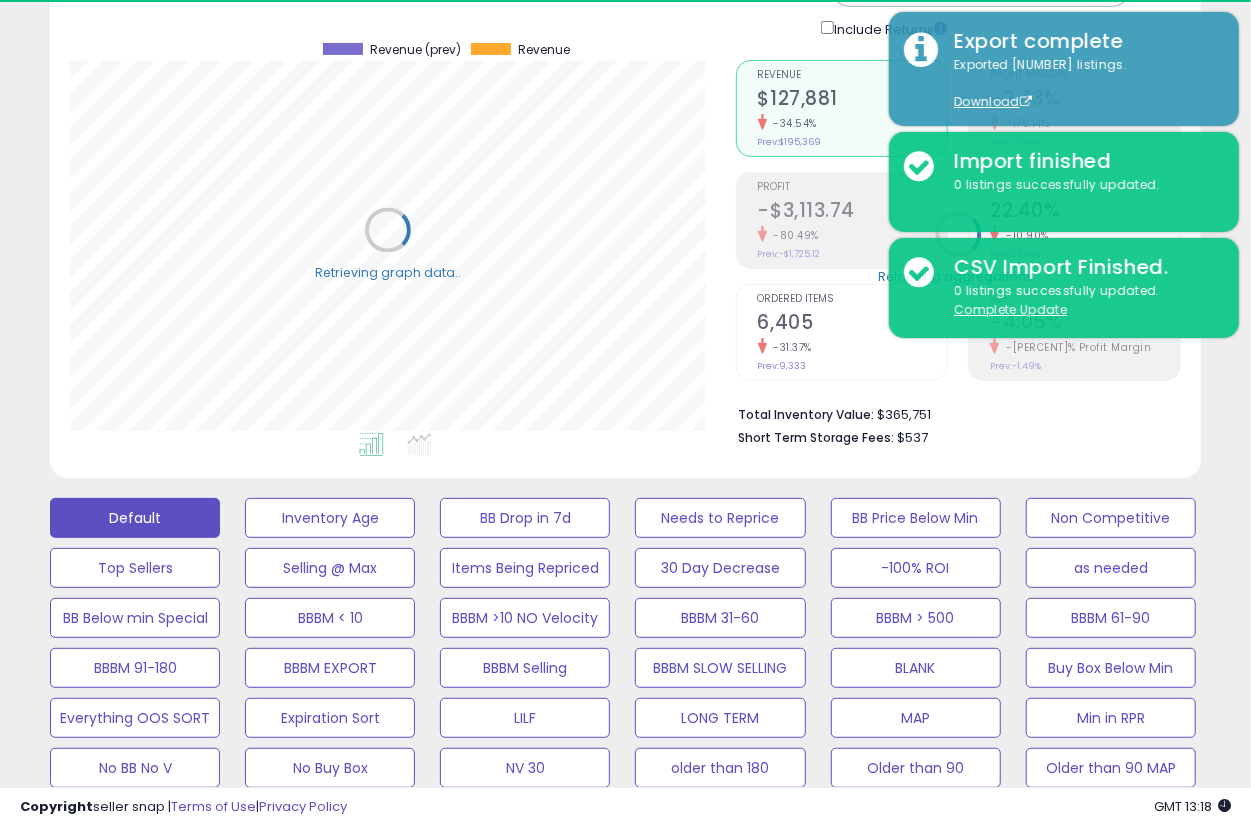 scroll, scrollTop: 410, scrollLeft: 666, axis: both 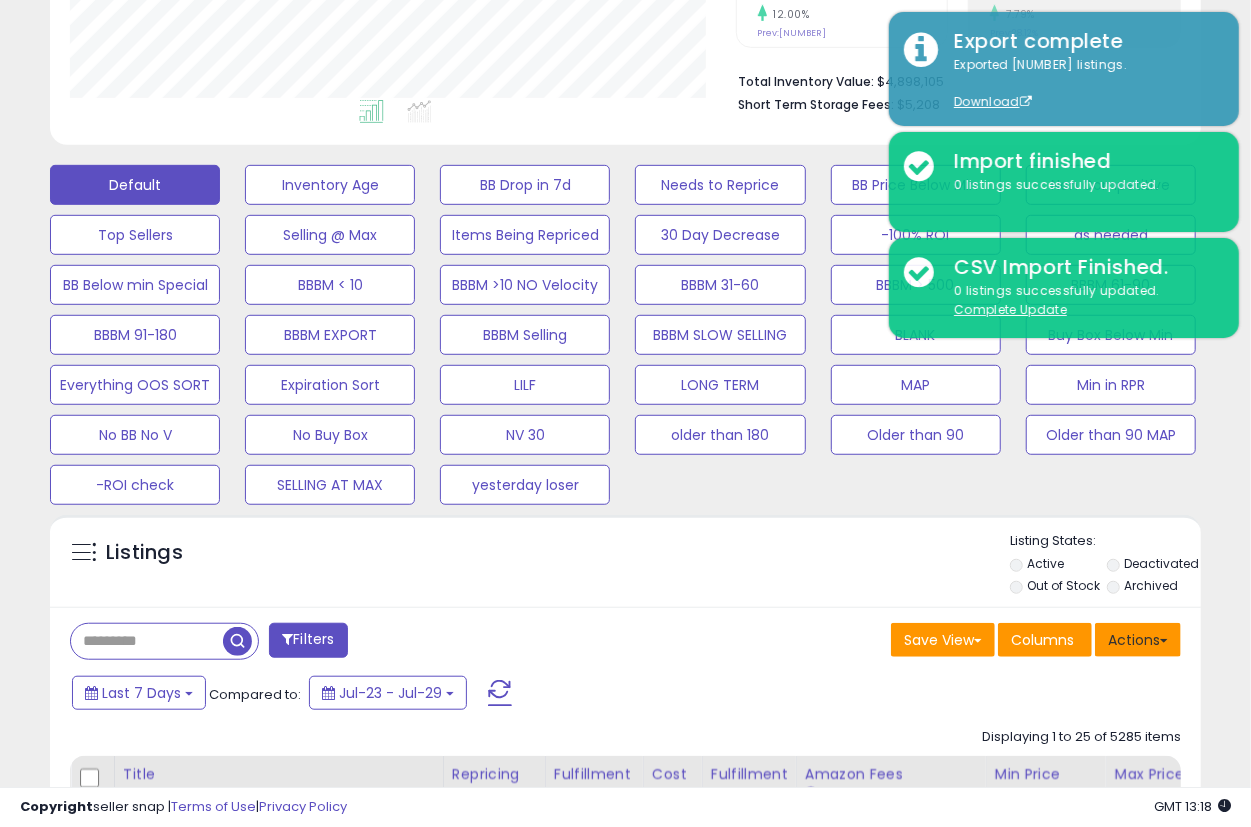 click on "Actions" at bounding box center [1138, 640] 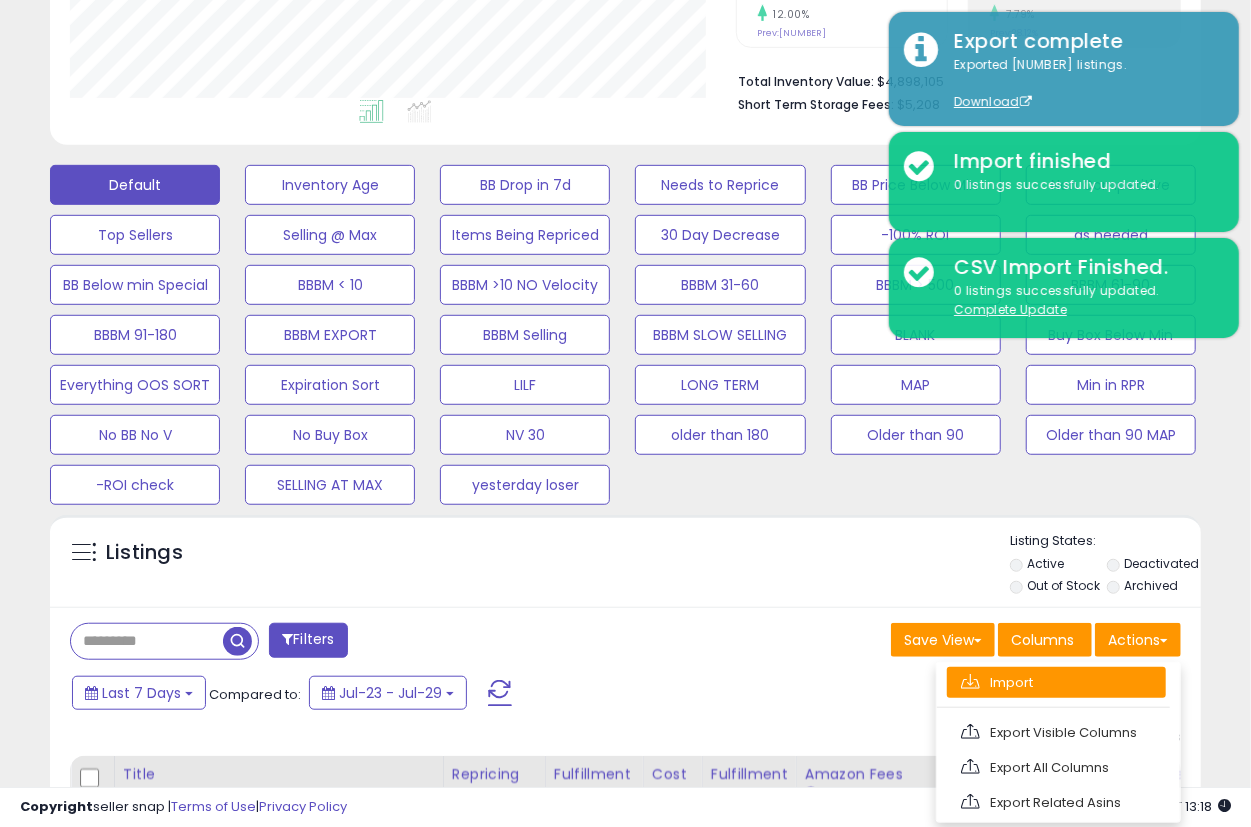 click on "Import" at bounding box center [1056, 682] 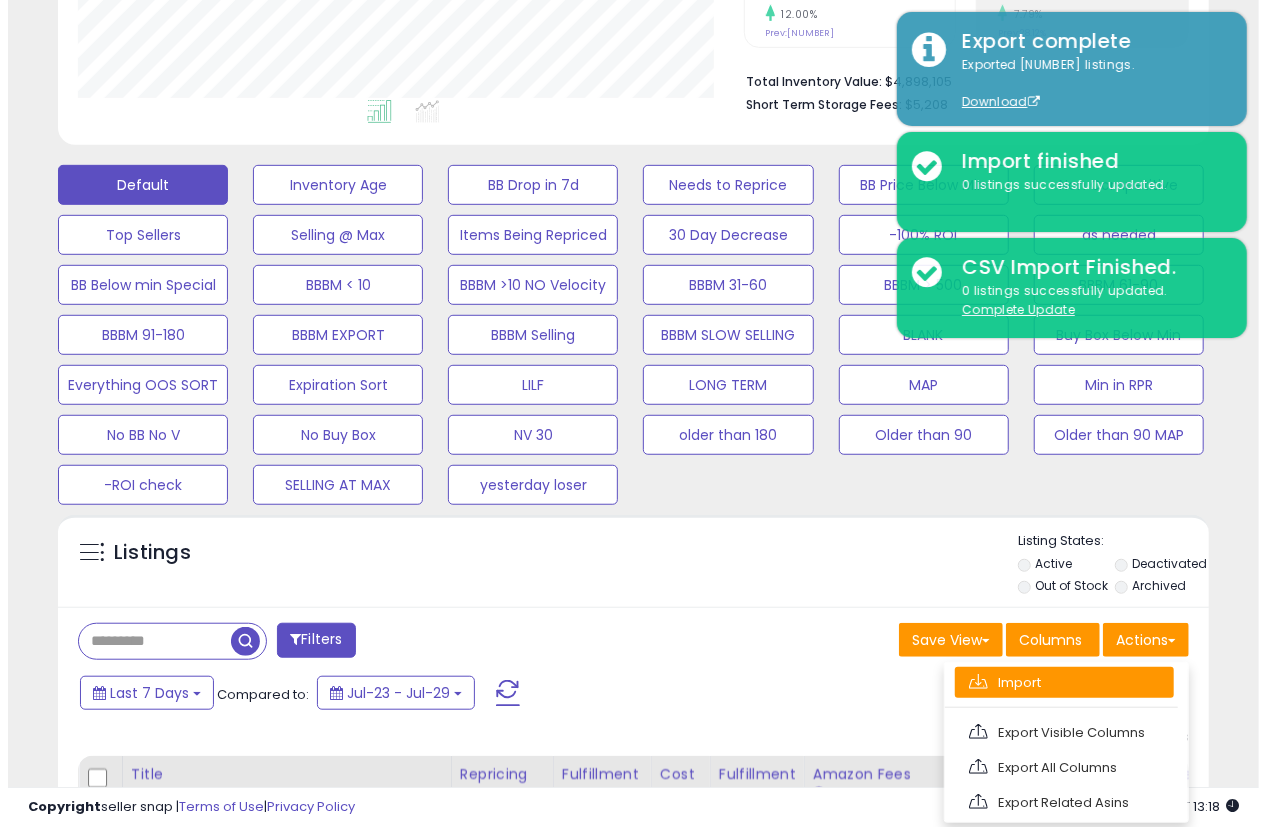 scroll, scrollTop: 999590, scrollLeft: 999325, axis: both 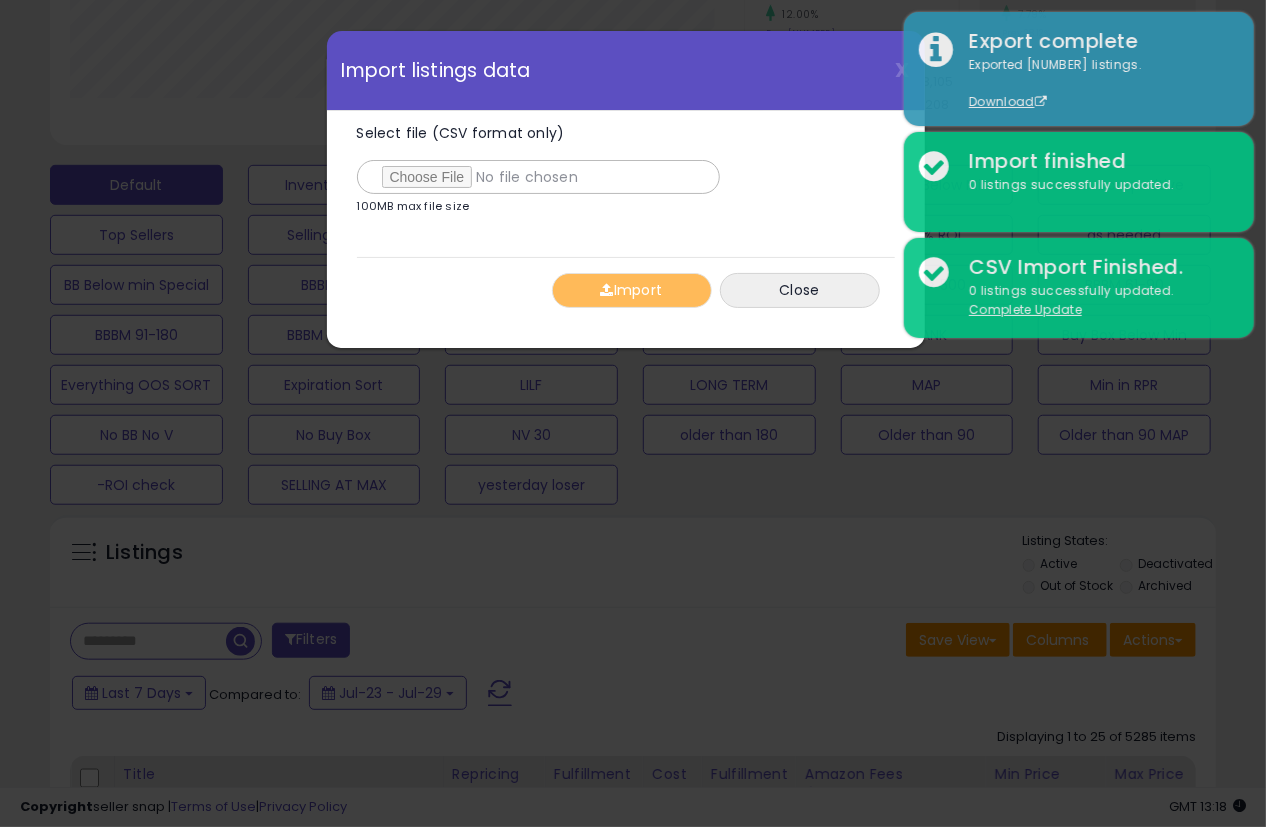 type on "**********" 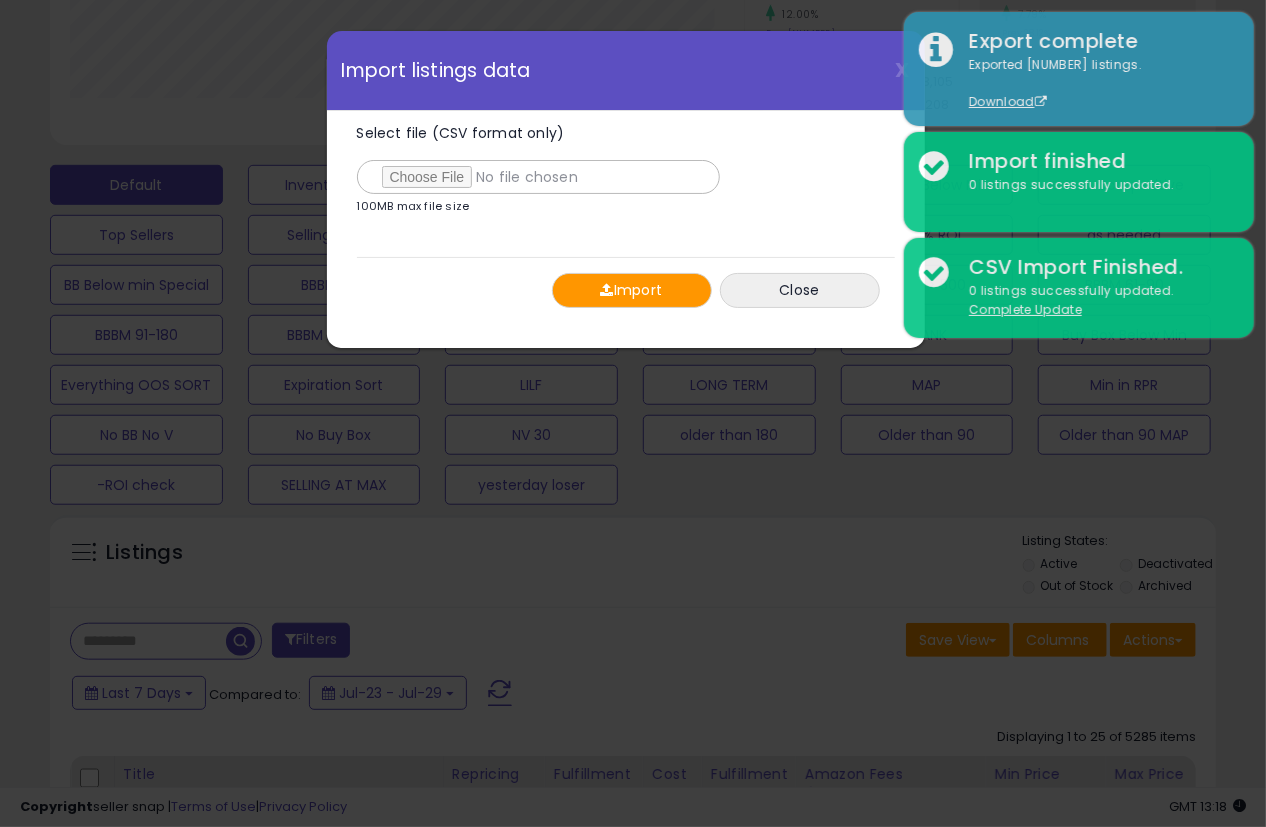 click on "Import" at bounding box center [632, 290] 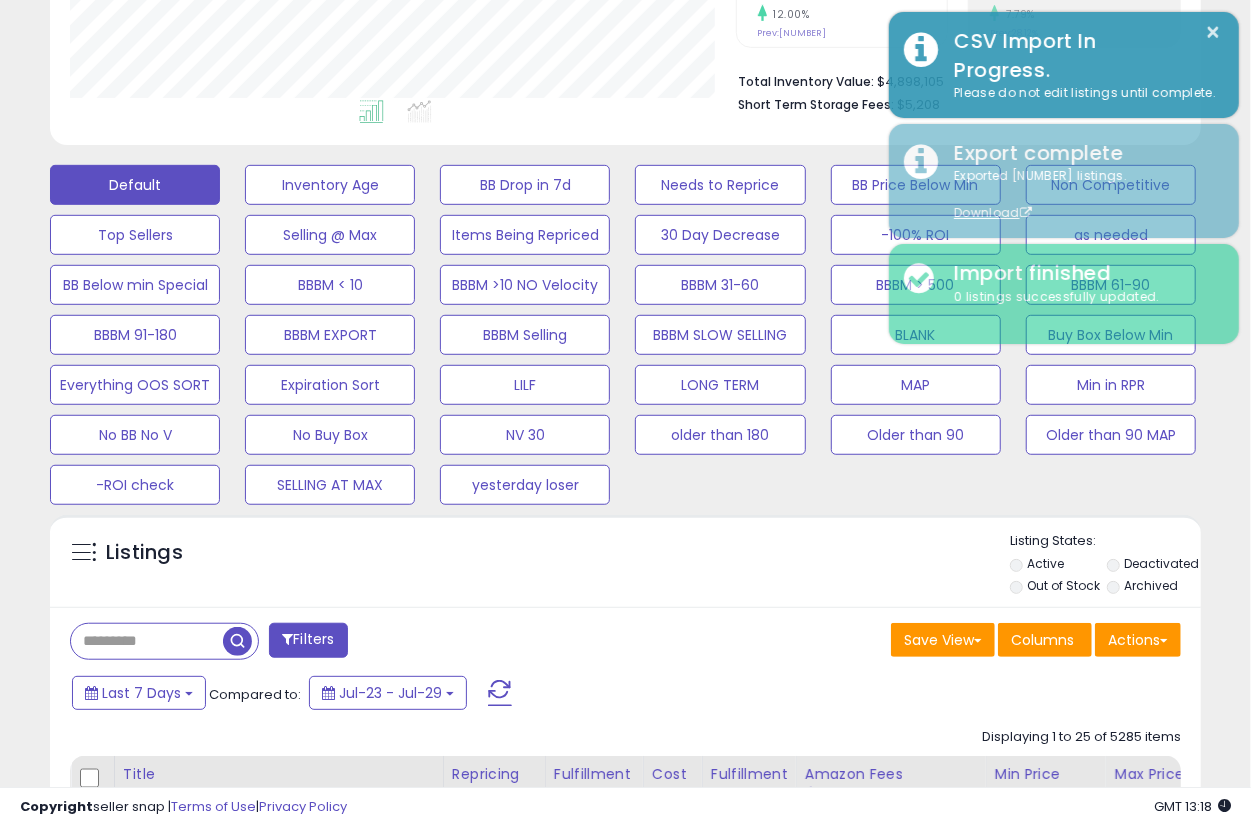 scroll, scrollTop: 410, scrollLeft: 666, axis: both 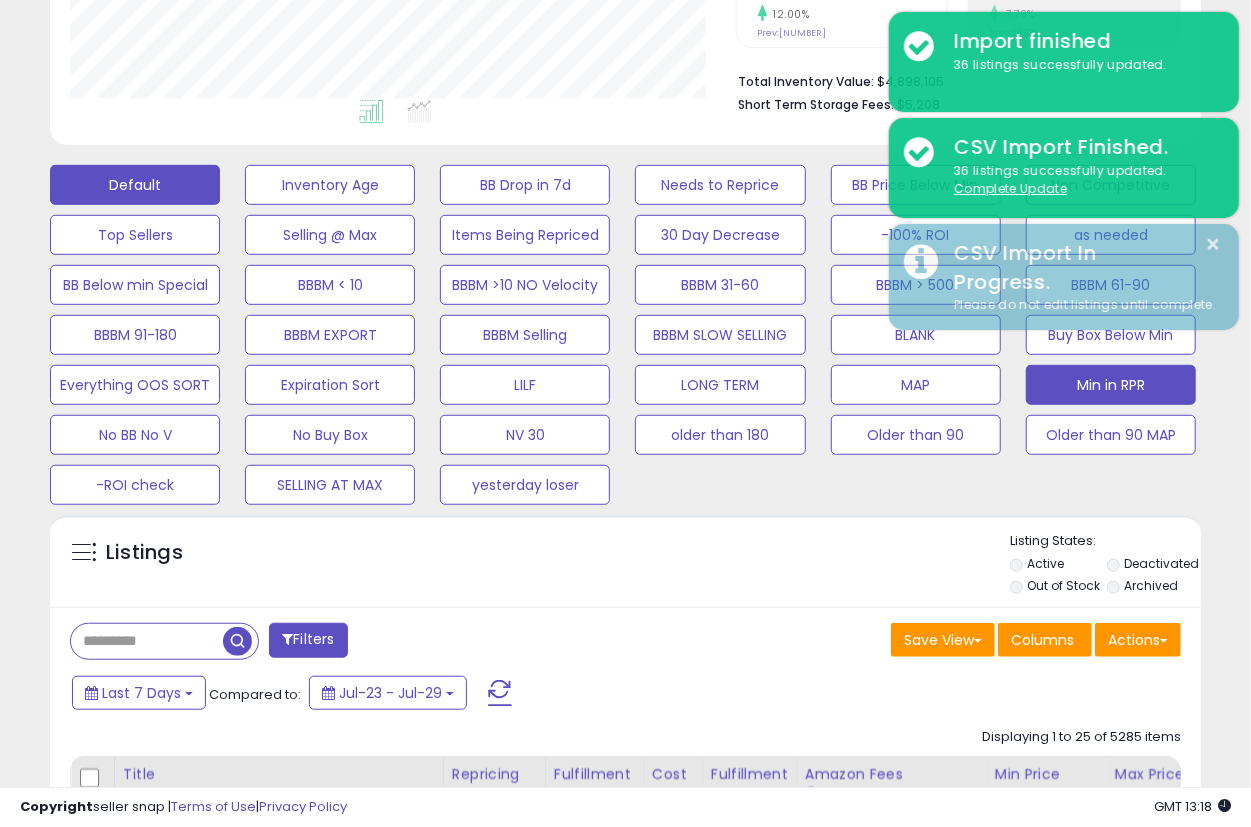 click on "Min in RPR" at bounding box center (330, 185) 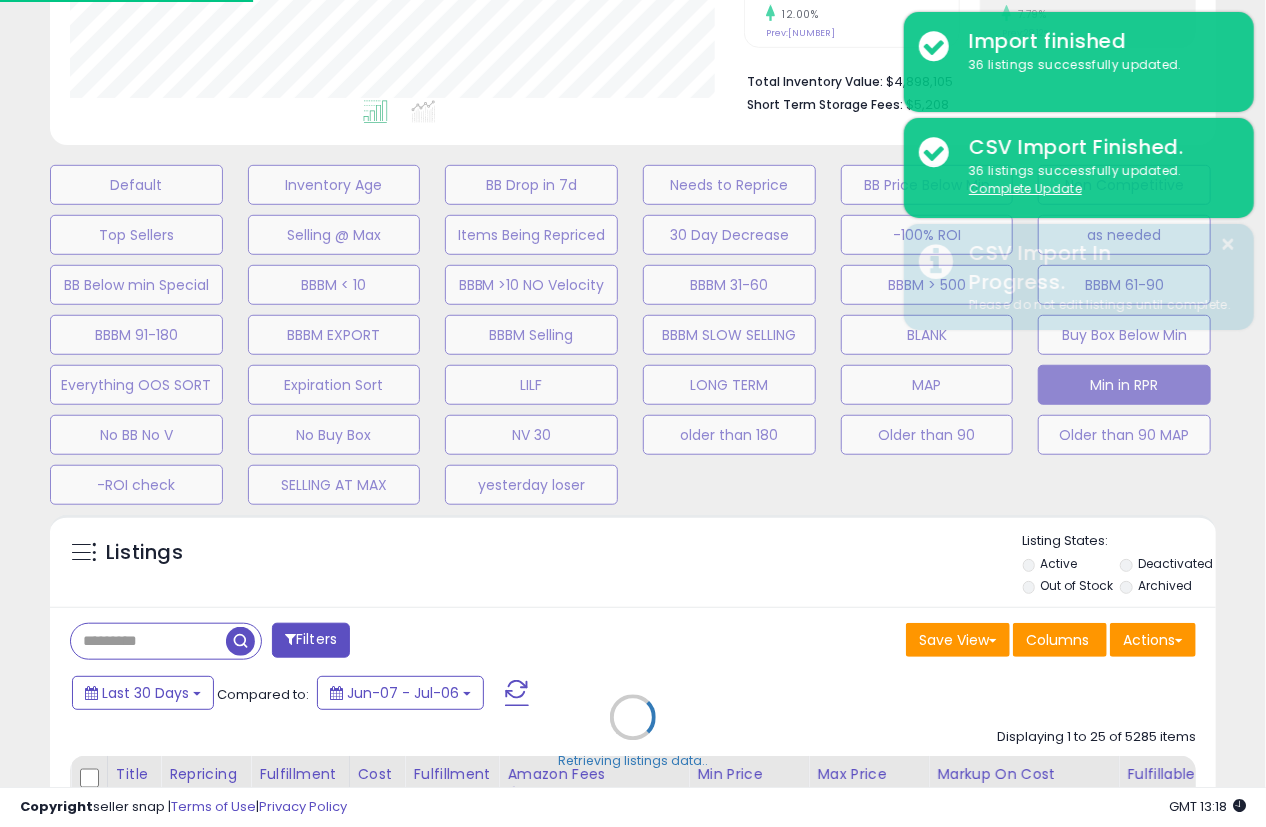 scroll, scrollTop: 999590, scrollLeft: 999325, axis: both 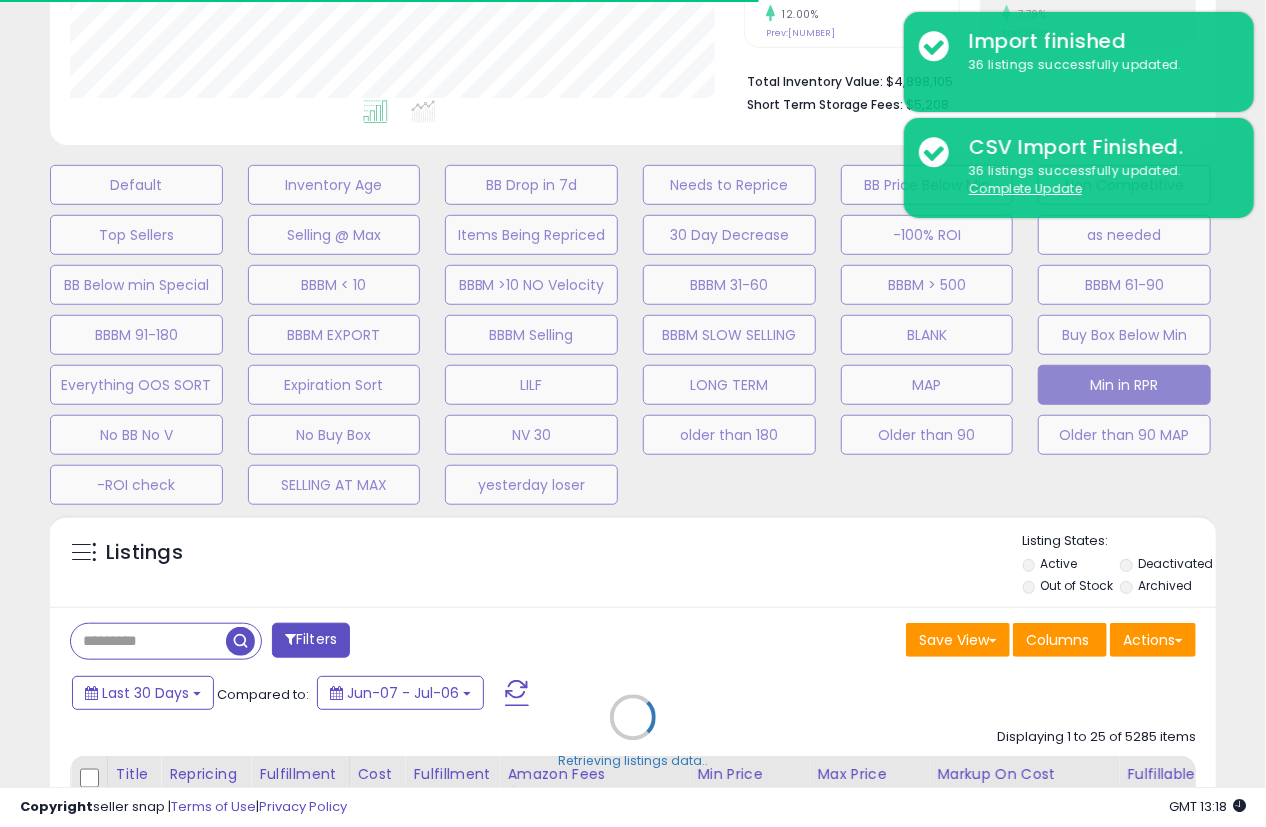 select on "**" 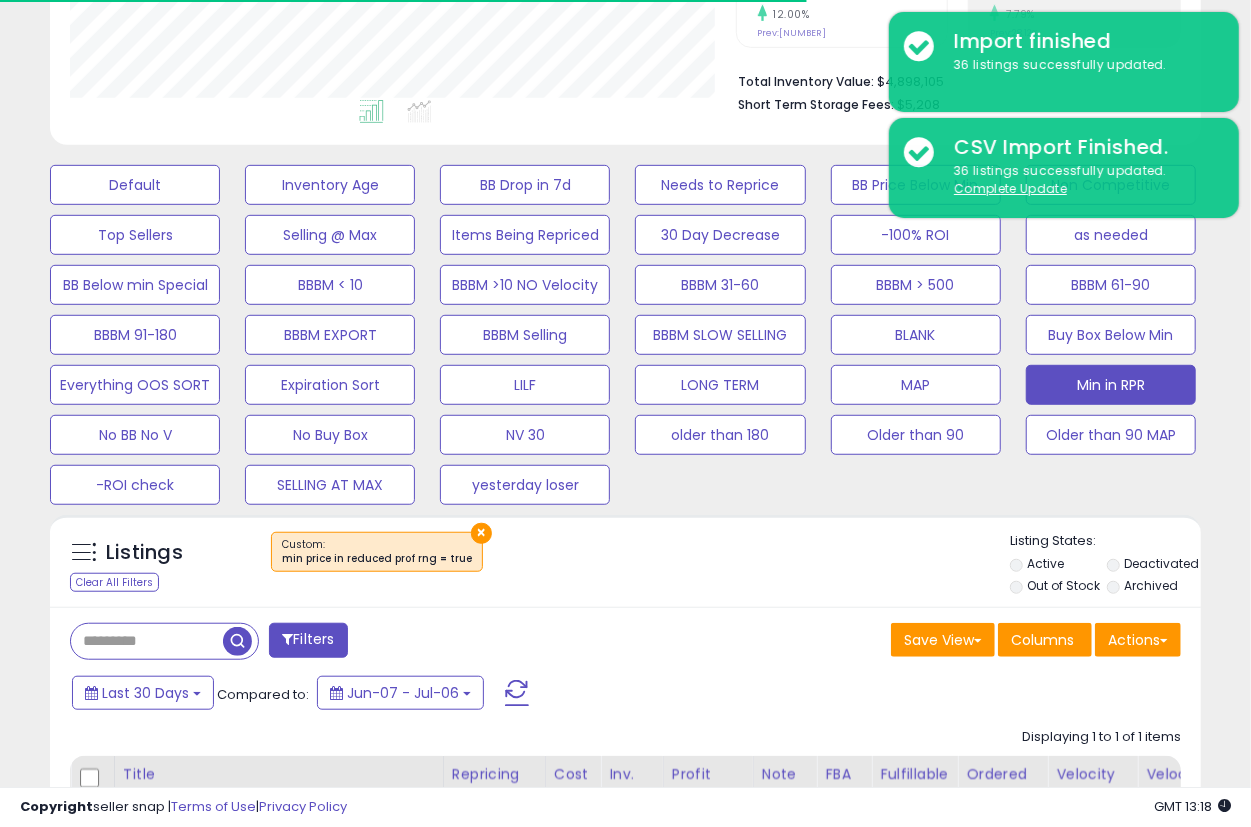 scroll, scrollTop: 410, scrollLeft: 666, axis: both 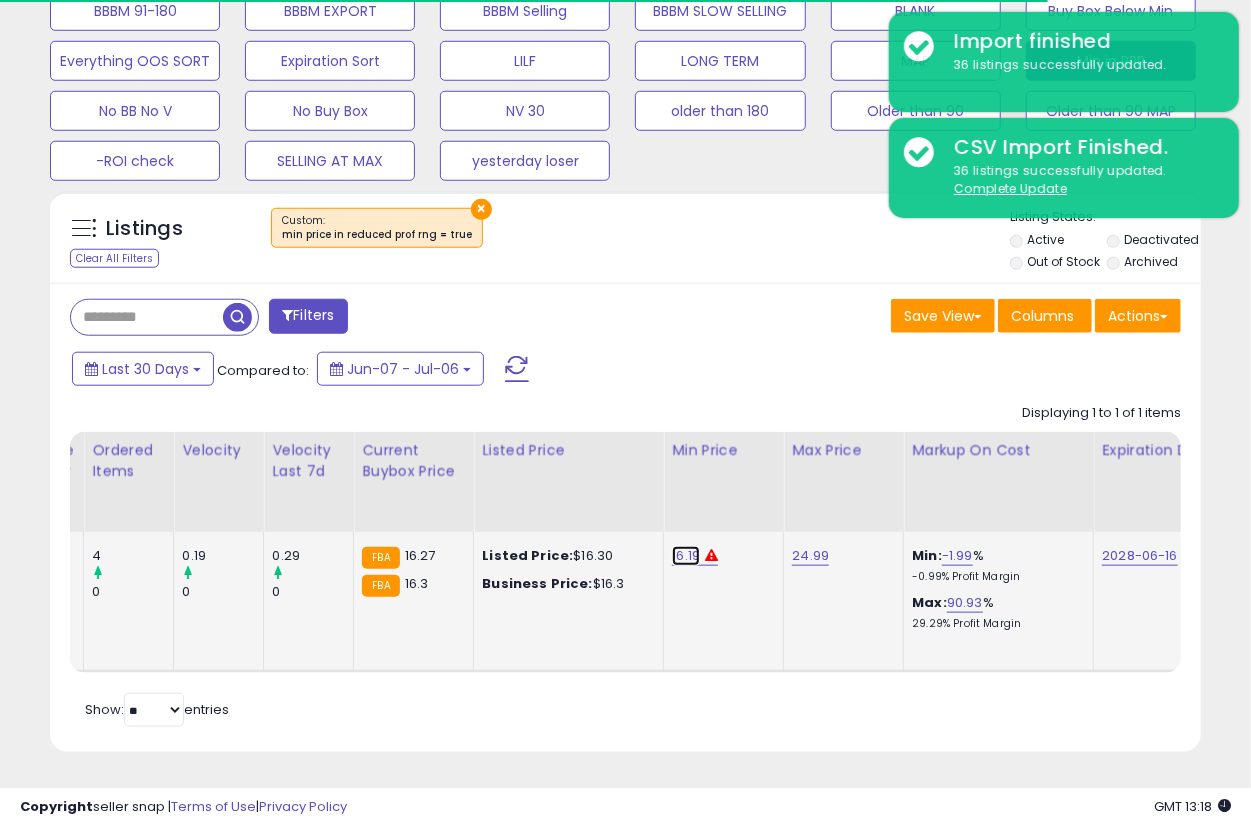 click on "16.19" at bounding box center (686, 556) 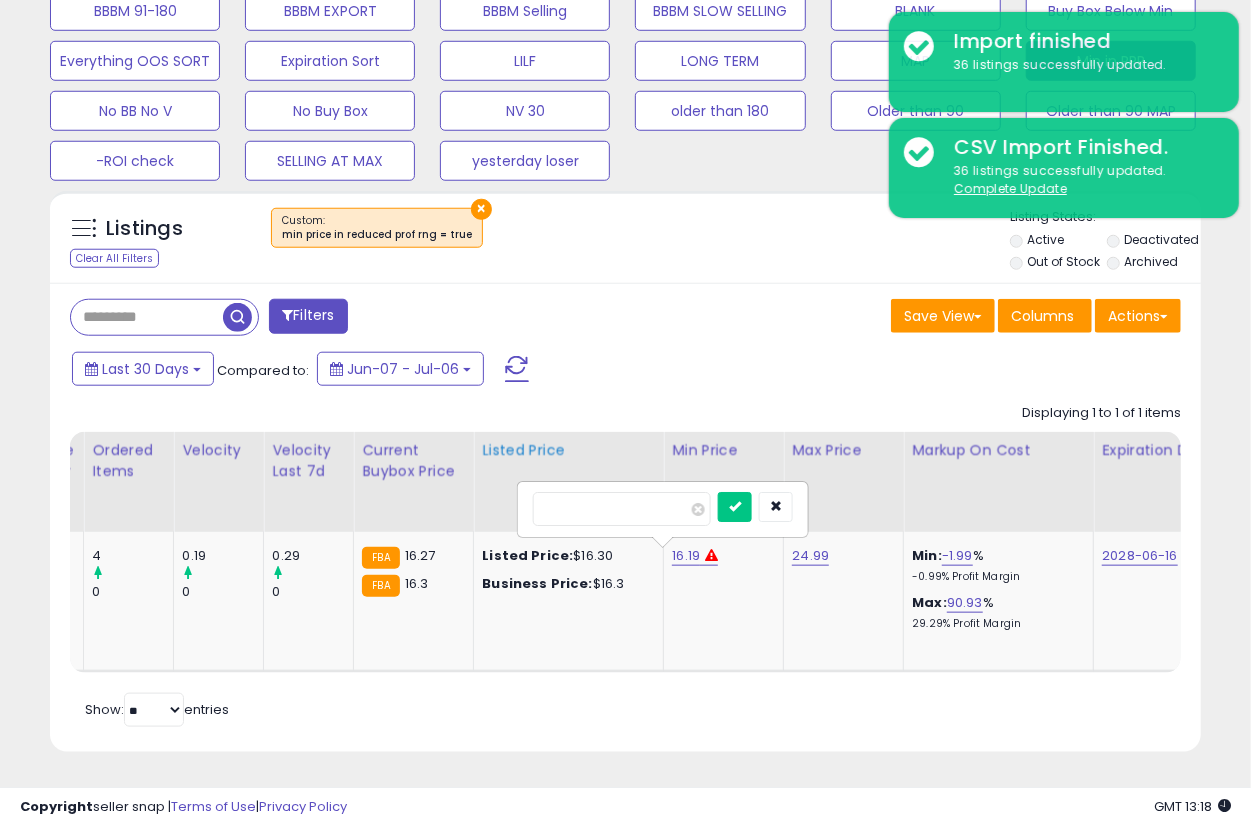 drag, startPoint x: 633, startPoint y: 502, endPoint x: 483, endPoint y: 496, distance: 150.11995 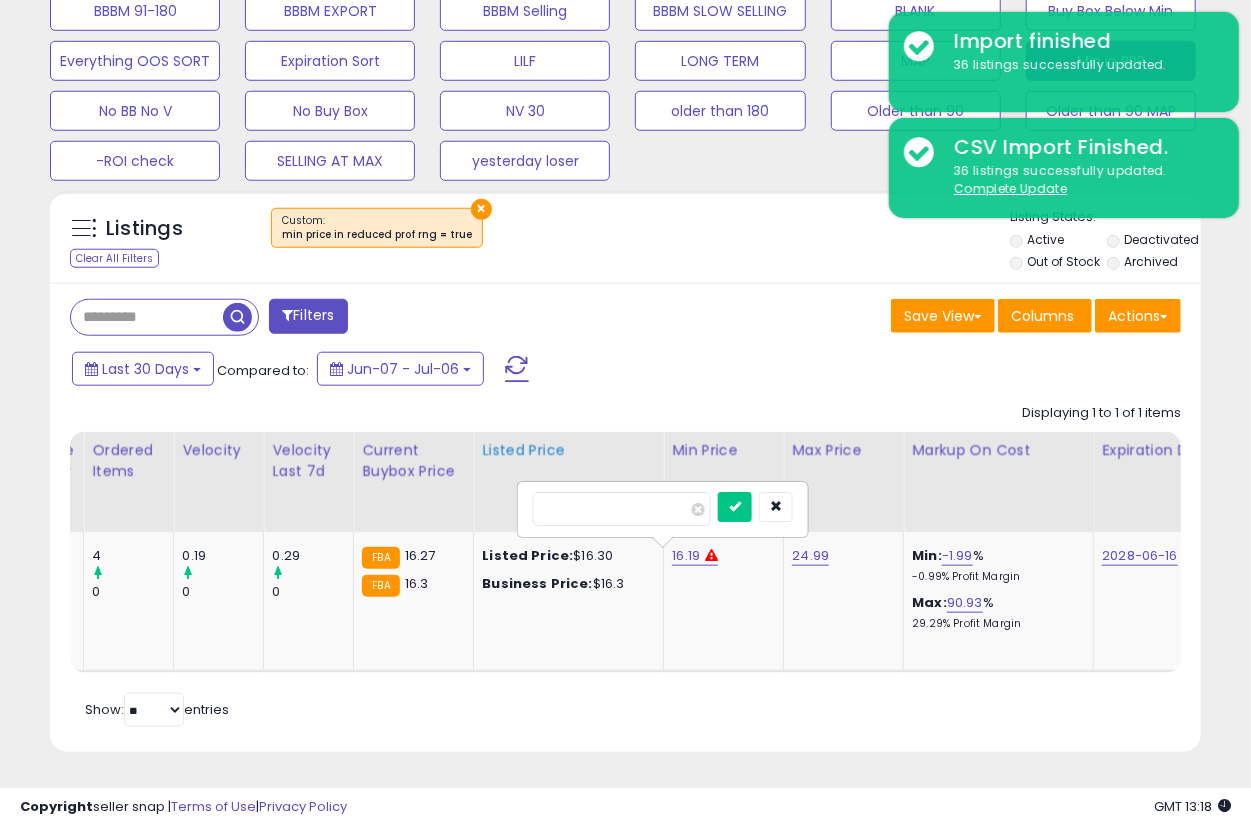 type on "*****" 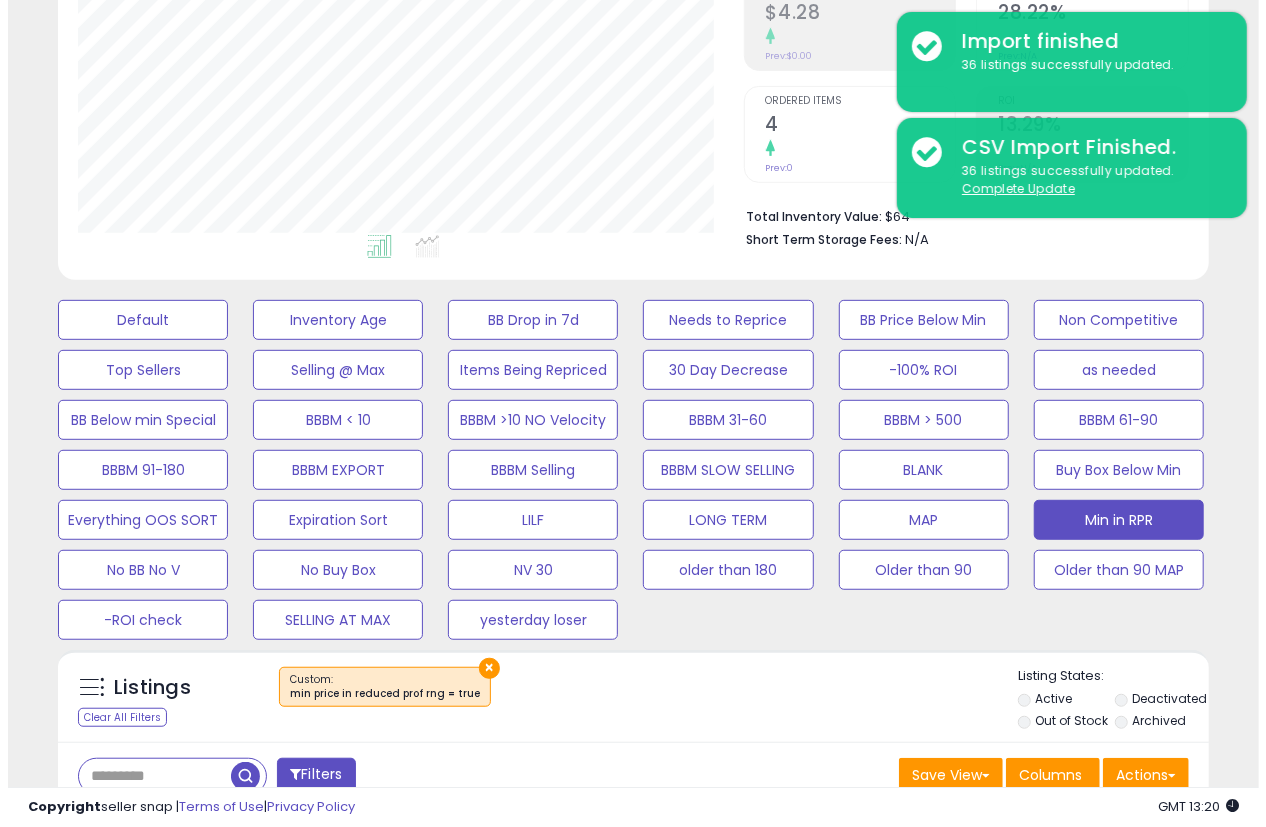 scroll, scrollTop: 333, scrollLeft: 0, axis: vertical 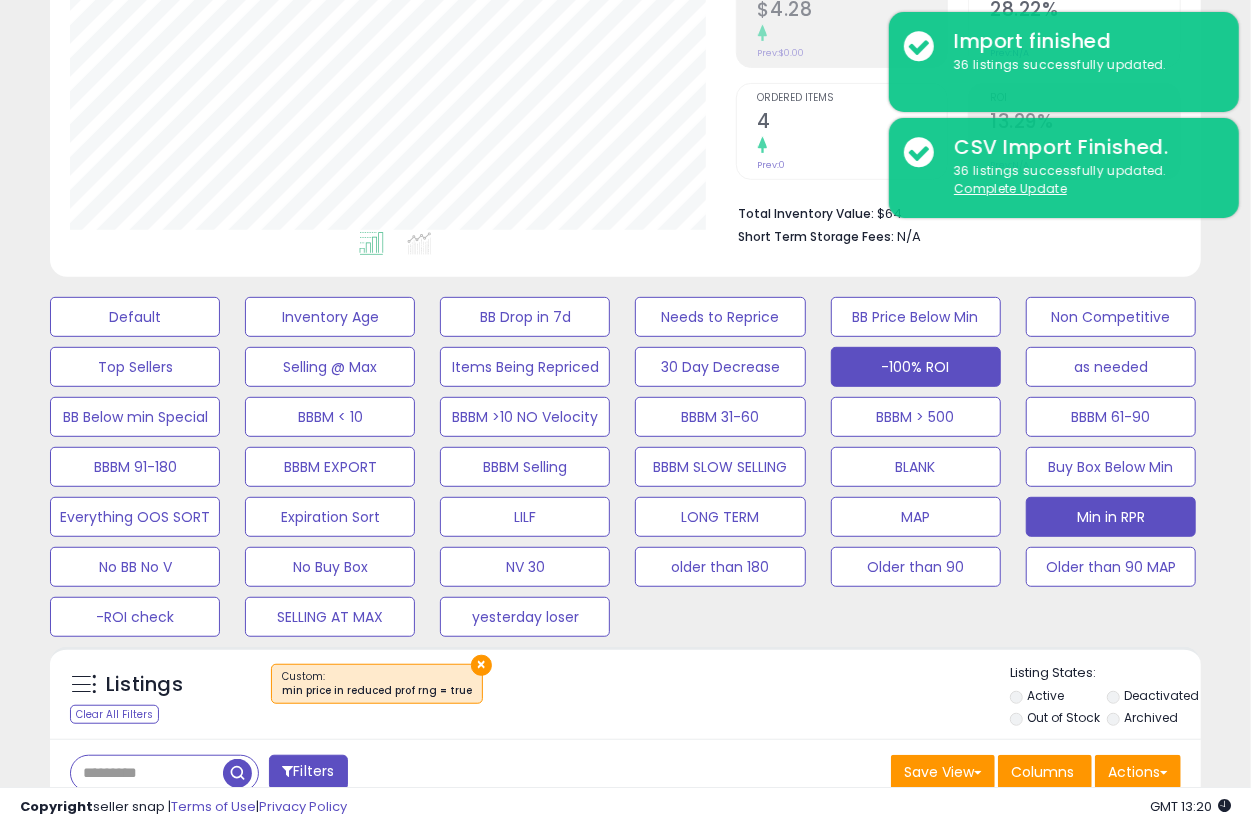 click on "-100% ROI" at bounding box center [135, 317] 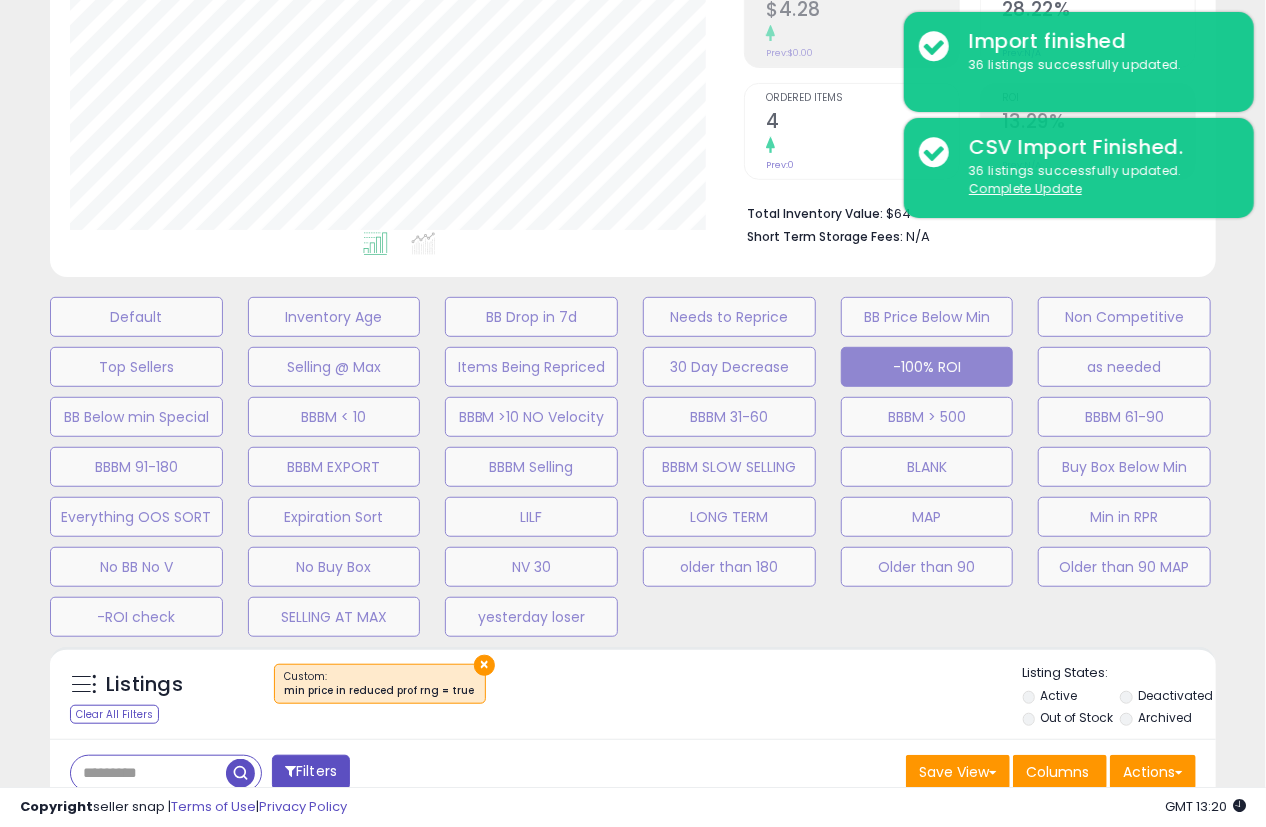 scroll, scrollTop: 999590, scrollLeft: 999325, axis: both 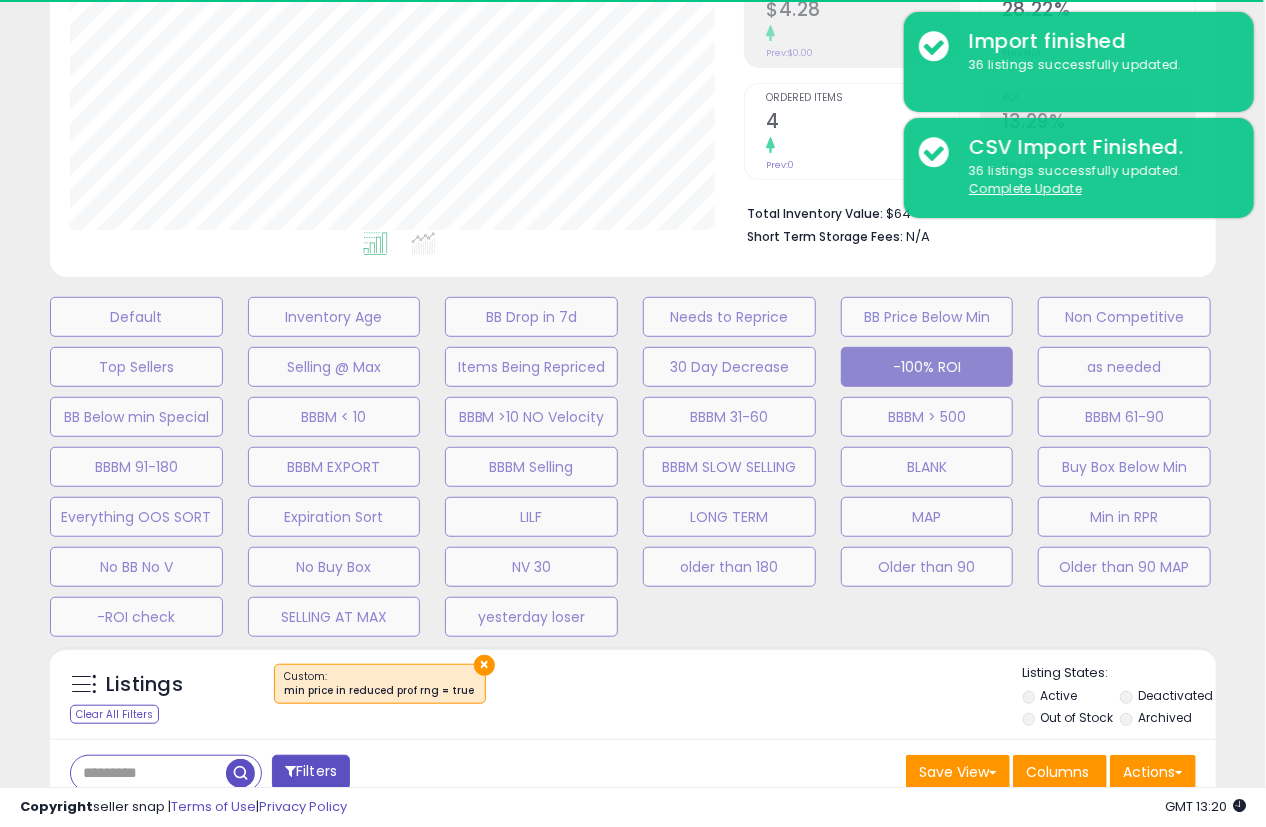 click on "Retrieving listings data.." at bounding box center (633, 865) 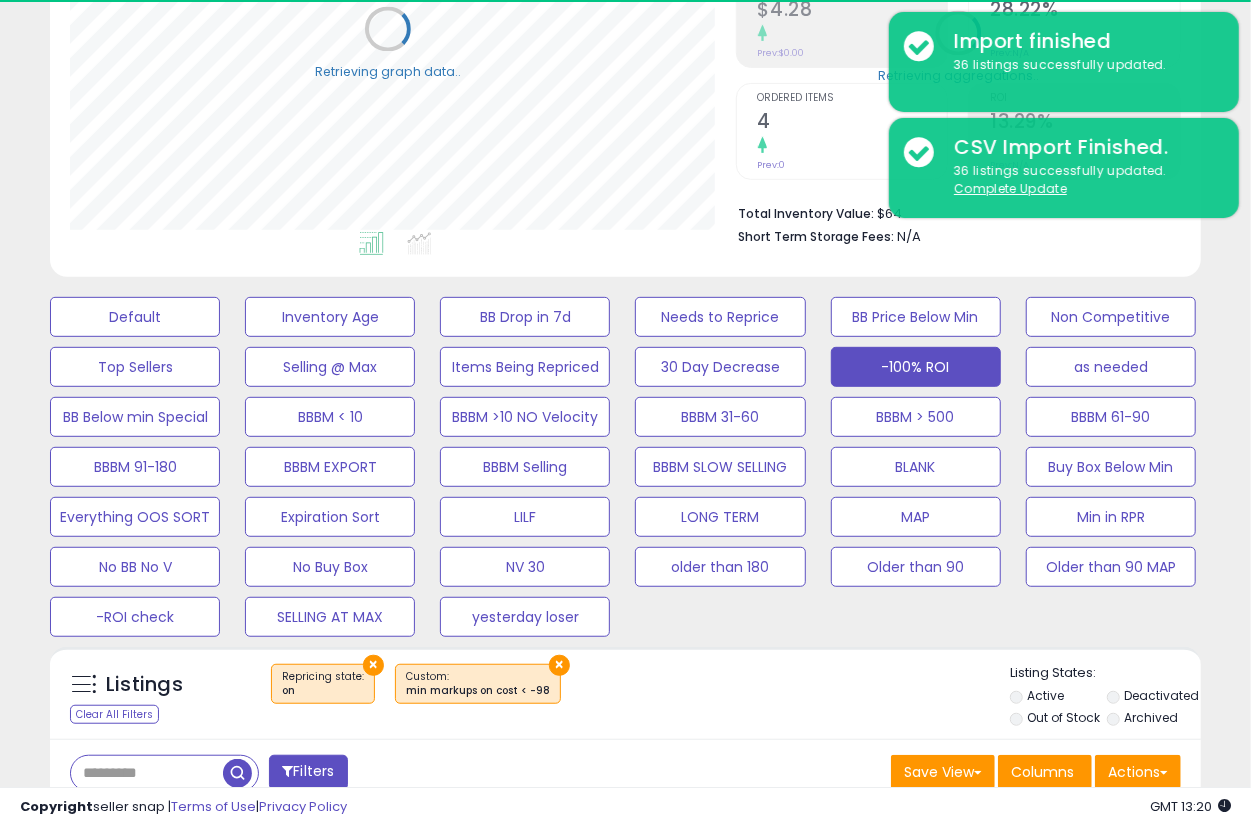 scroll, scrollTop: 410, scrollLeft: 666, axis: both 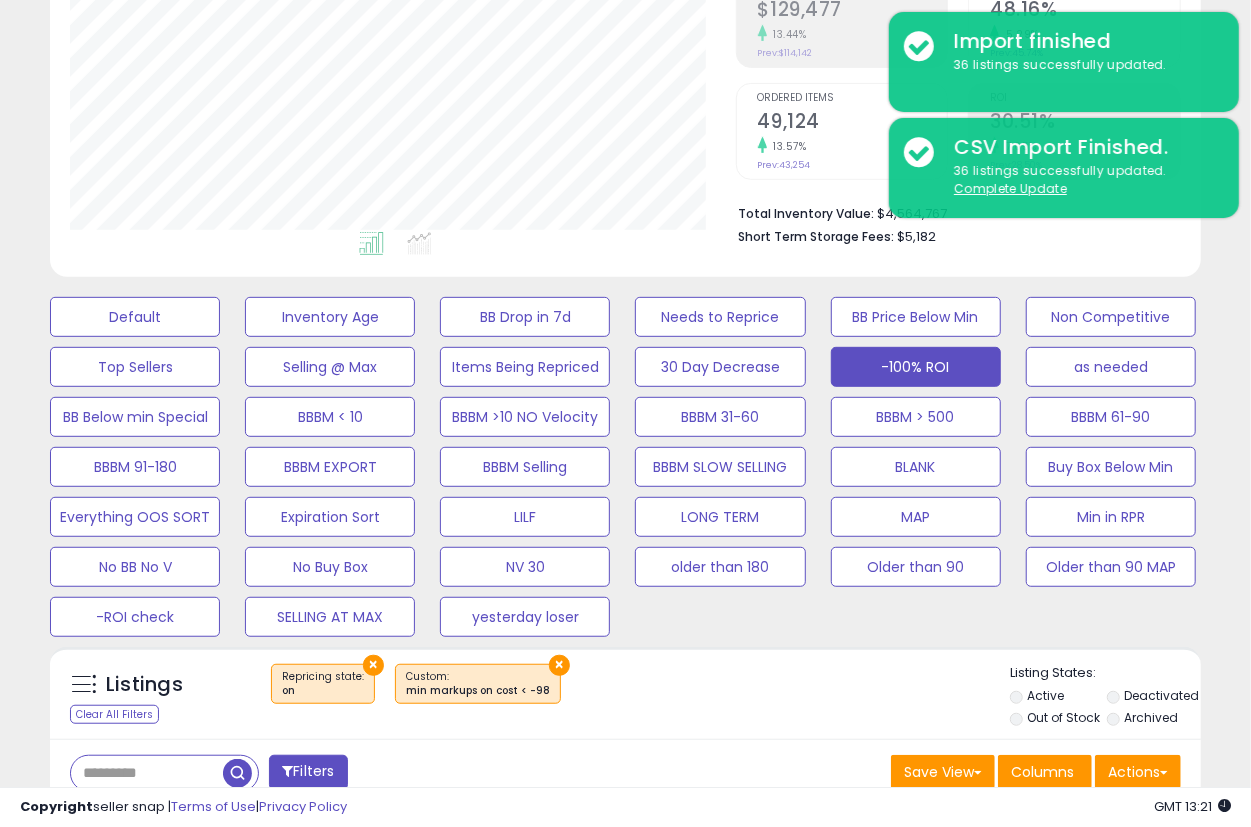 click on "Filters" at bounding box center [308, 772] 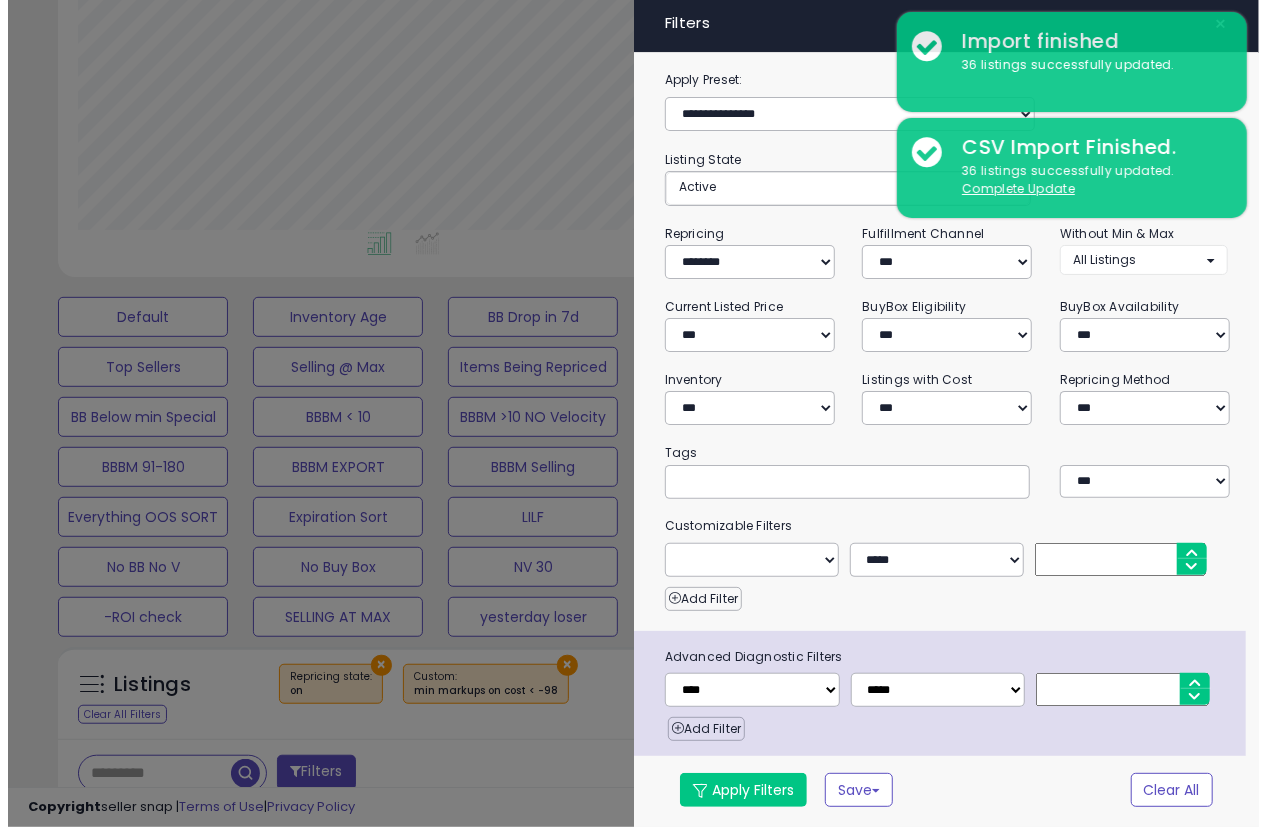 scroll, scrollTop: 999590, scrollLeft: 999325, axis: both 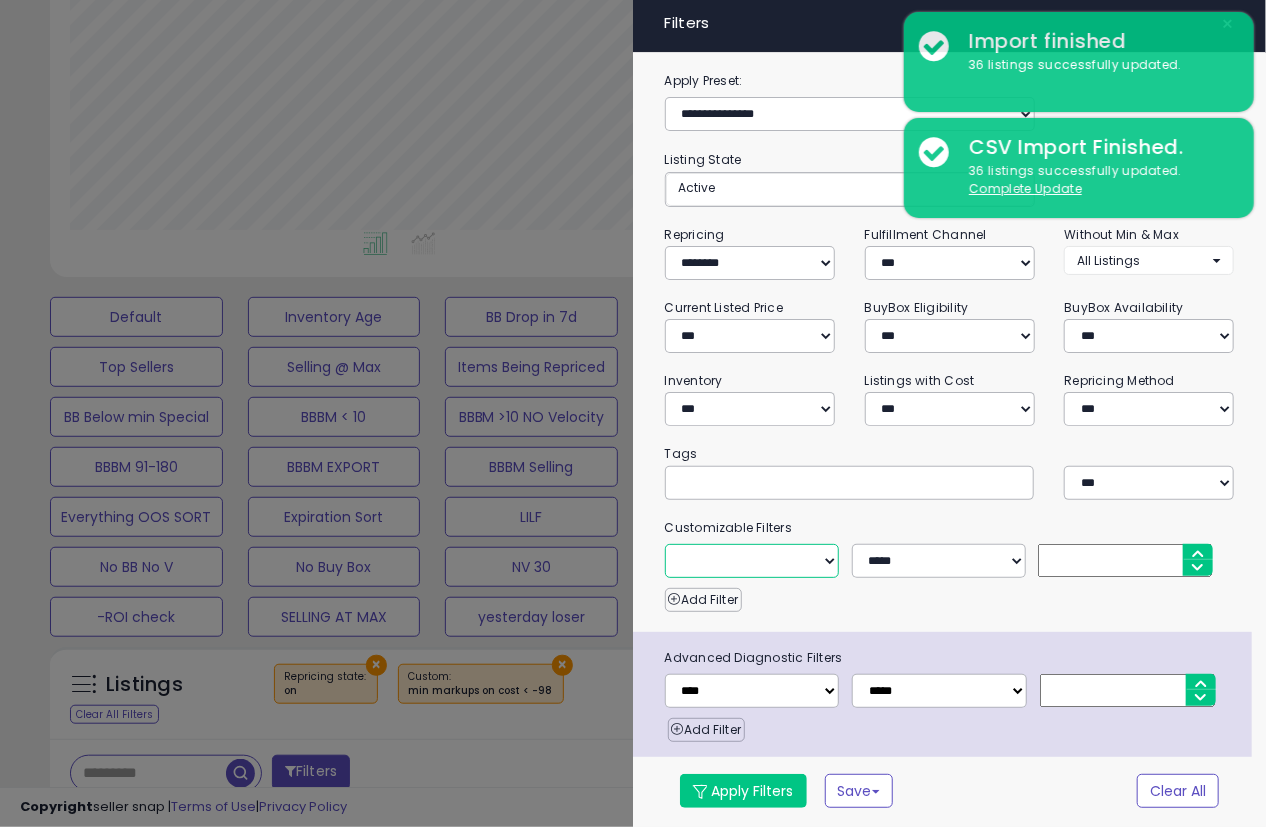 click on "**********" at bounding box center [752, 561] 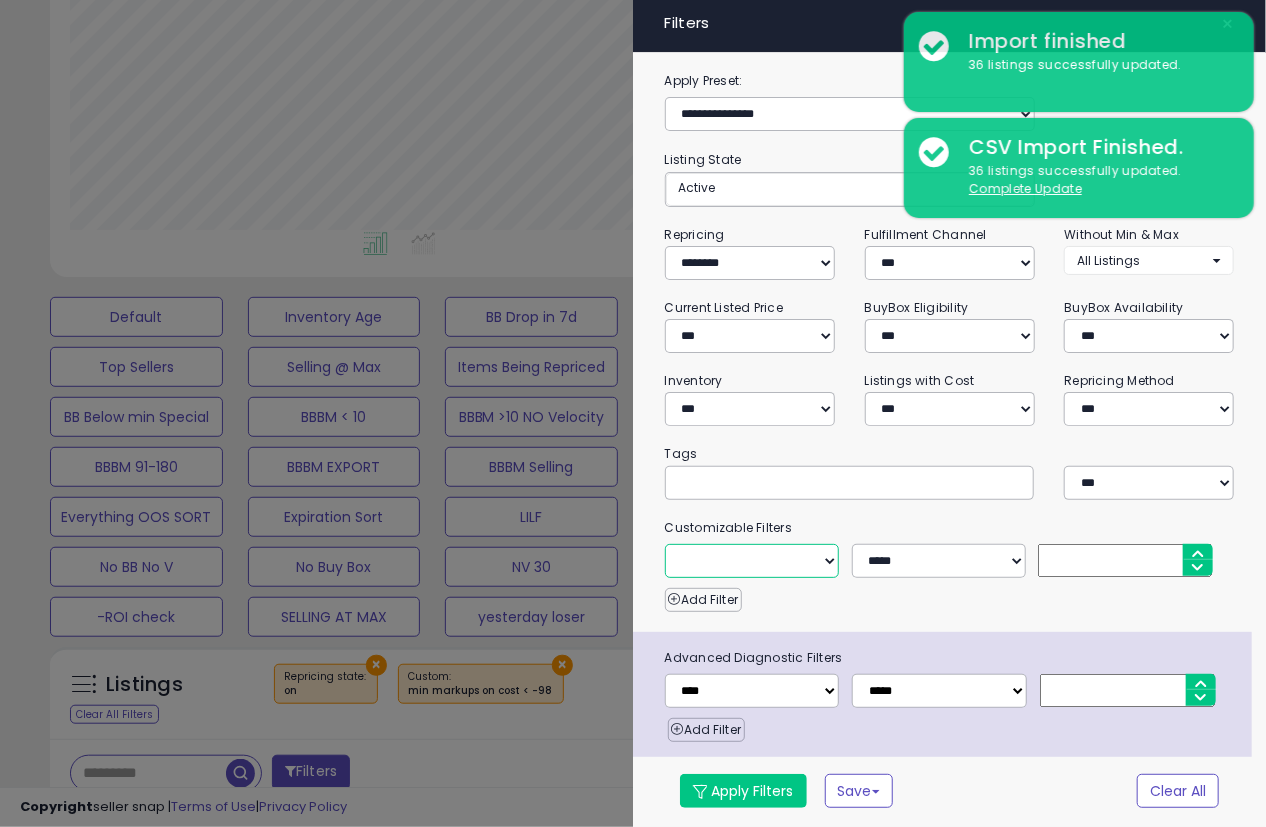 select on "**********" 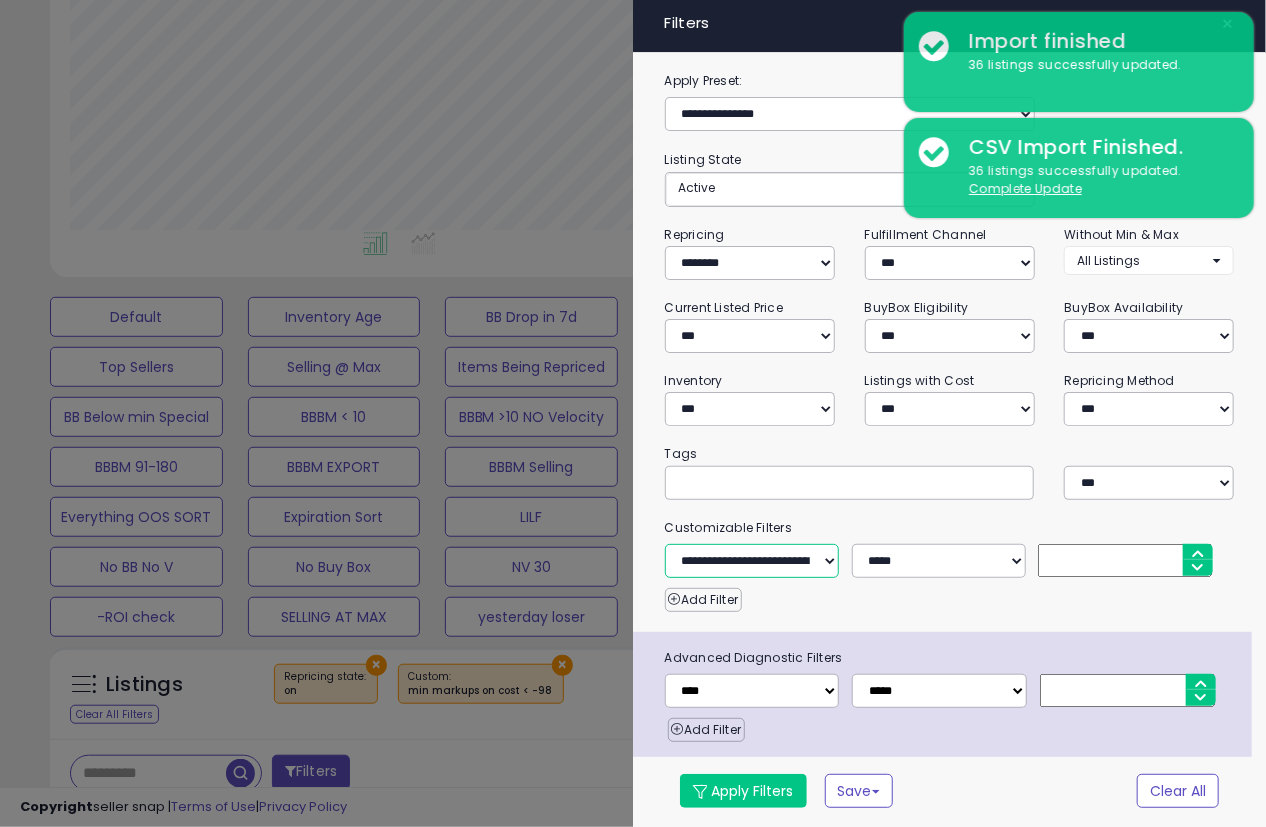 click on "**********" at bounding box center (752, 561) 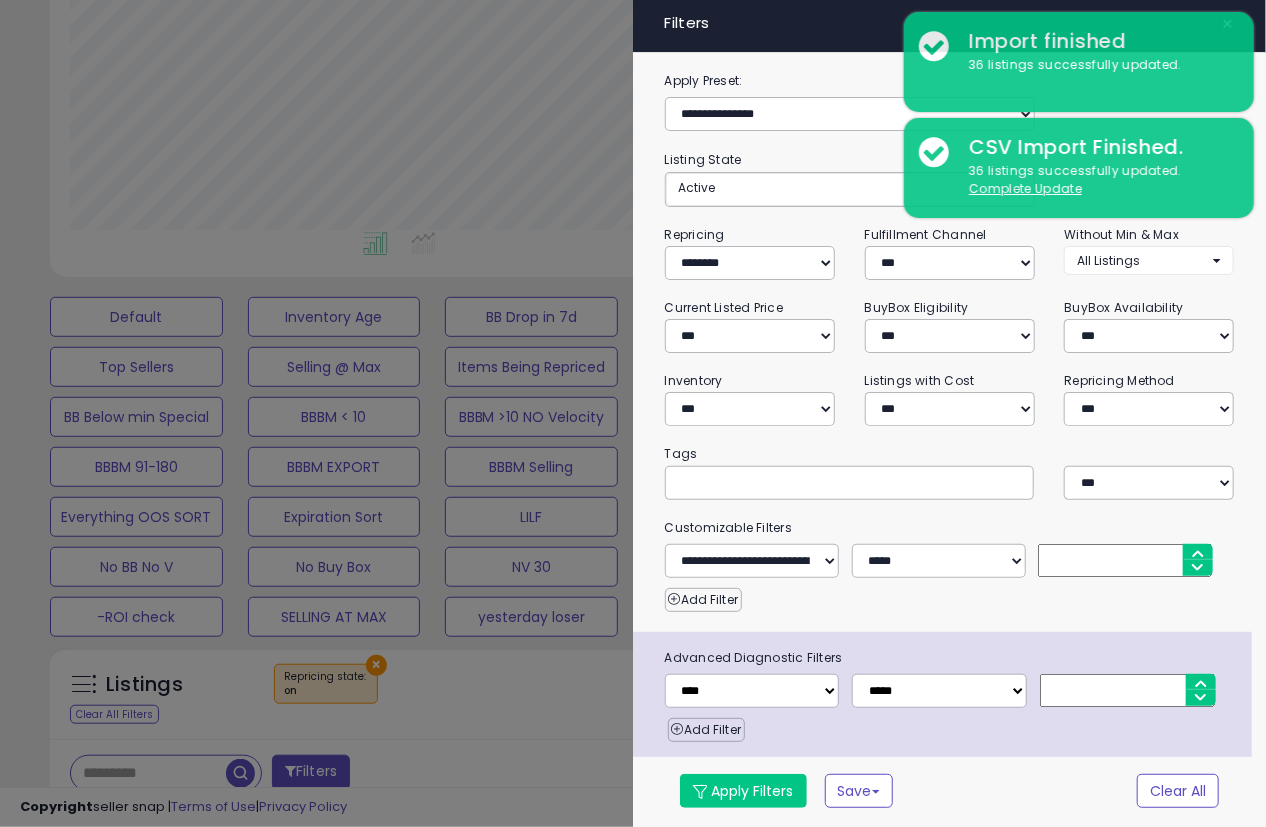 click at bounding box center [1125, 560] 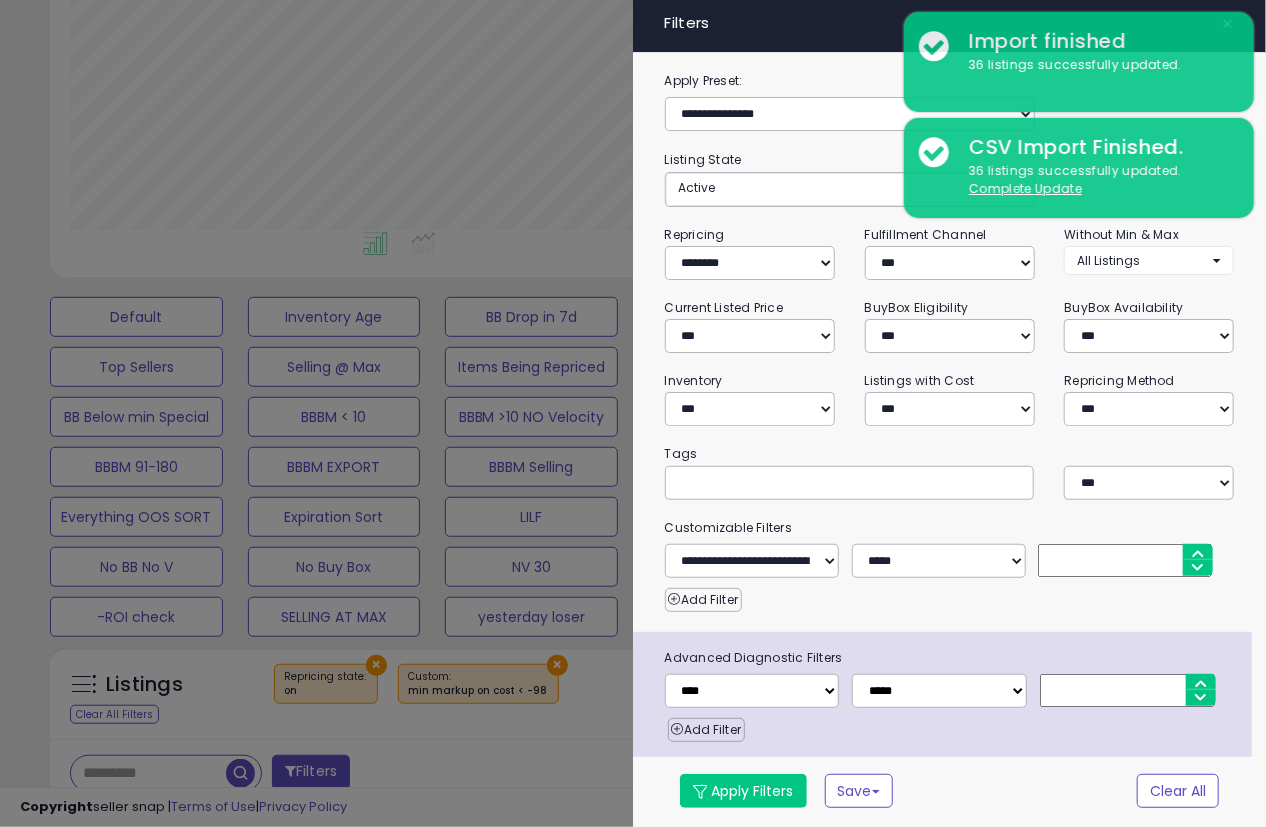 type on "***" 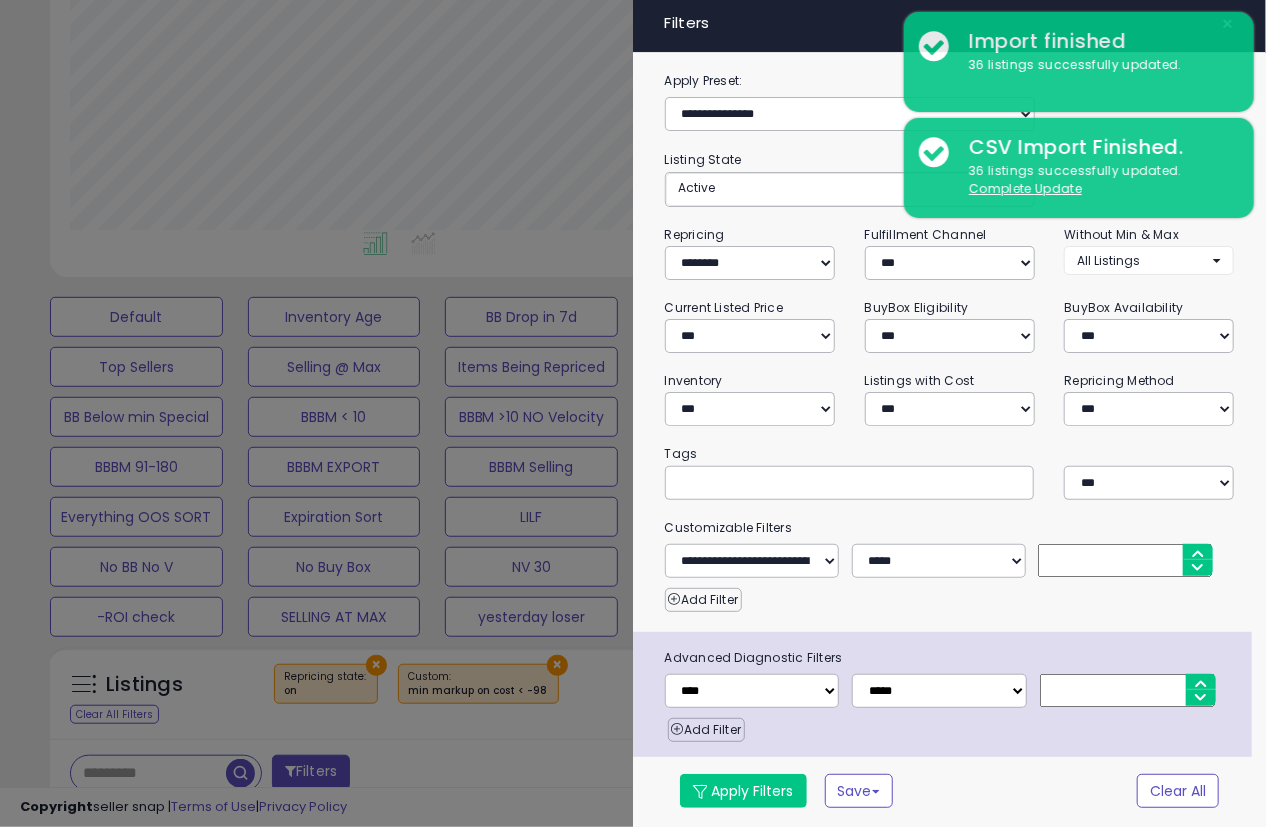 click on "**********" at bounding box center (949, 447) 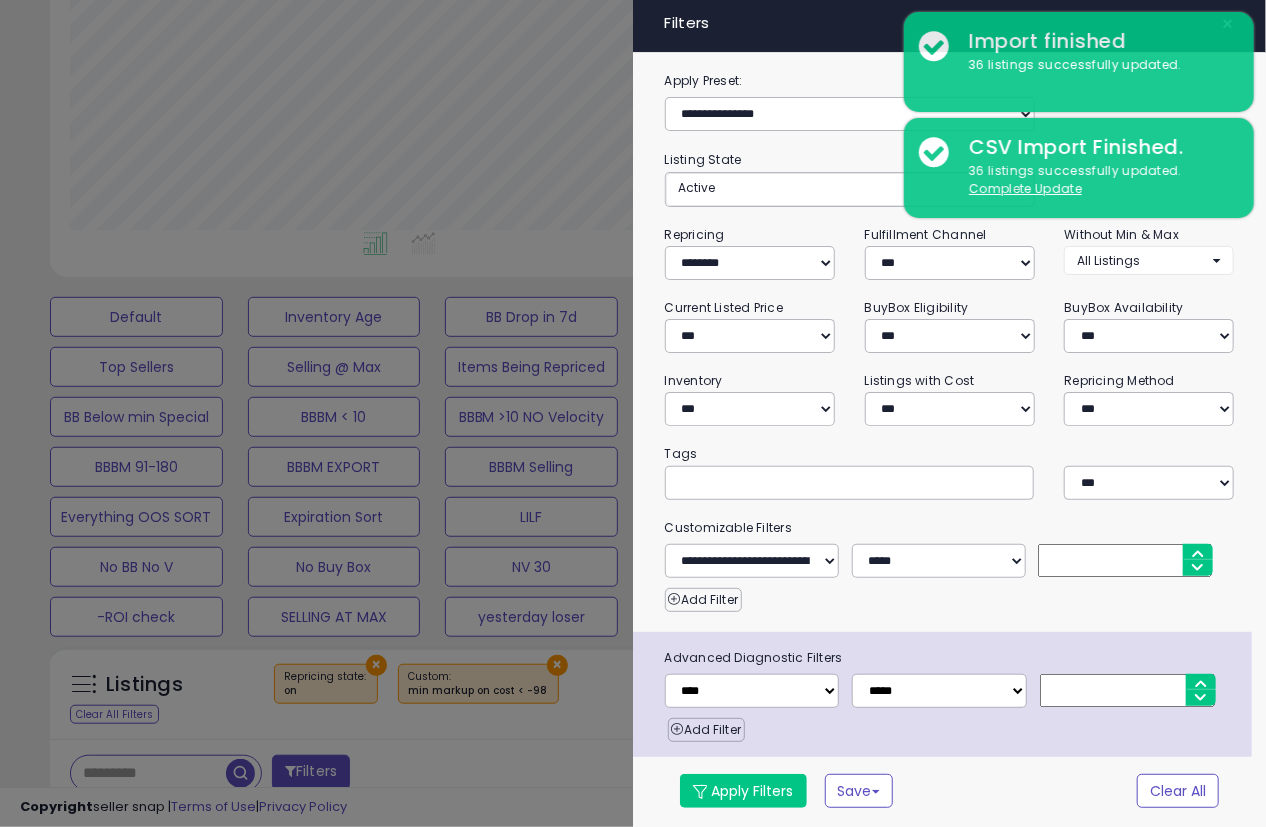 click on "Customizable Filters" at bounding box center (950, 528) 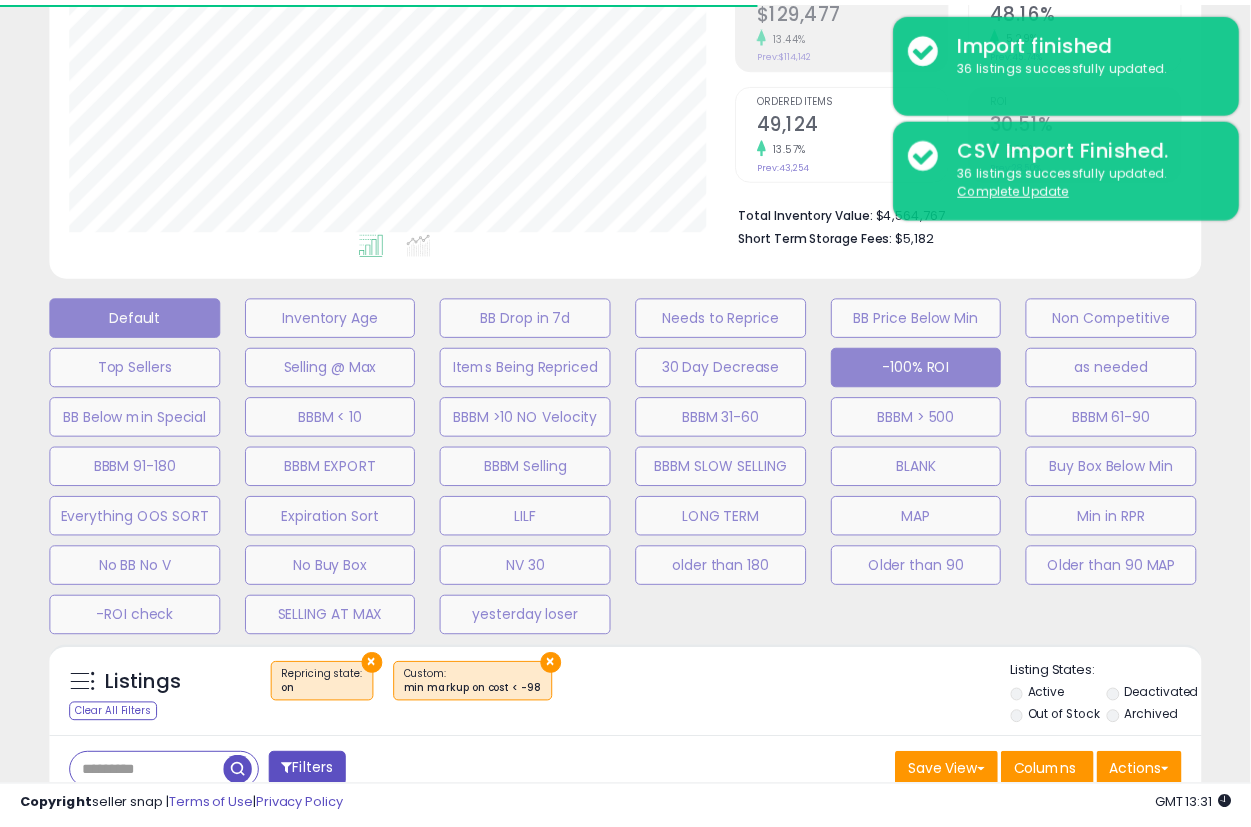 scroll, scrollTop: 410, scrollLeft: 666, axis: both 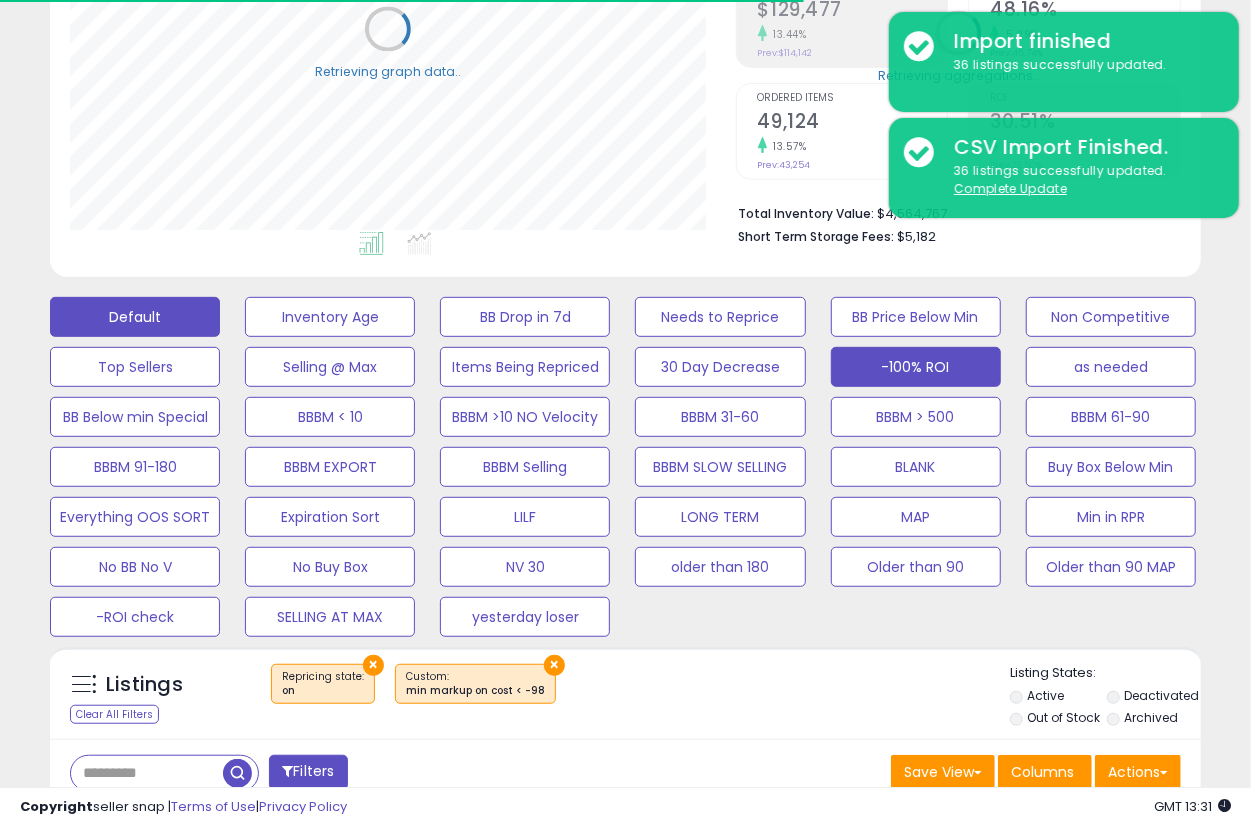 click on "Default" at bounding box center (135, 317) 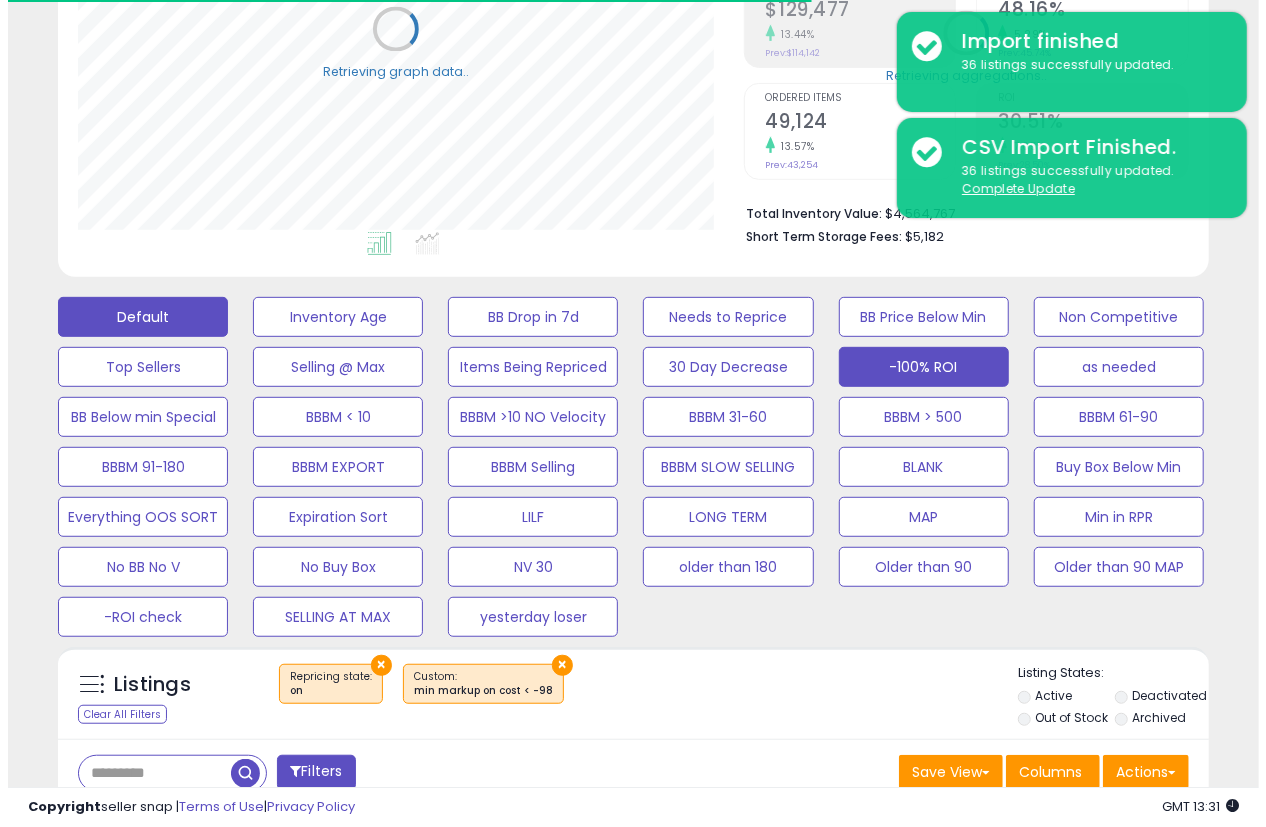 scroll, scrollTop: 999590, scrollLeft: 999325, axis: both 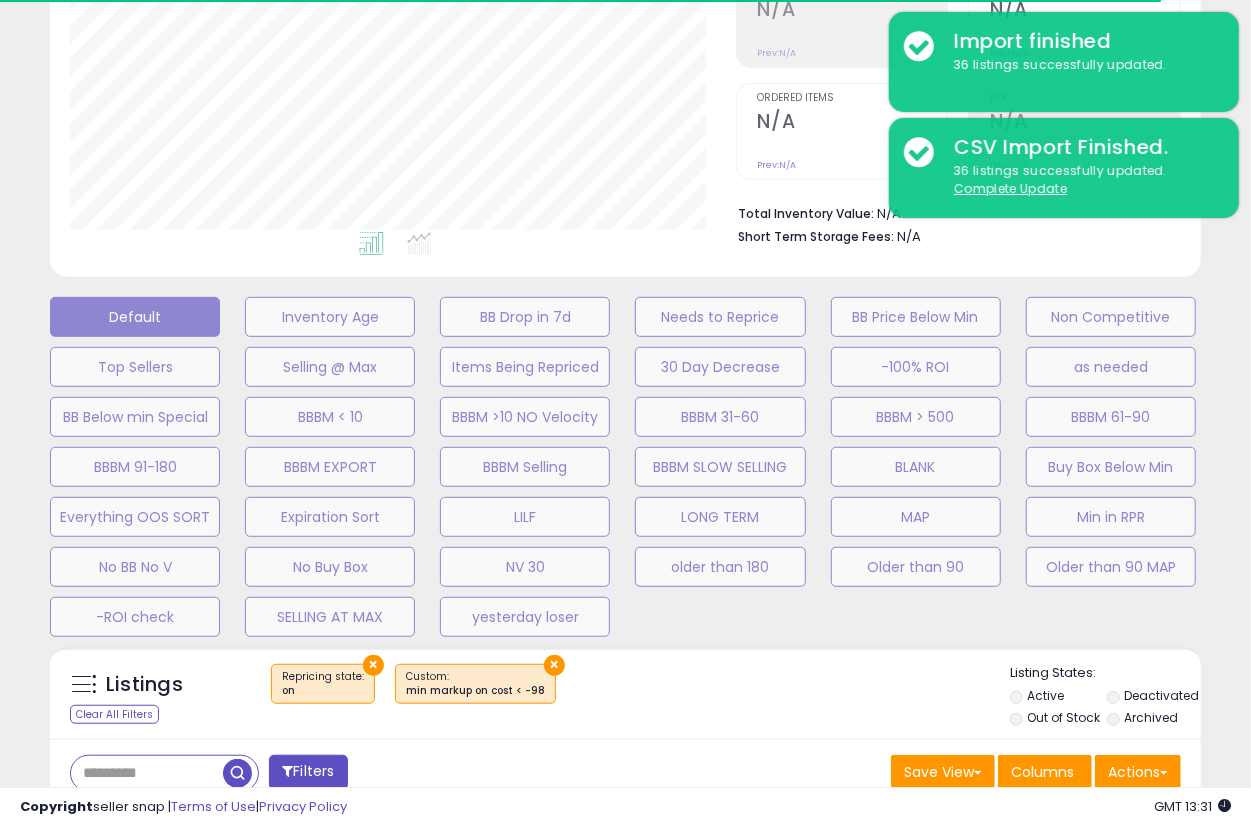 click on "Retrieving listings data.." at bounding box center (625, 865) 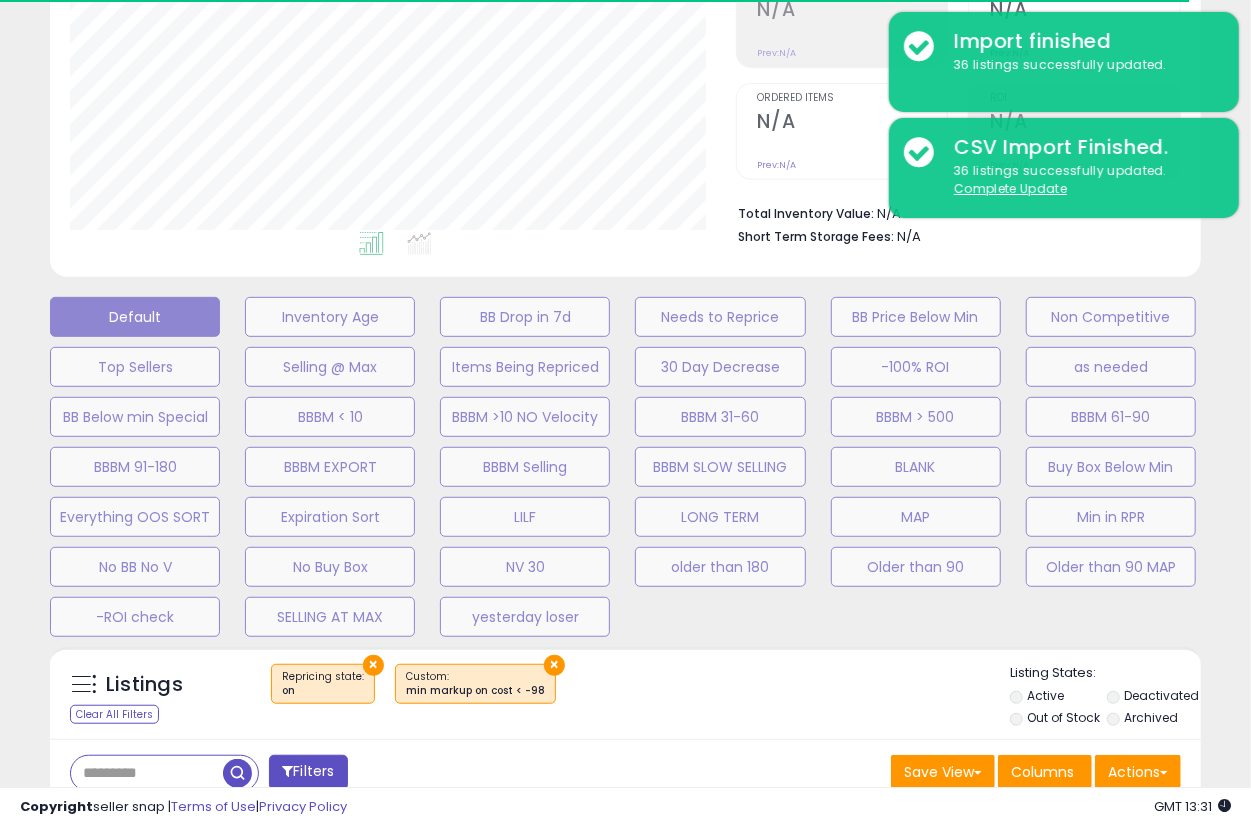 scroll, scrollTop: 664, scrollLeft: 0, axis: vertical 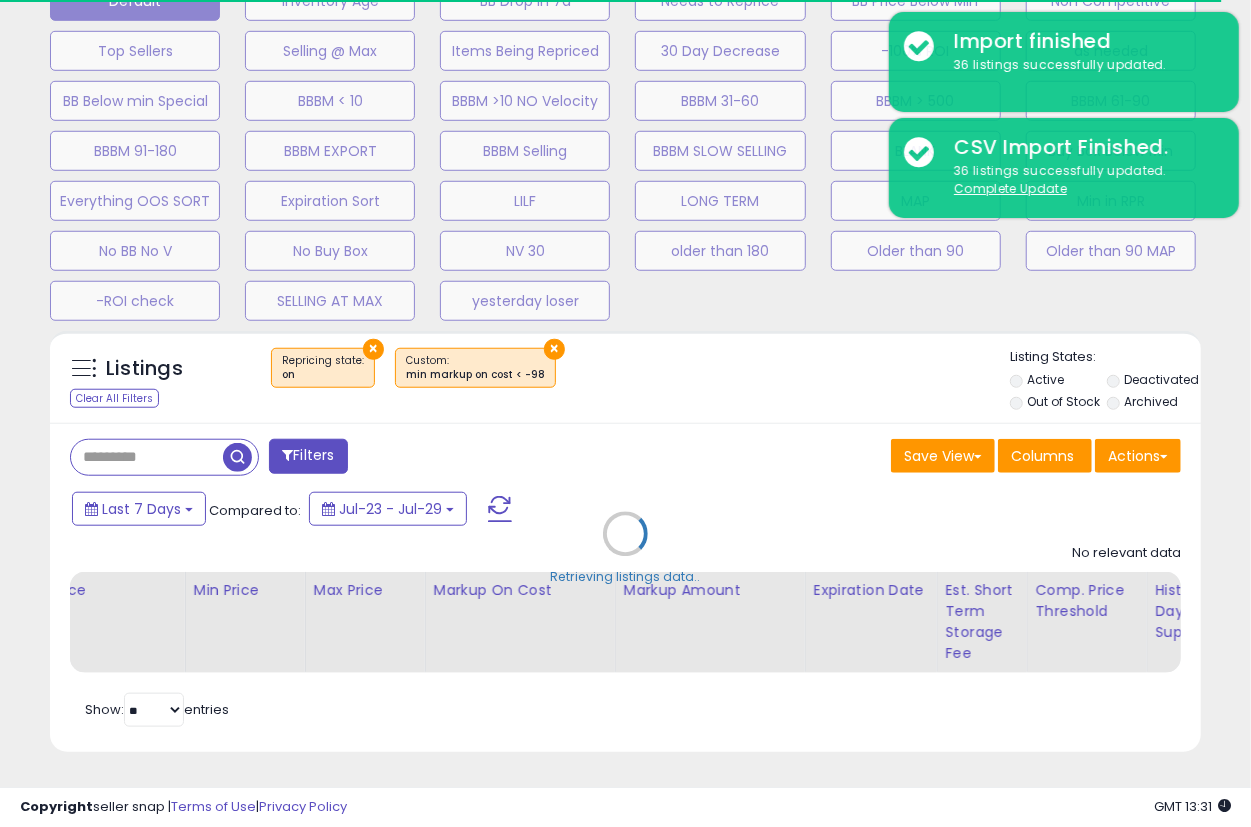 click on "Retrieving listings data.." at bounding box center [625, 549] 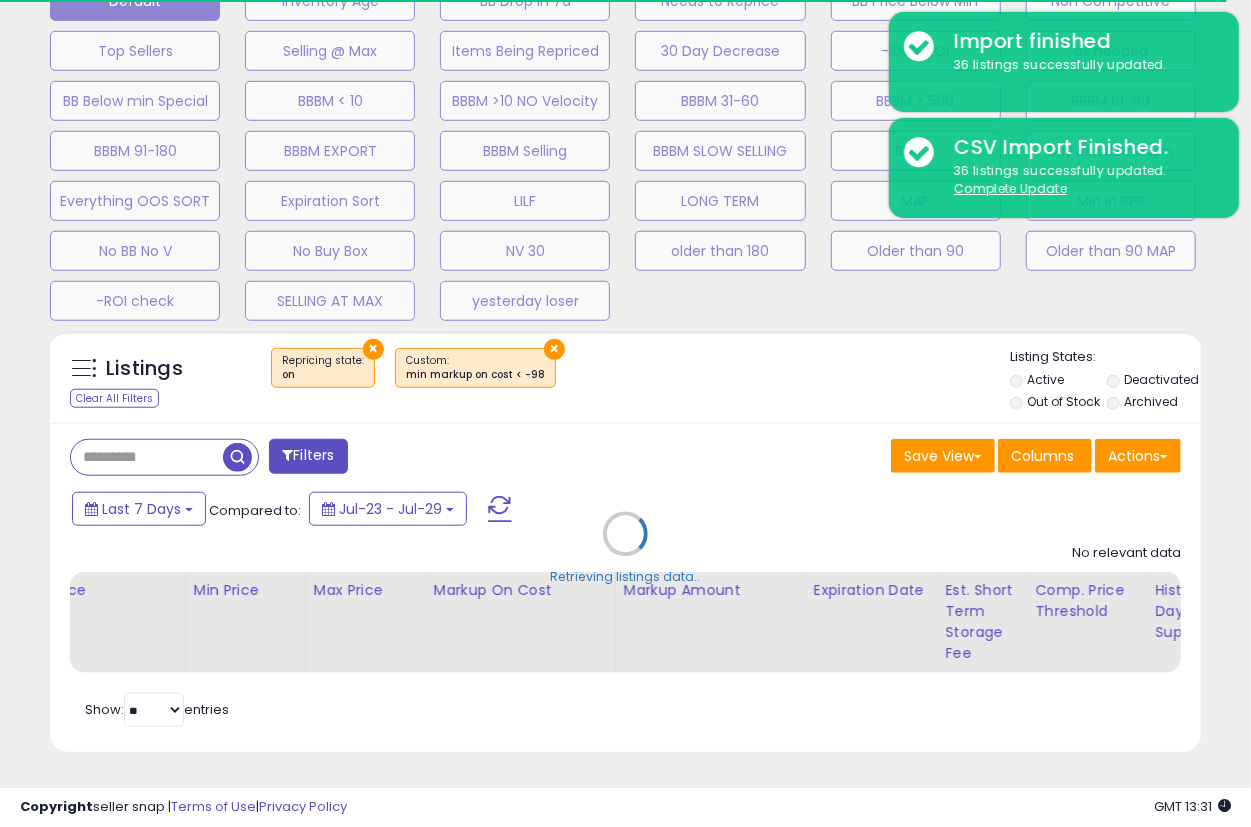 click on "Retrieving listings data.." at bounding box center [625, 549] 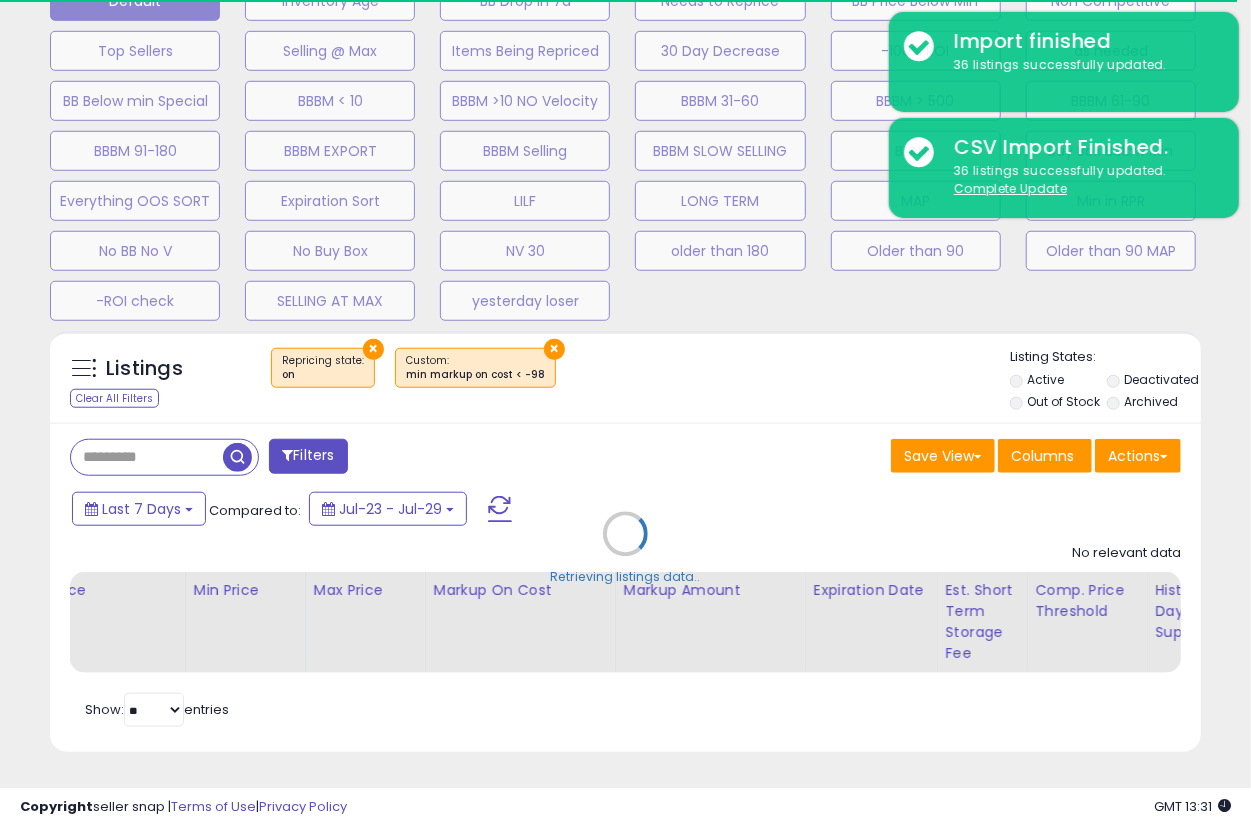 click on "Retrieving listings data.." at bounding box center [625, 549] 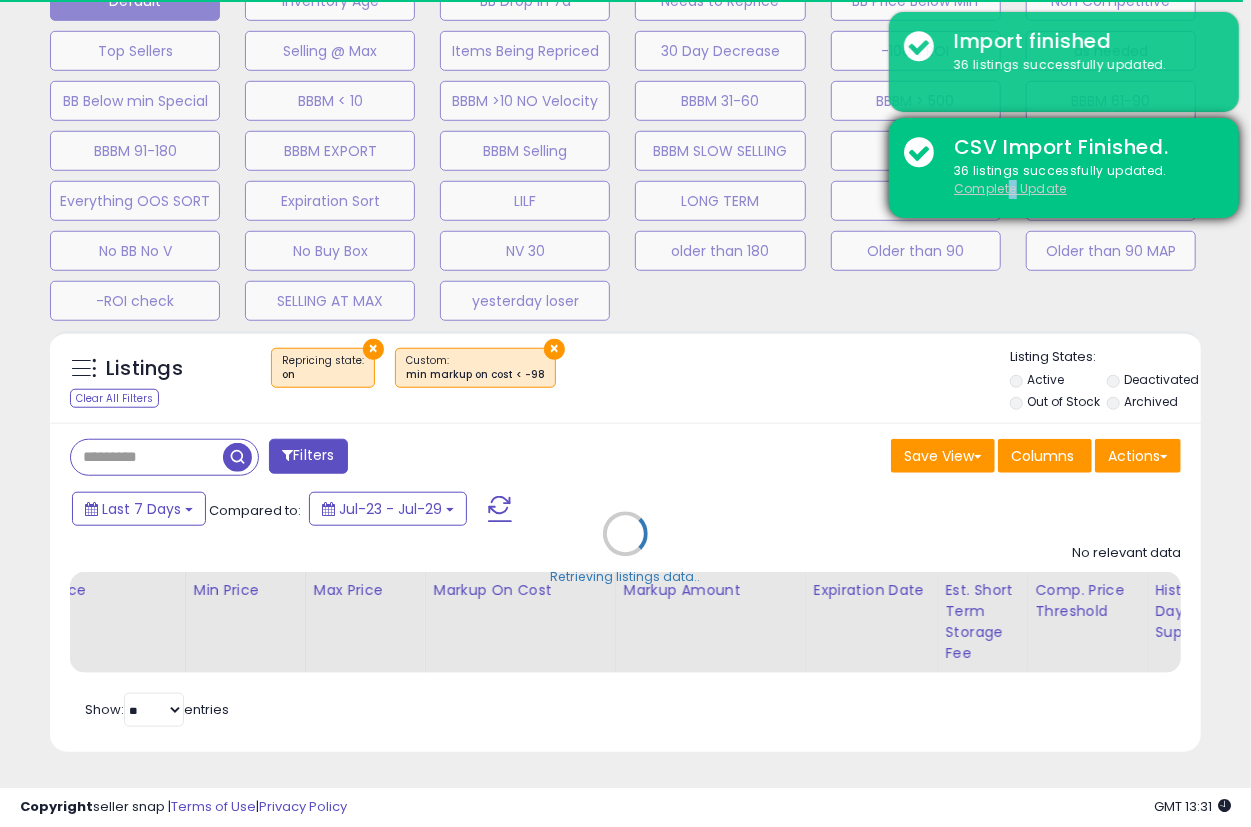 click on "Complete Update" at bounding box center (1010, 188) 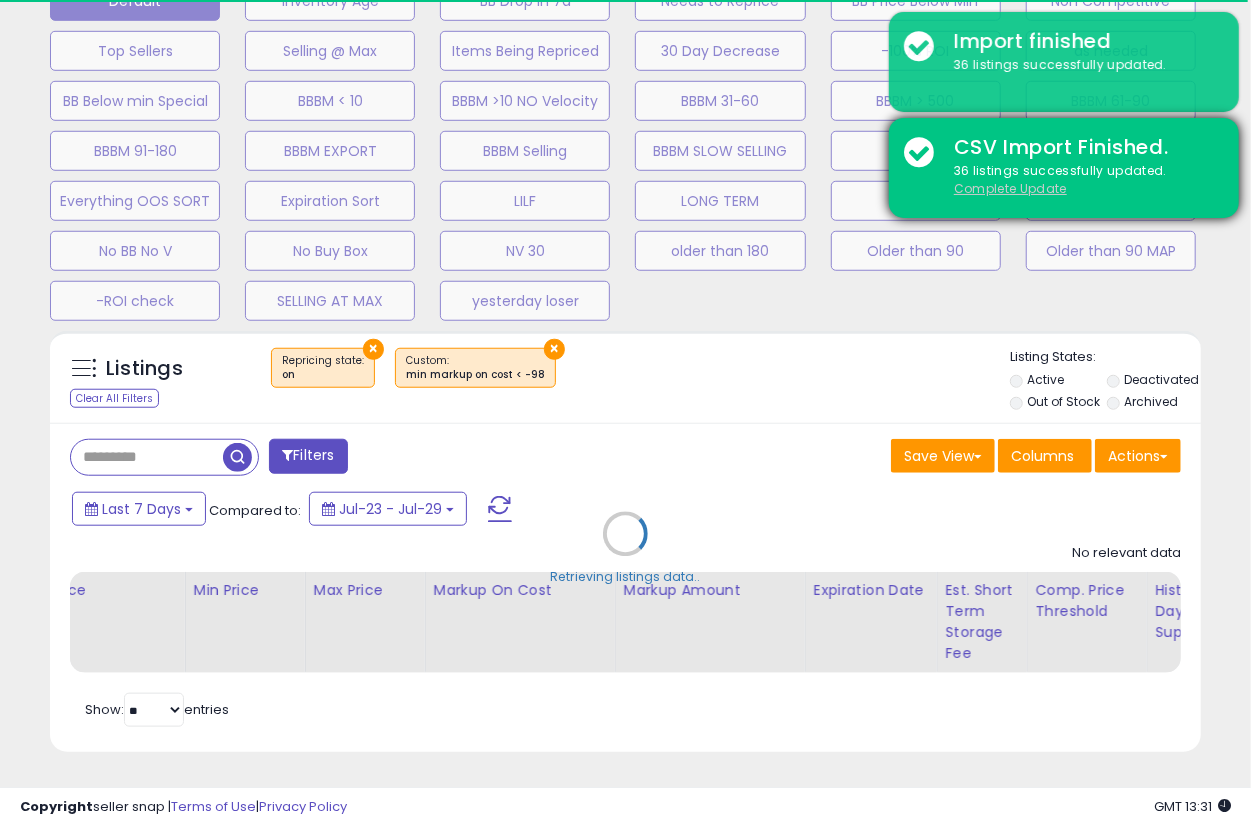 click on "Complete Update" at bounding box center [1010, 188] 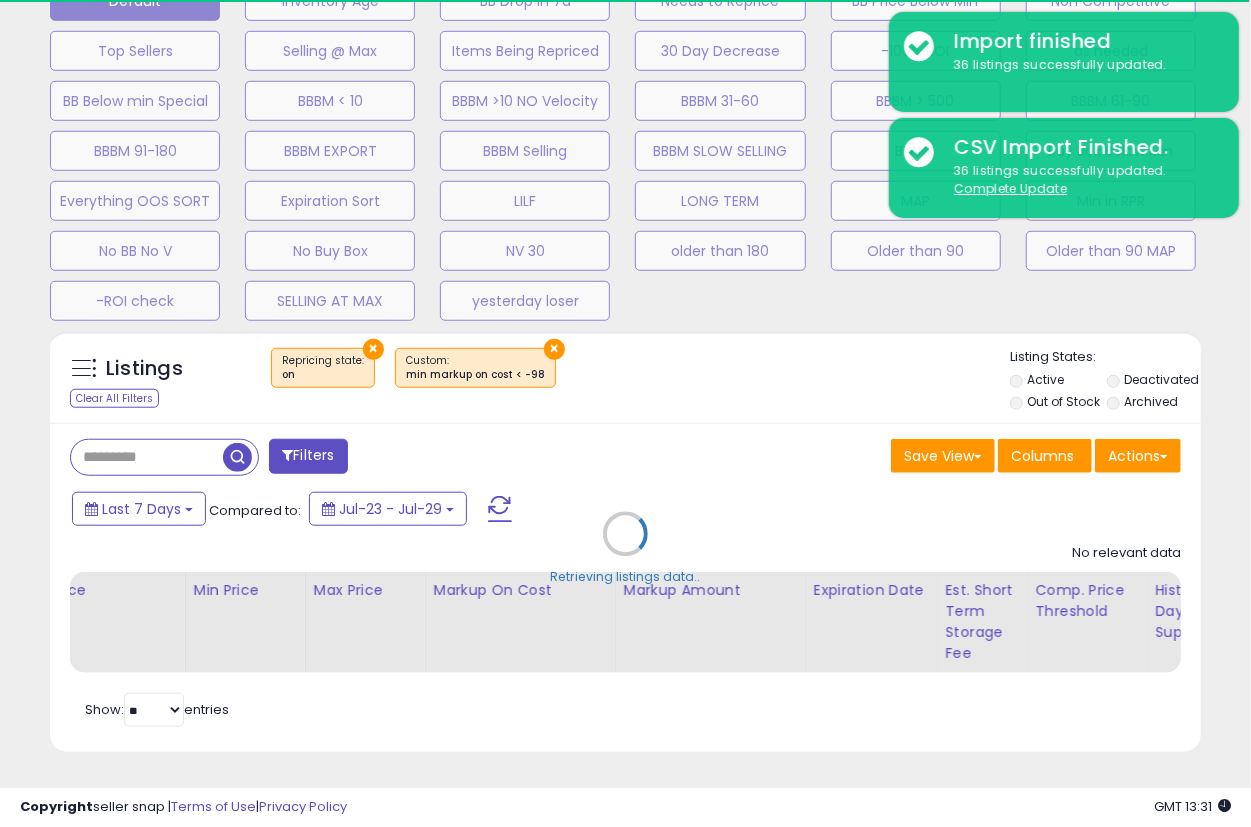 click on "Default
Inventory Age
BB Drop in 7d
Needs to Reprice
BB Price Below Min
Non Competitive
Top Sellers
Selling @ Max
Items Being Repriced
30 Day Decrease
-100% ROI
as needed
BB Below min Special
BLANK" at bounding box center (625, 146) 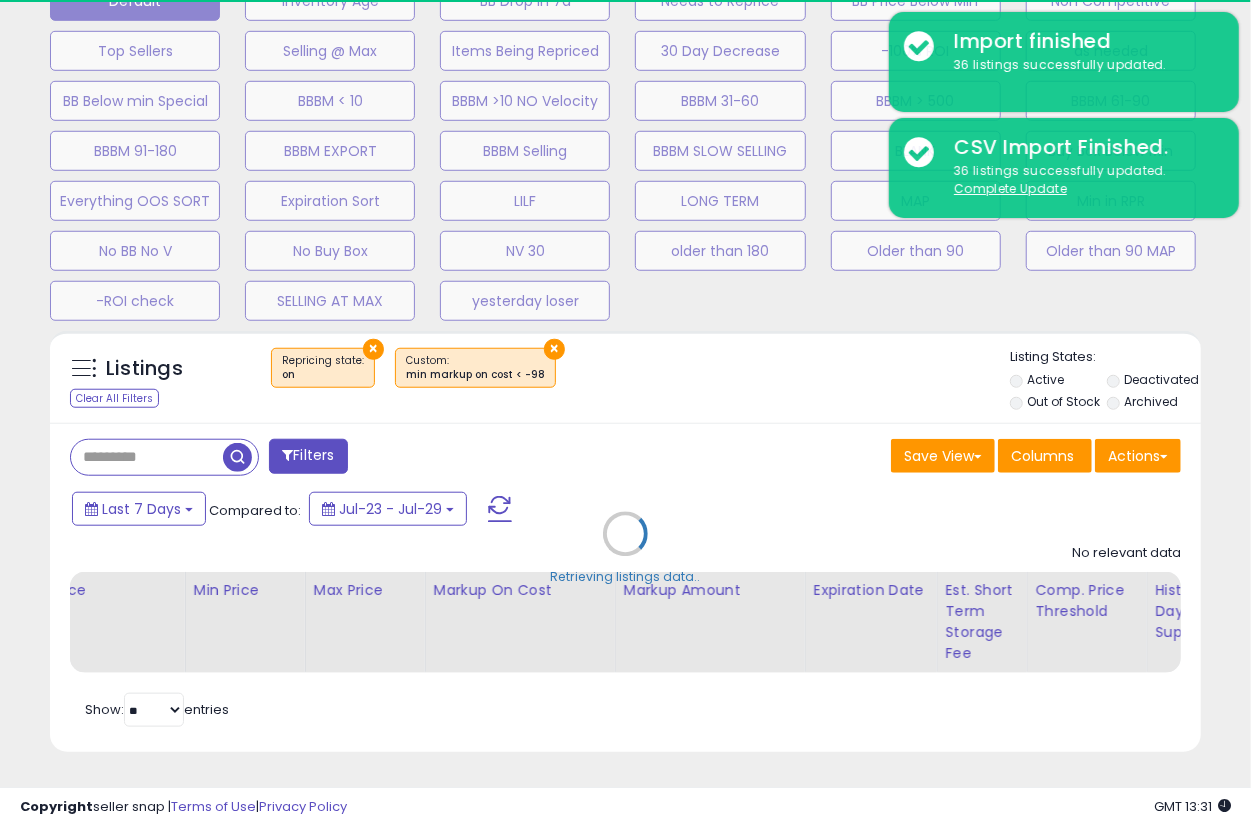 click on "Retrieving listings data.." at bounding box center (625, 549) 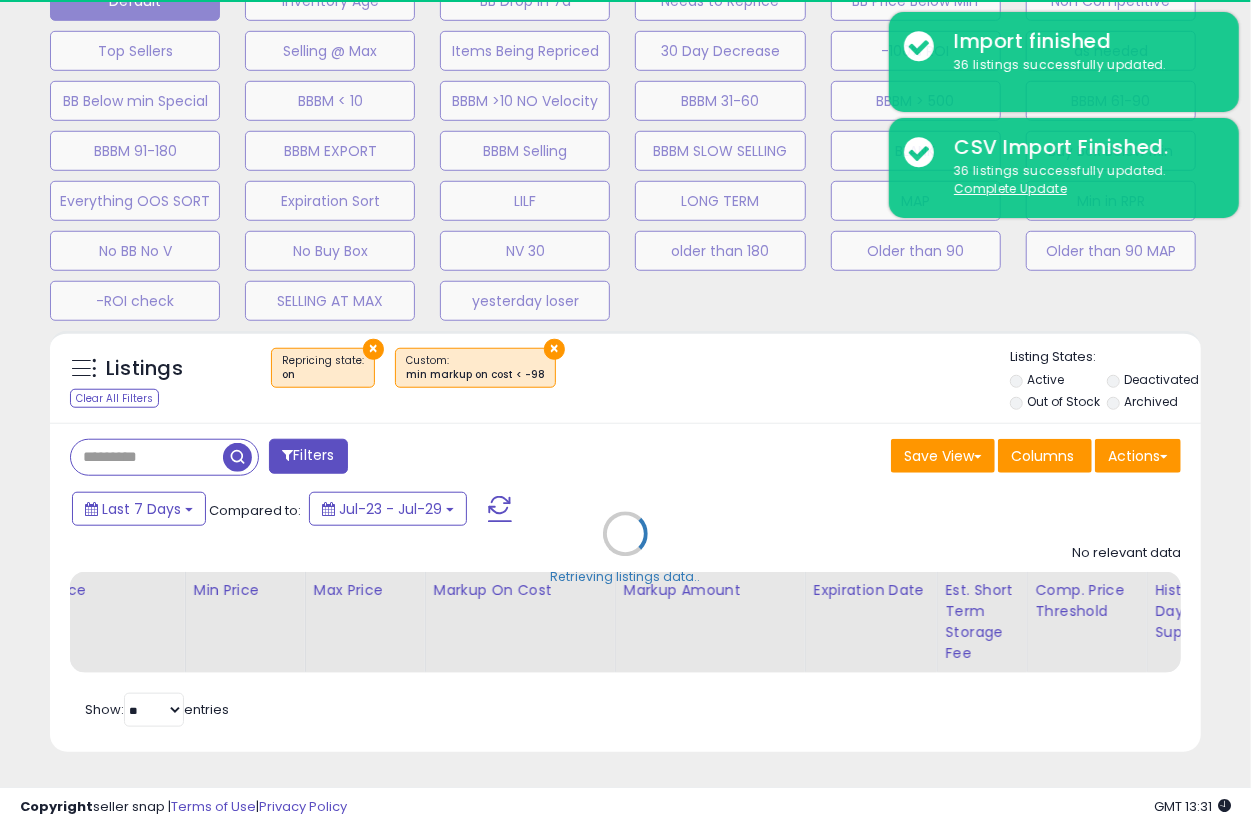 click on "Retrieving listings data.." at bounding box center (625, 549) 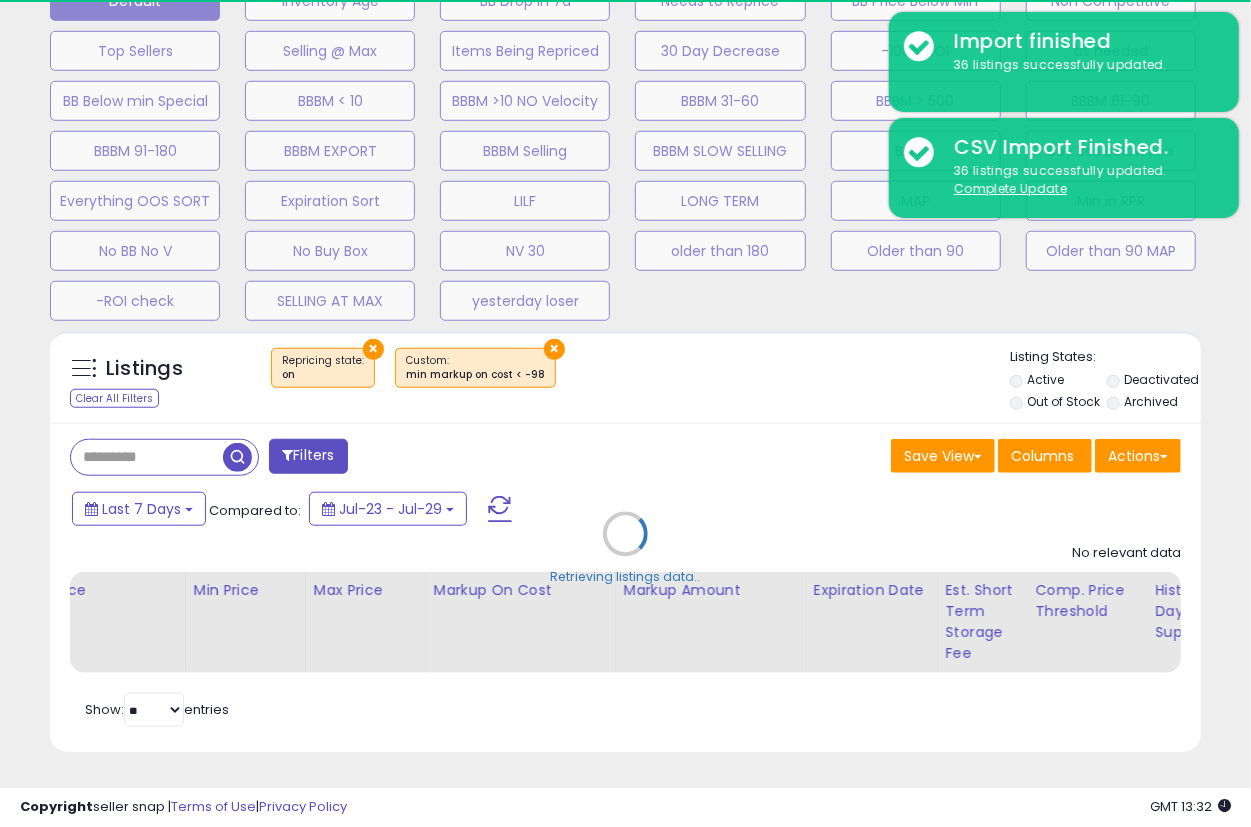 click on "Retrieving listings data.." at bounding box center [625, 549] 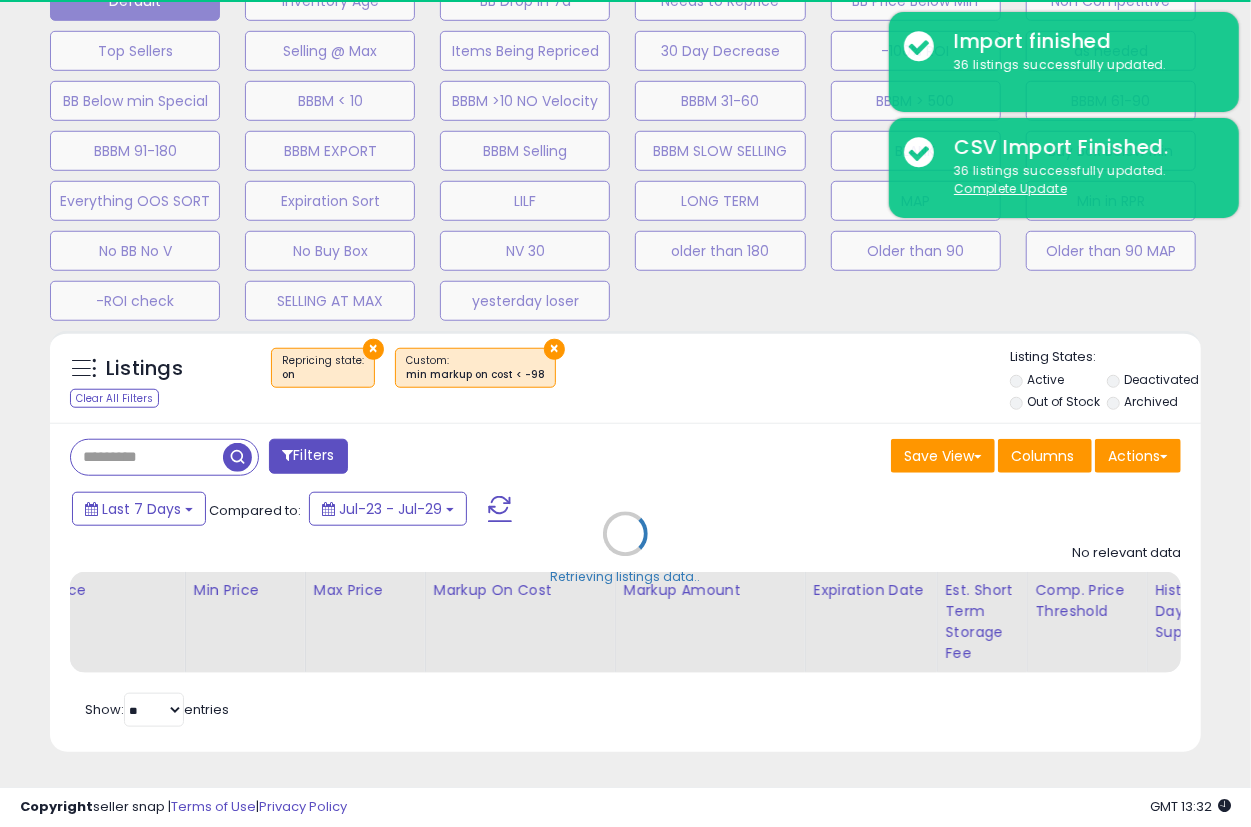 click on "Retrieving listings data.." at bounding box center (625, 549) 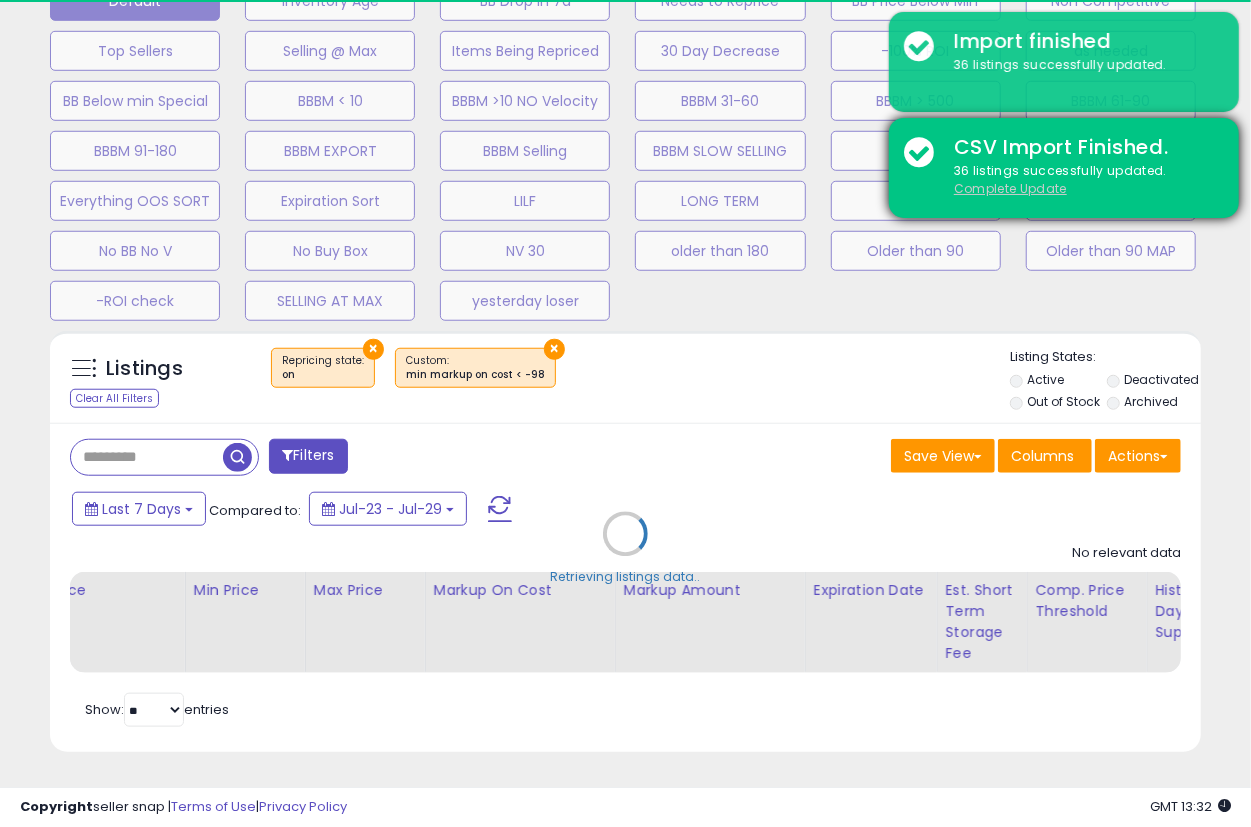 click on "Complete Update" at bounding box center (1010, 188) 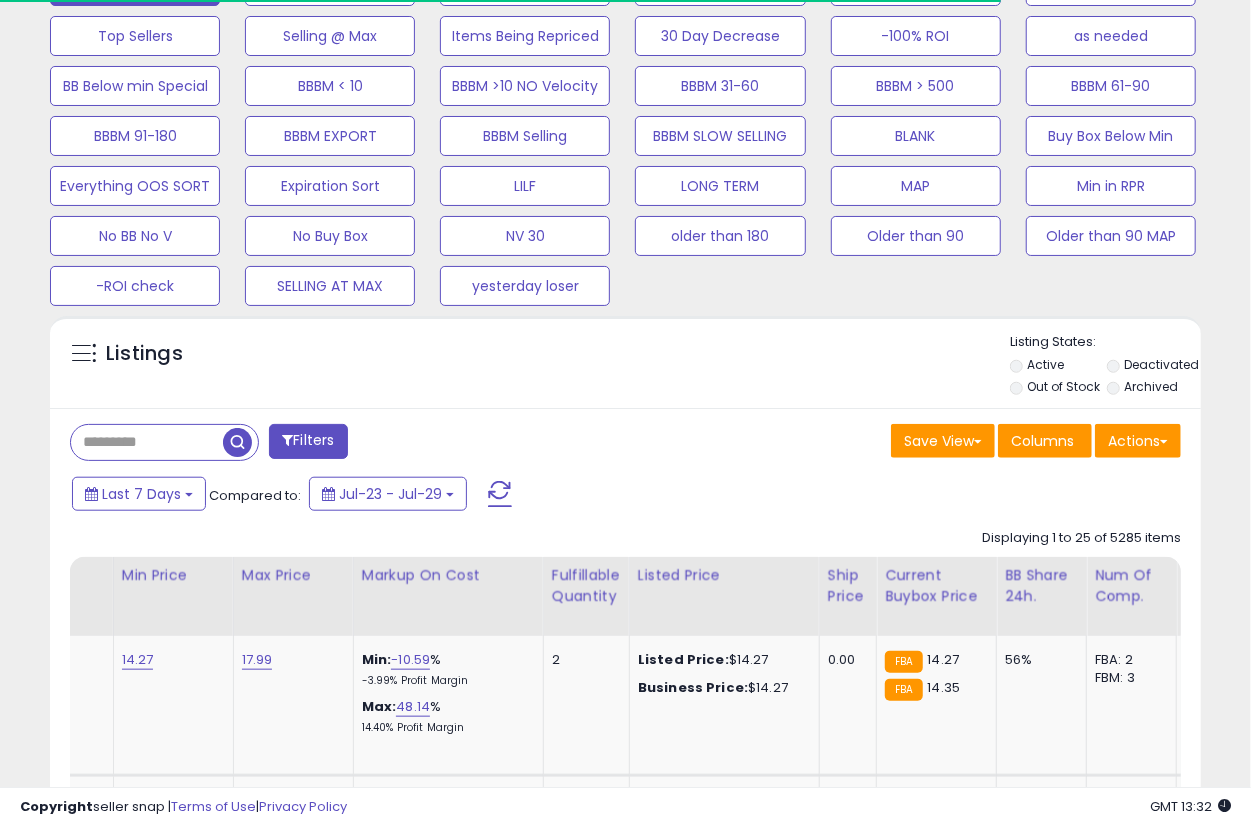 scroll, scrollTop: 999590, scrollLeft: 999334, axis: both 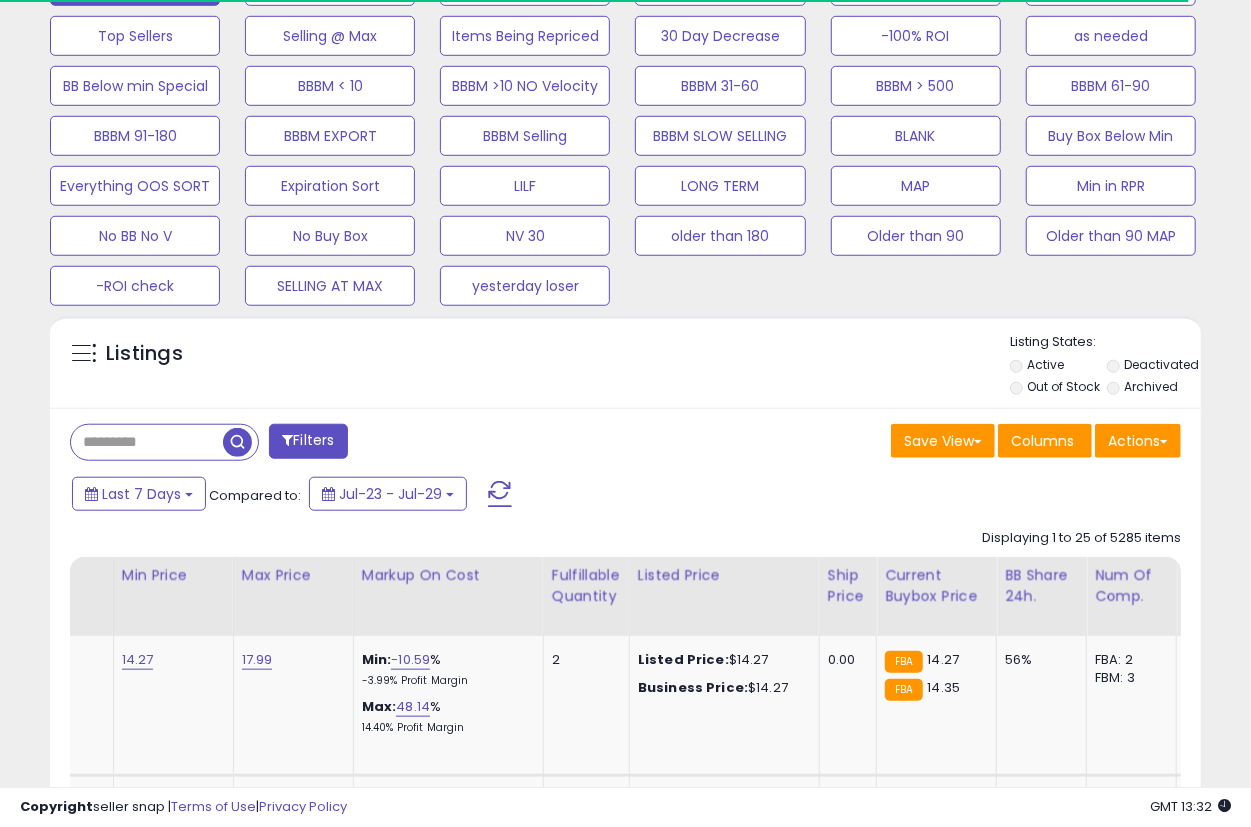 click on "Retrieving listings data.." at bounding box center (0, 0) 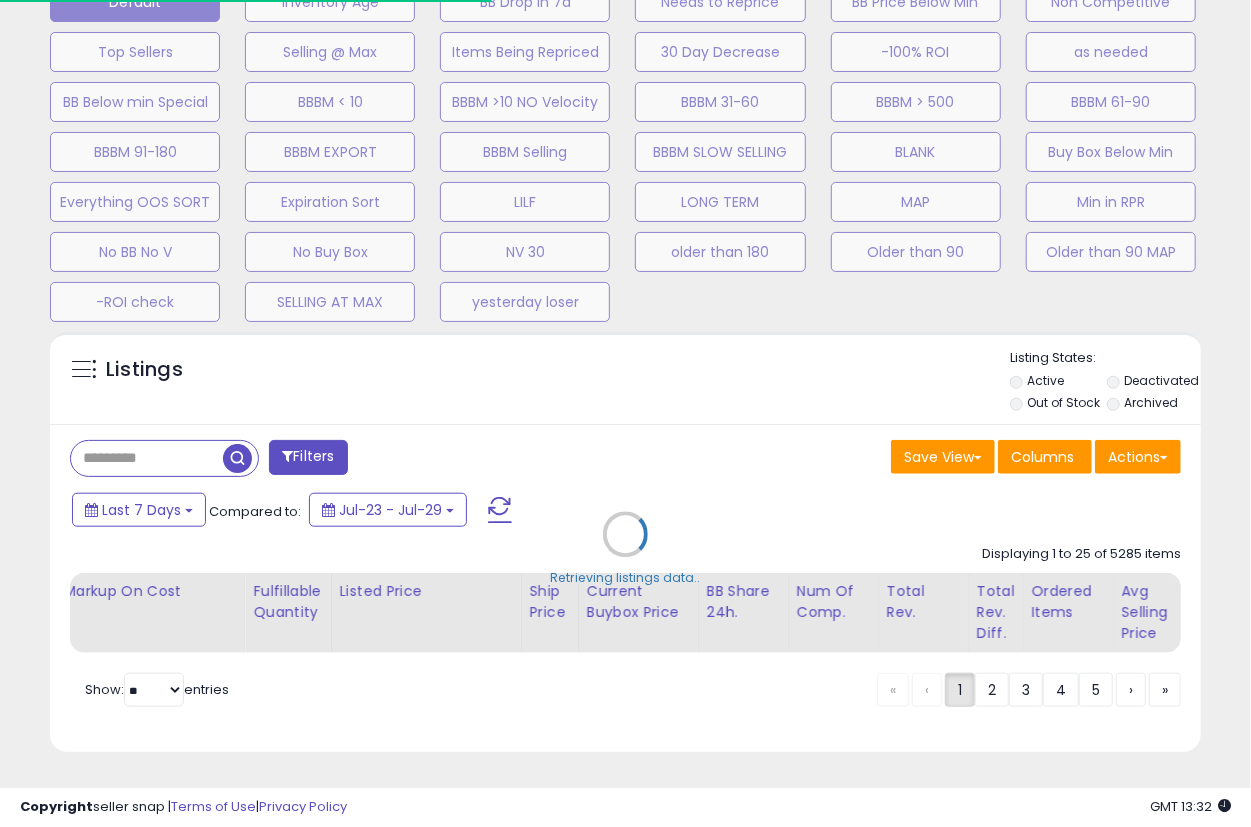 scroll, scrollTop: 662, scrollLeft: 0, axis: vertical 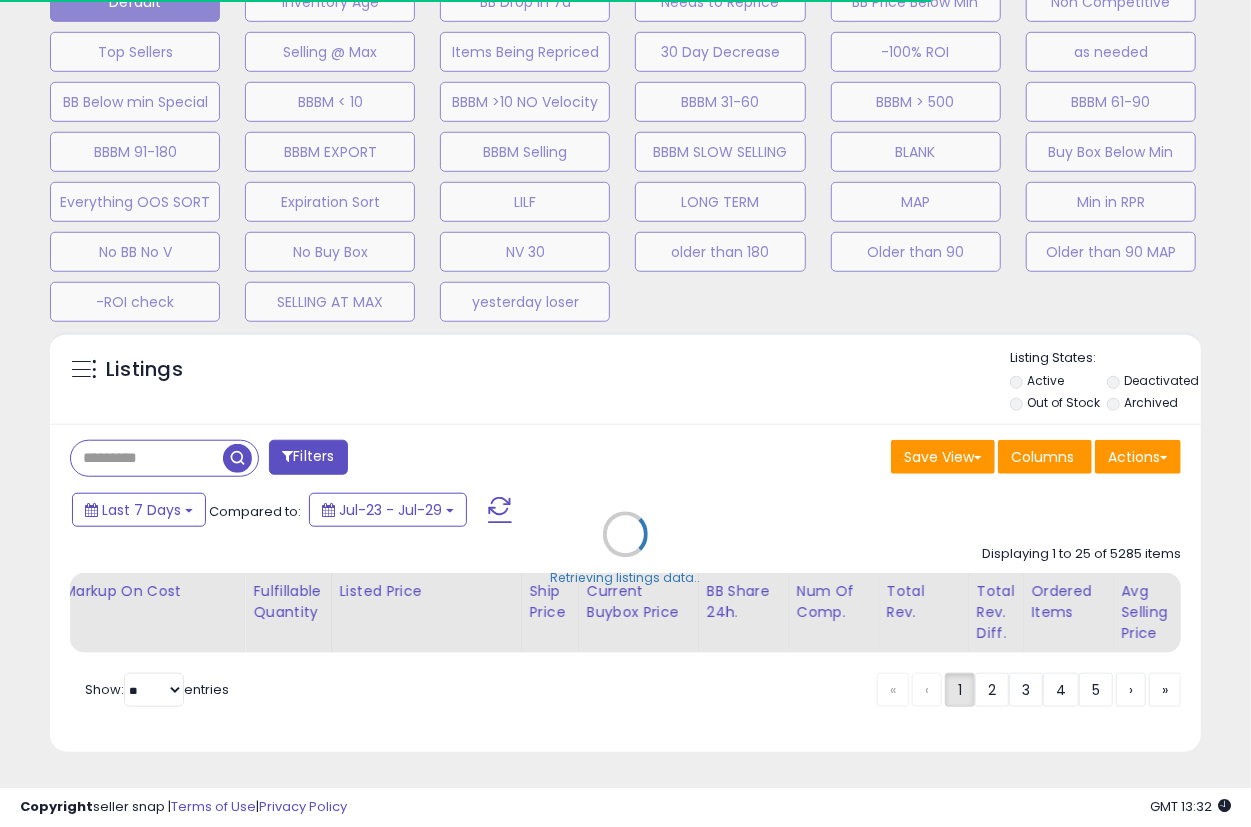 click on "Retrieving listings data.." at bounding box center [625, 549] 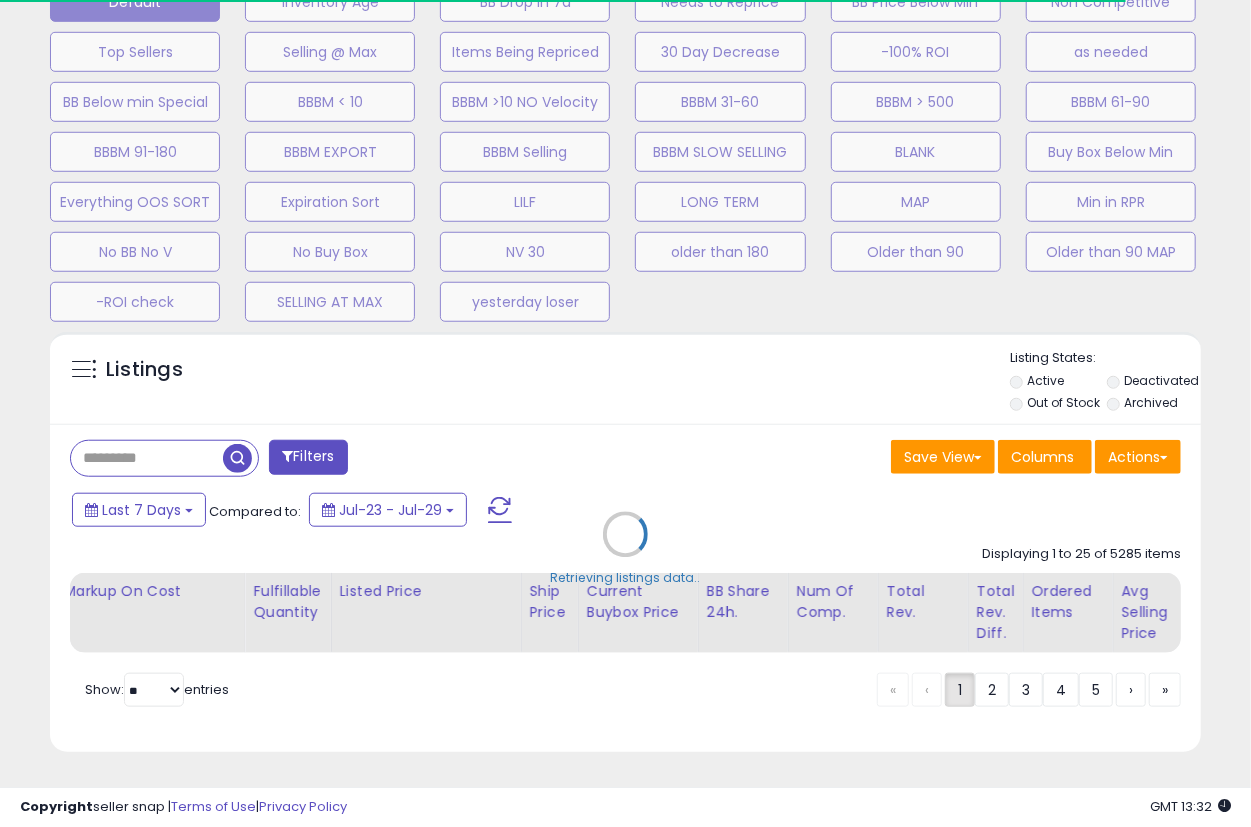 click on "Retrieving listings data.." at bounding box center [625, 549] 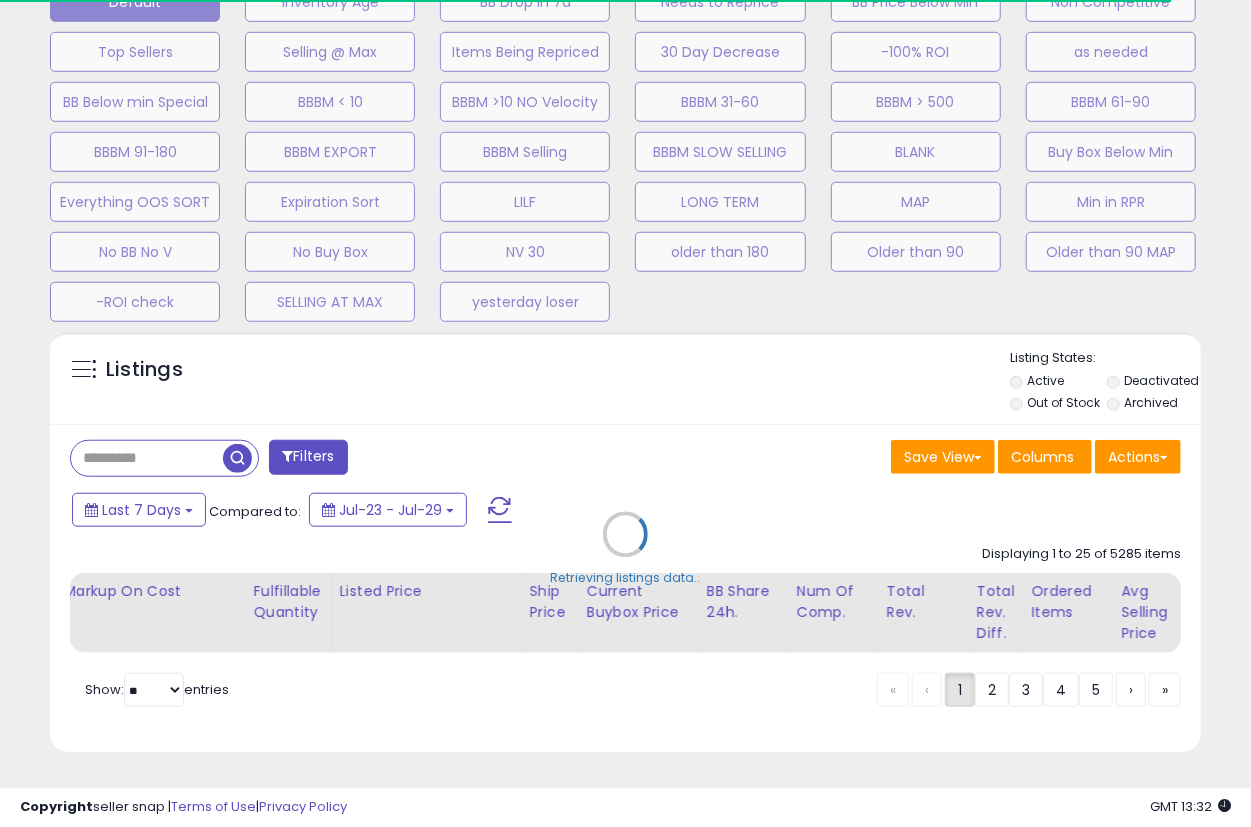 click on "Retrieving listings data.." at bounding box center (625, 549) 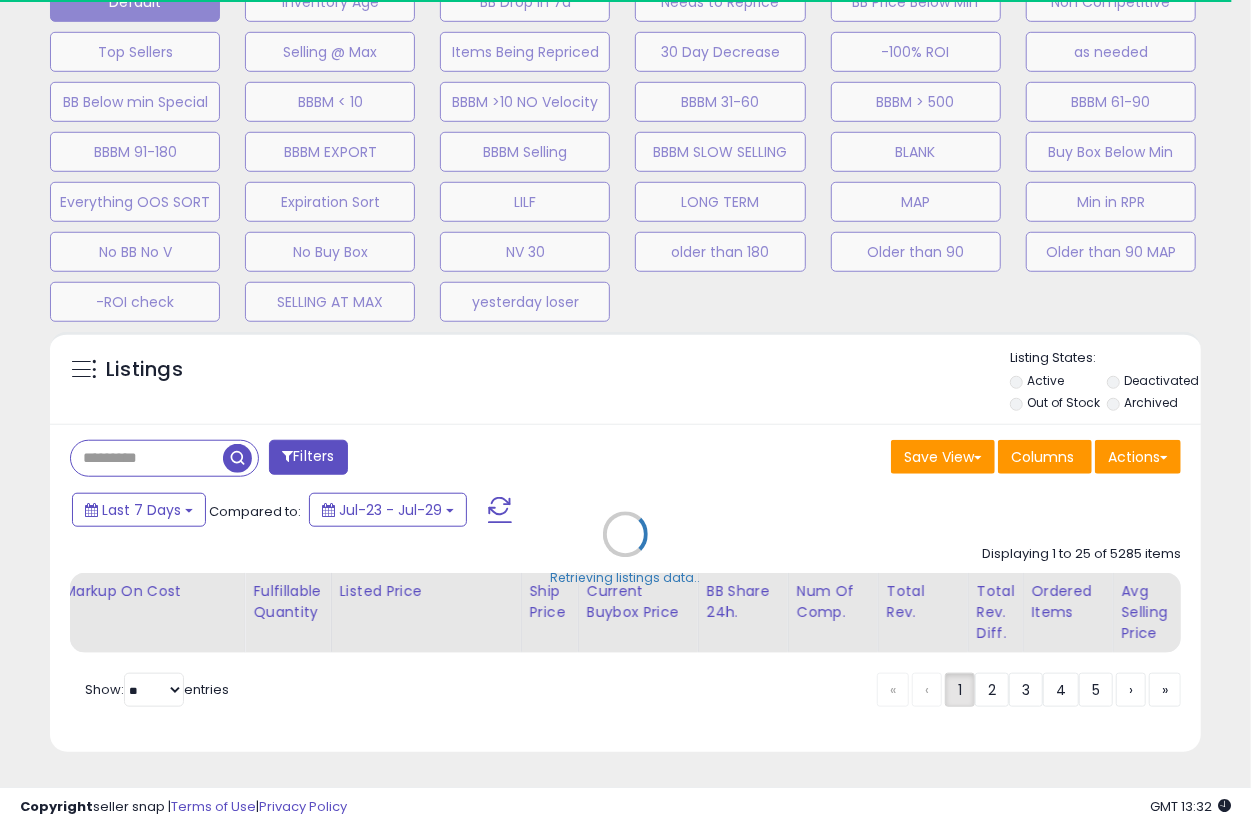 click on "Retrieving listings data.." at bounding box center (625, 549) 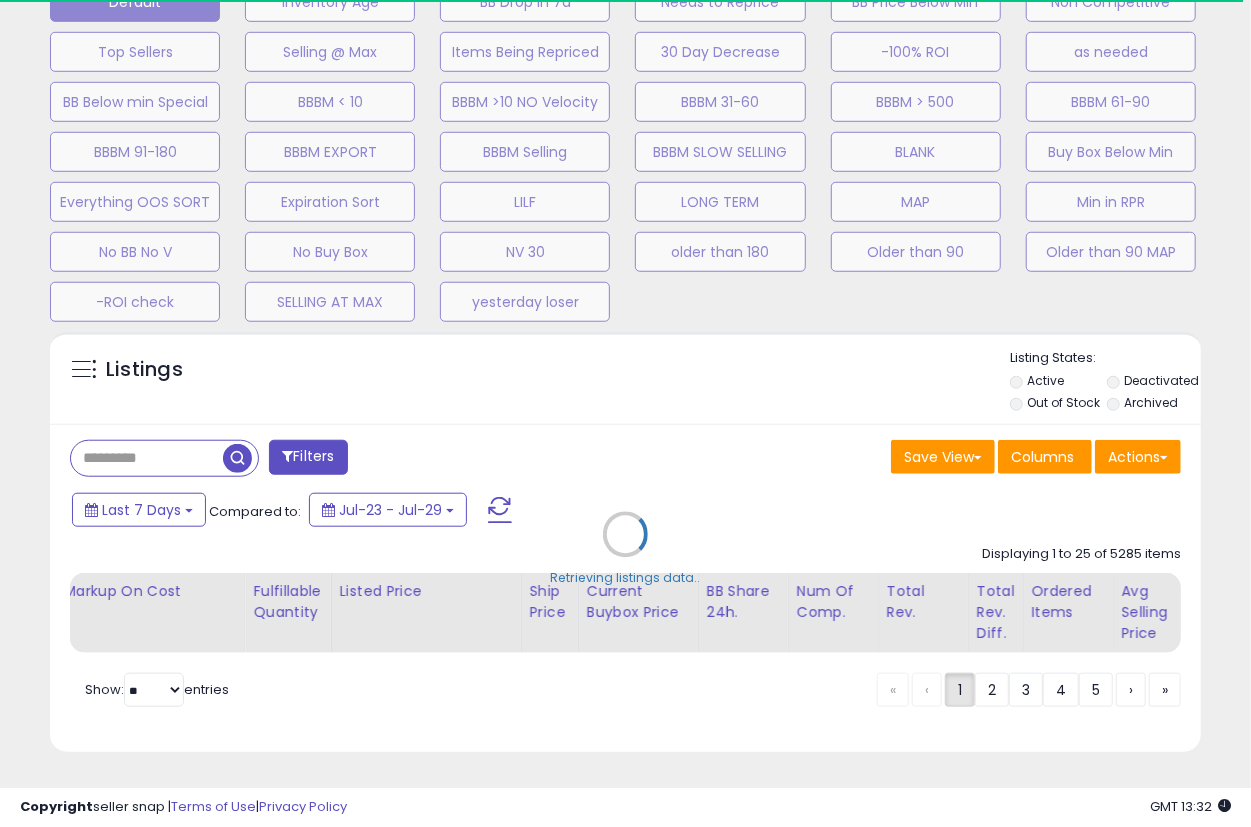 click on "Retrieving listings data.." at bounding box center [625, 549] 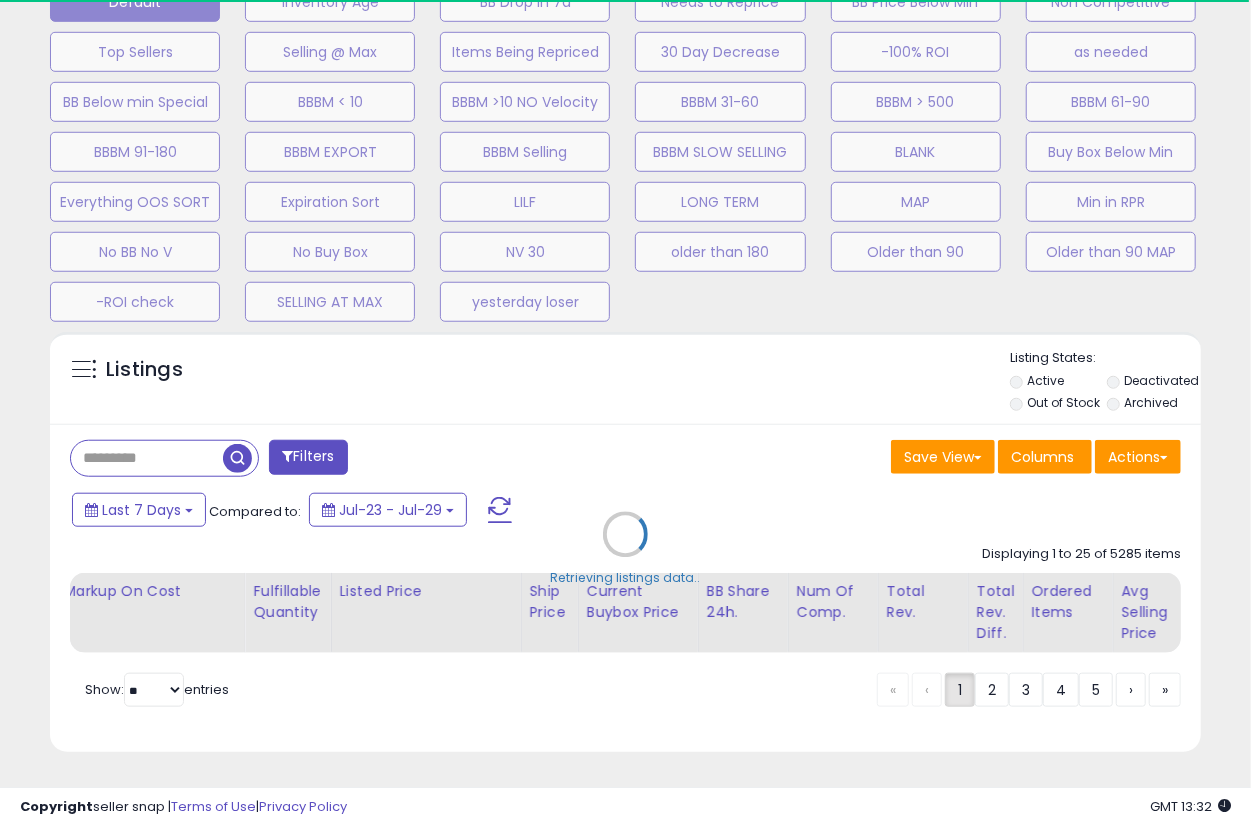 click on "Retrieving listings data.." at bounding box center [625, 549] 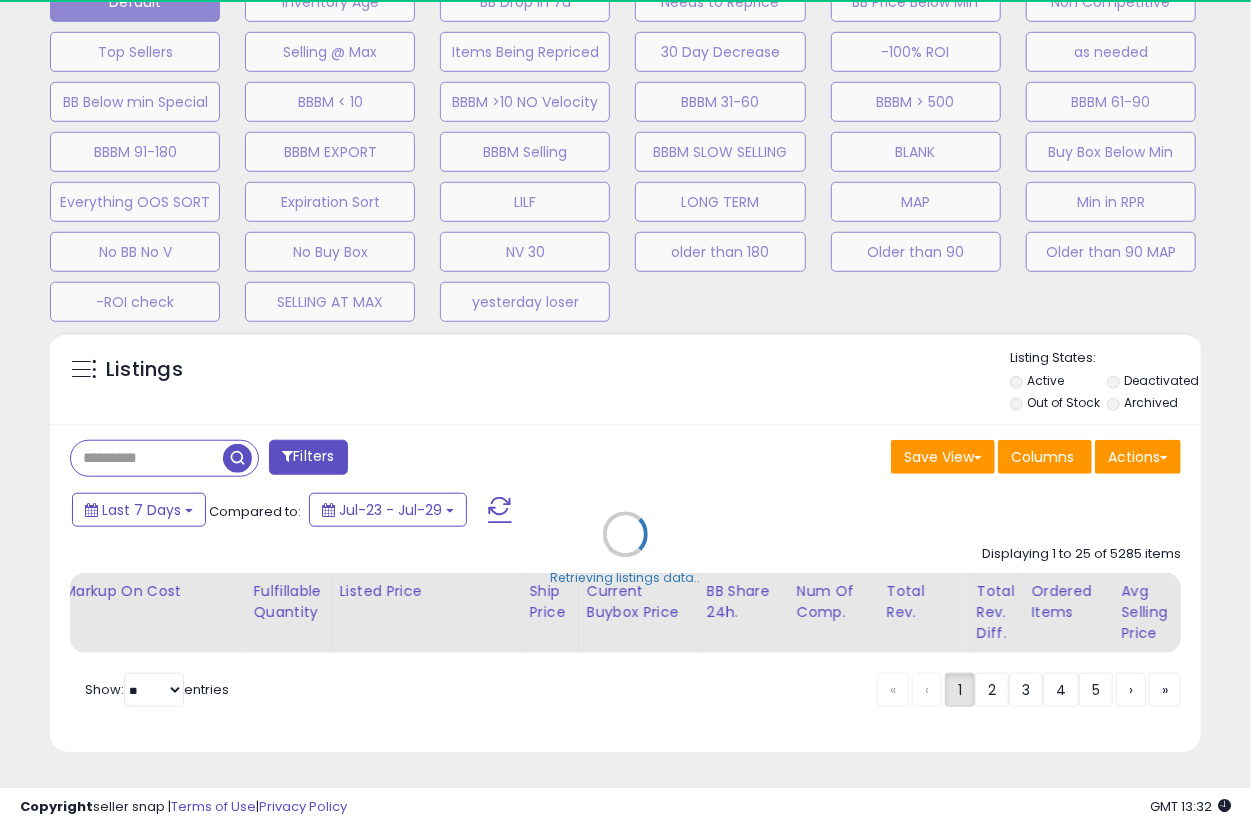 click on "Retrieving listings data.." at bounding box center [625, 549] 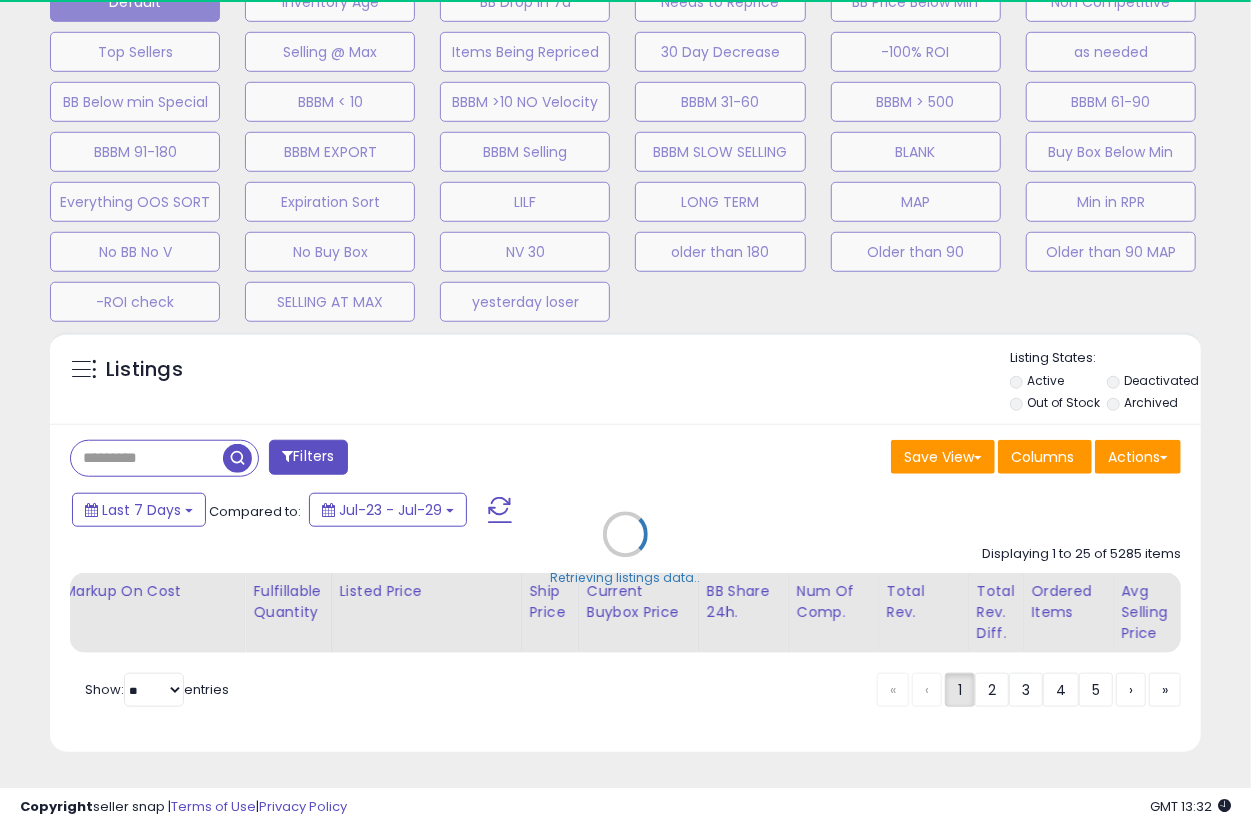 click on "Retrieving listings data.." at bounding box center [625, 549] 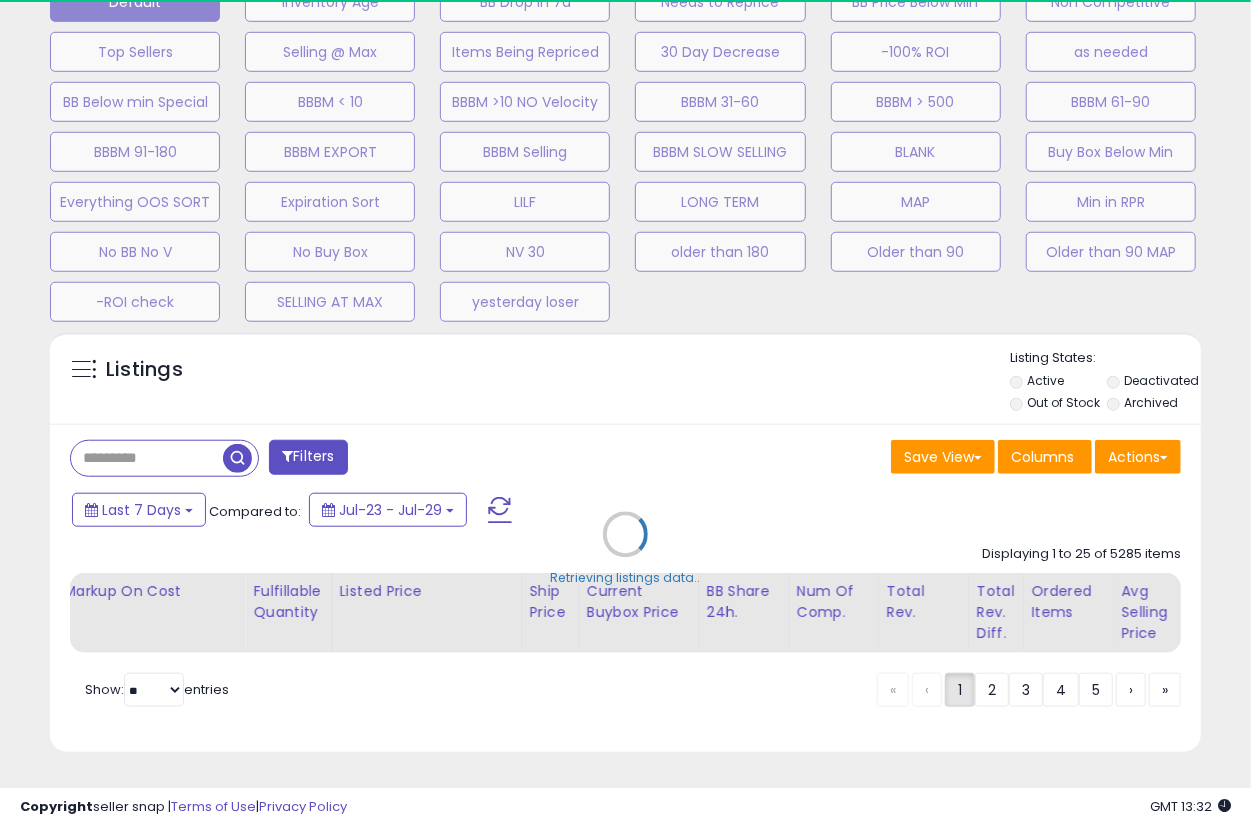 scroll, scrollTop: 999590, scrollLeft: 999334, axis: both 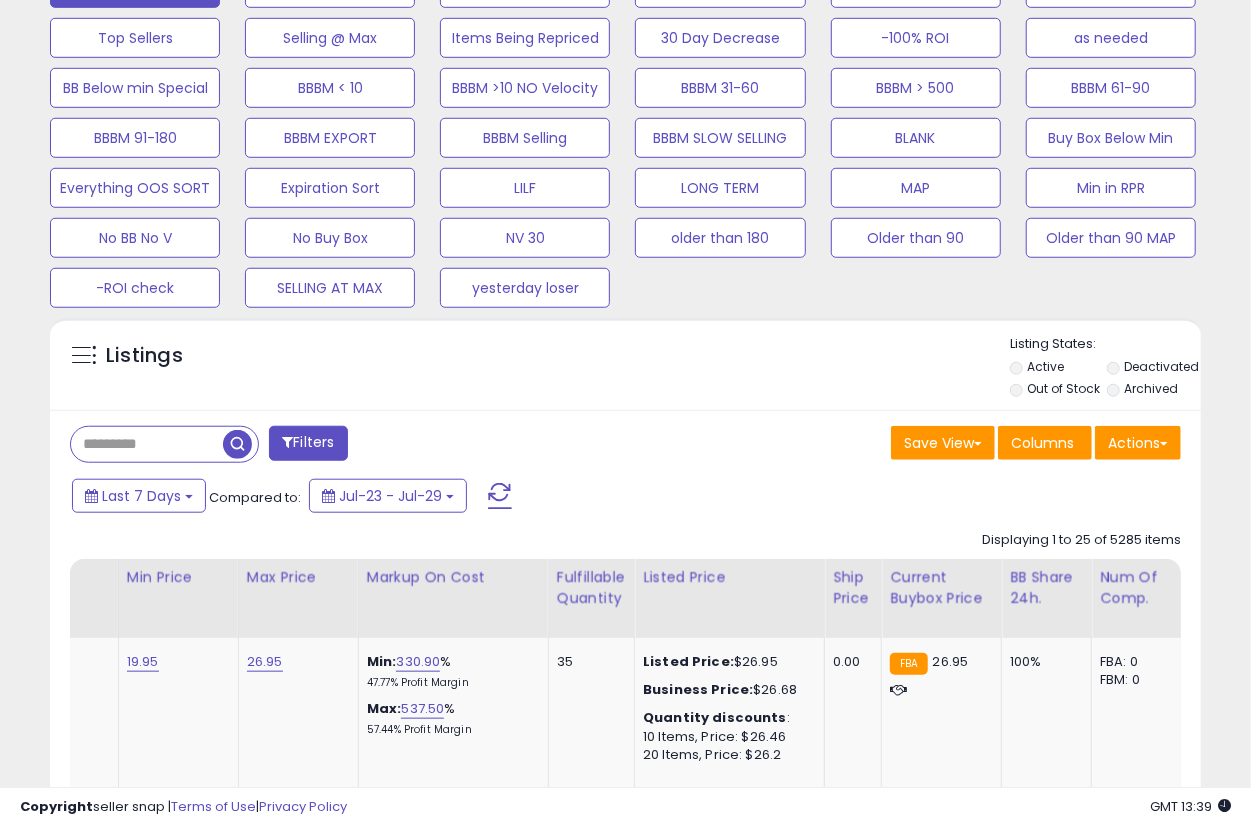 click on "Deactivated" at bounding box center [1154, 369] 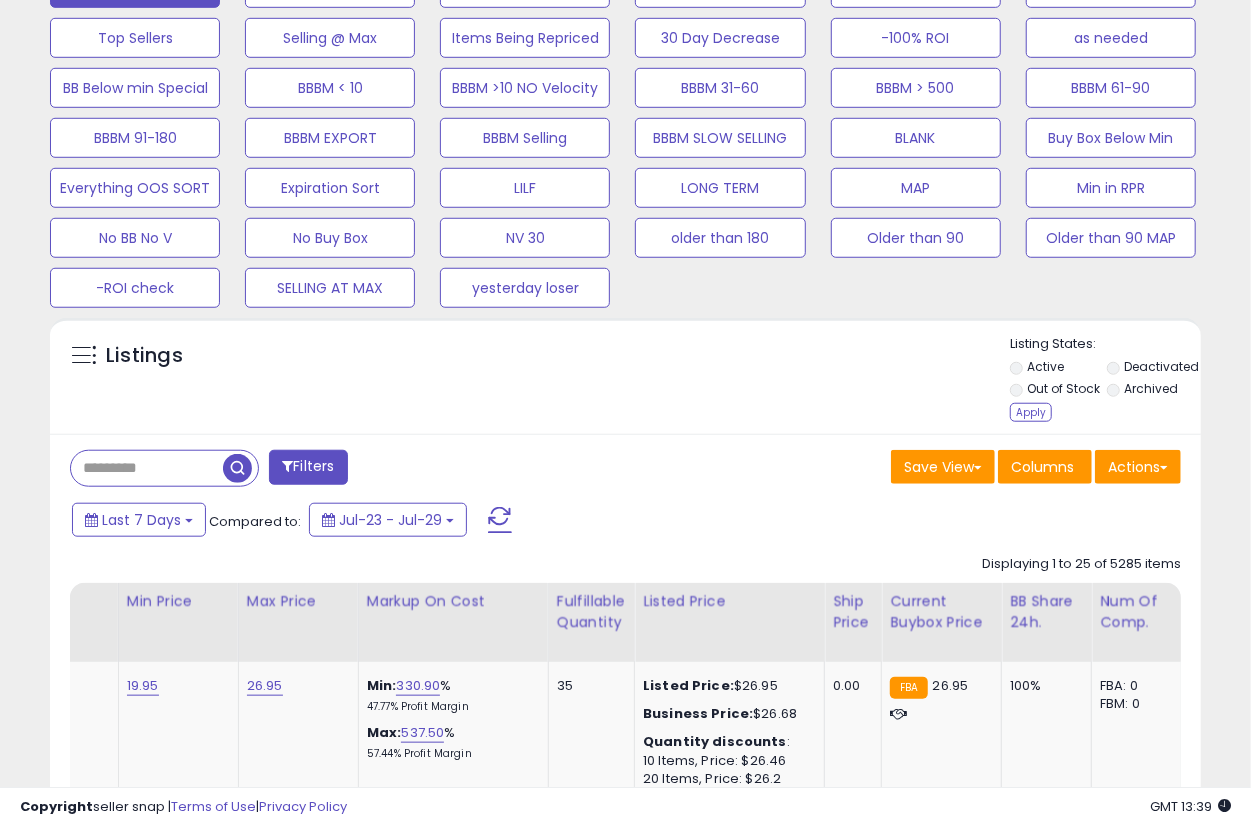 click on "Apply" at bounding box center [1031, 412] 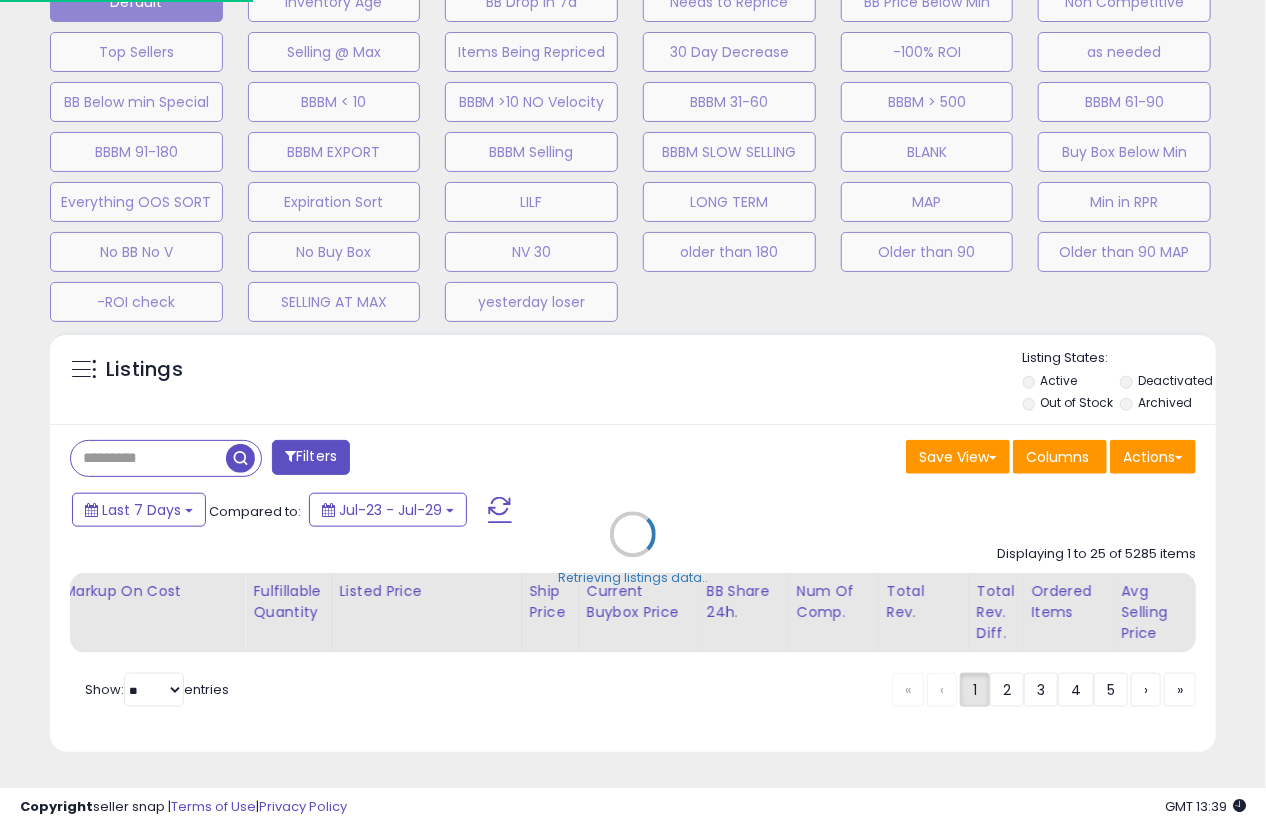 scroll, scrollTop: 999590, scrollLeft: 999325, axis: both 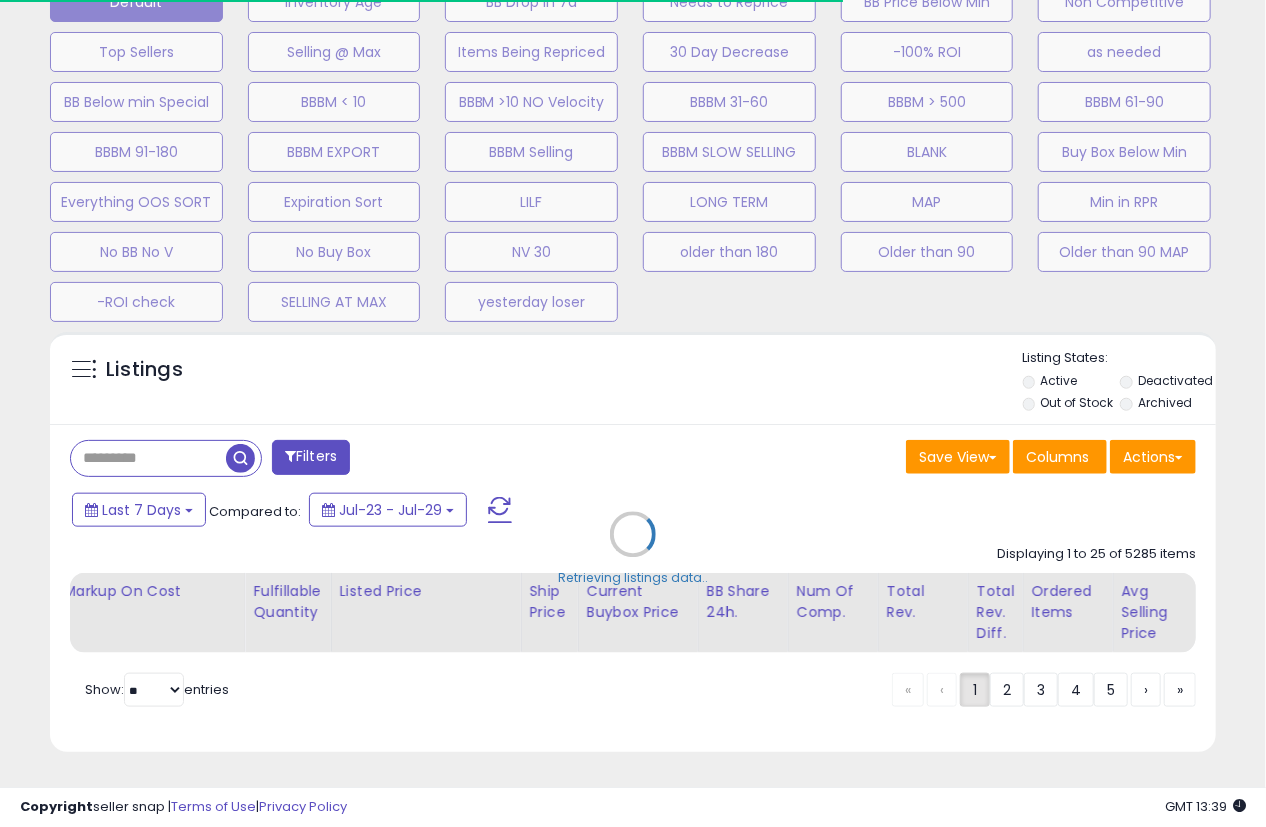 click on "Retrieving listings data.." at bounding box center [633, 549] 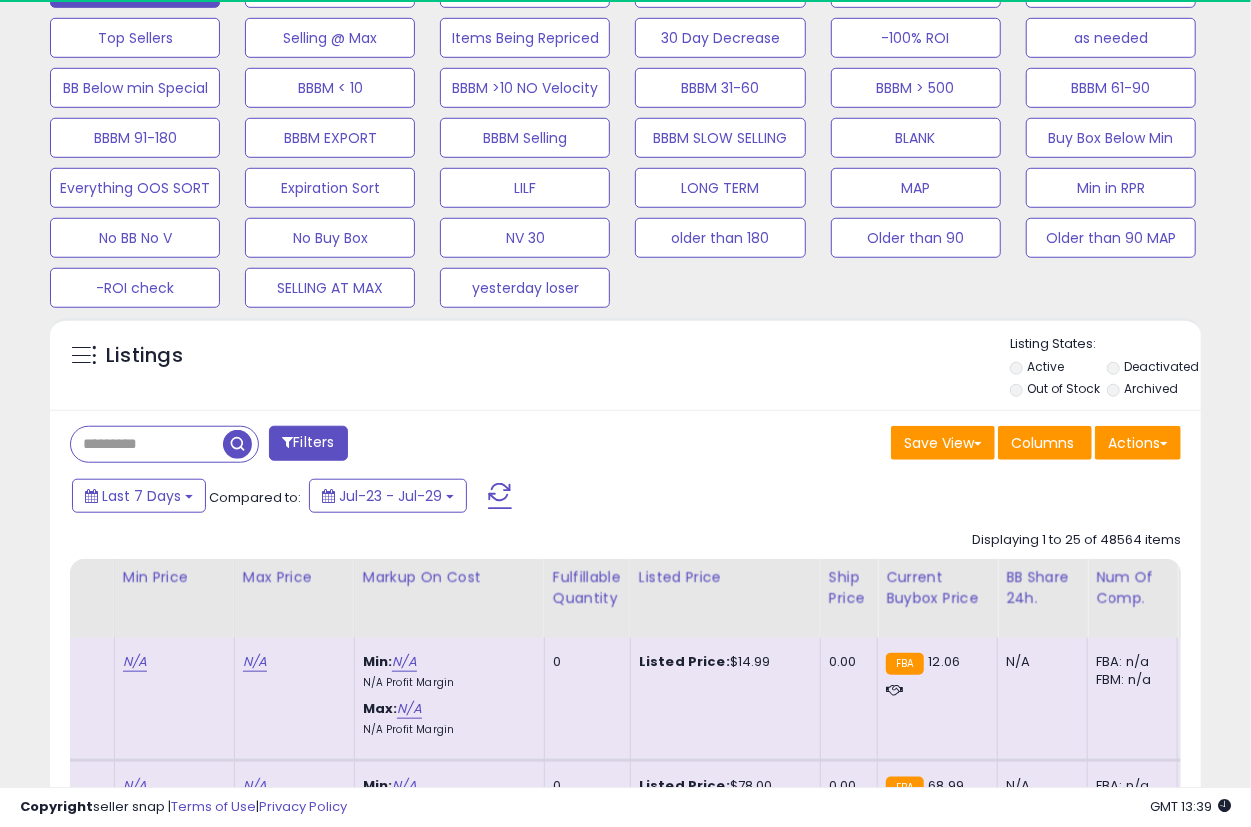 scroll, scrollTop: 410, scrollLeft: 666, axis: both 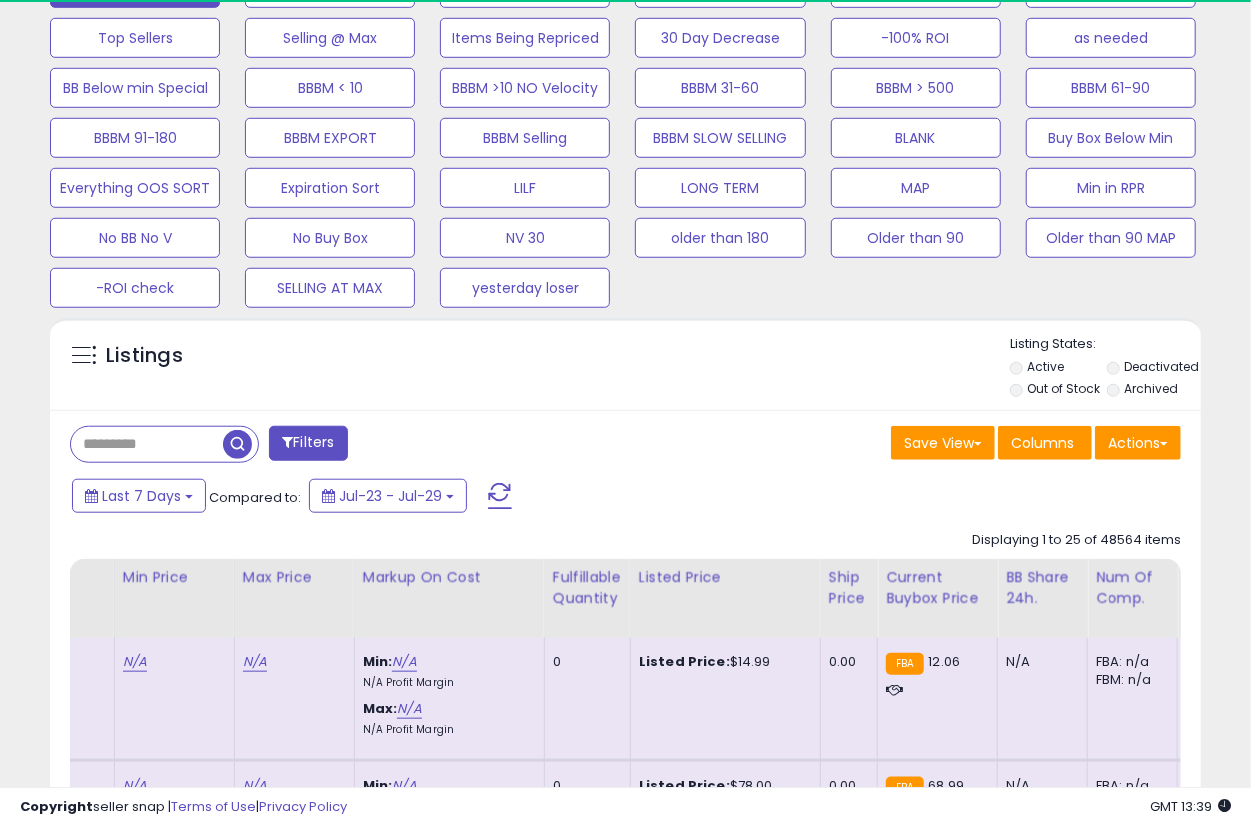 drag, startPoint x: 411, startPoint y: 437, endPoint x: 176, endPoint y: 470, distance: 237.30571 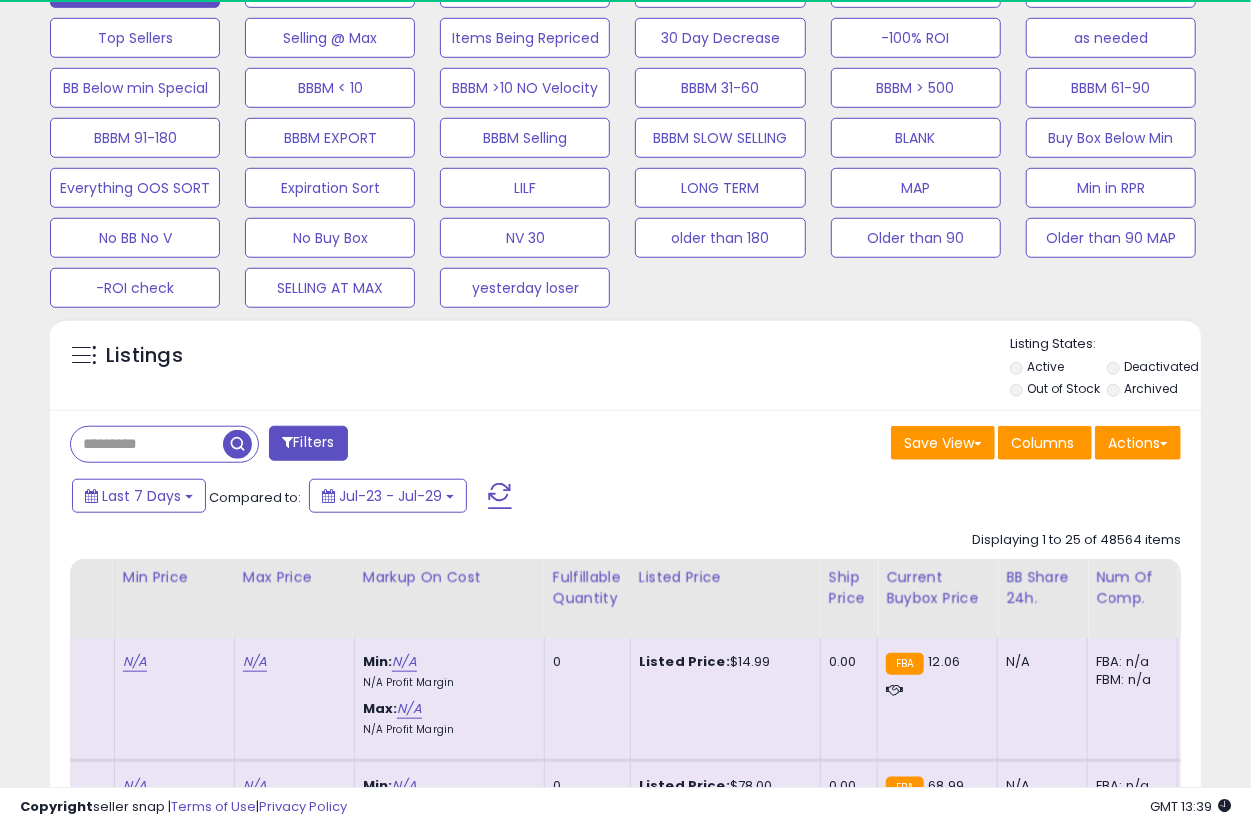 click at bounding box center (147, 444) 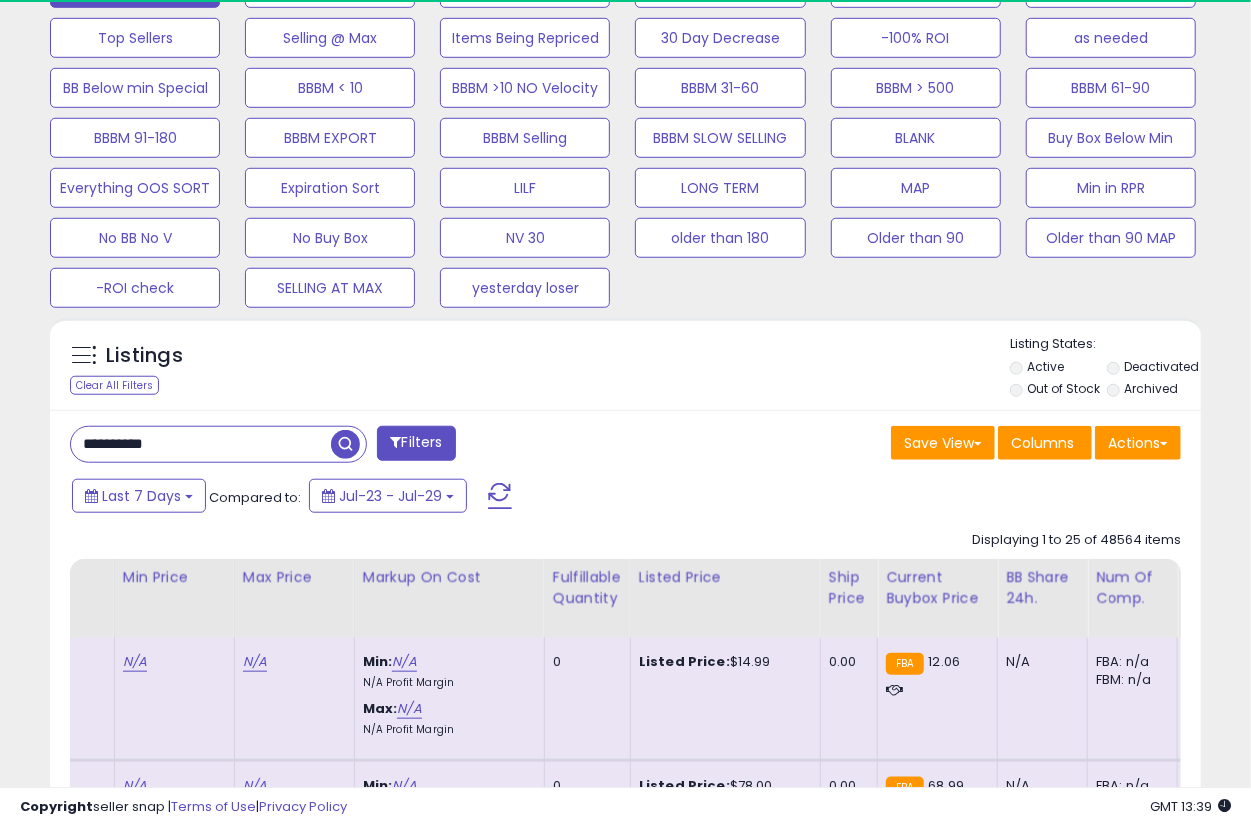 type on "**********" 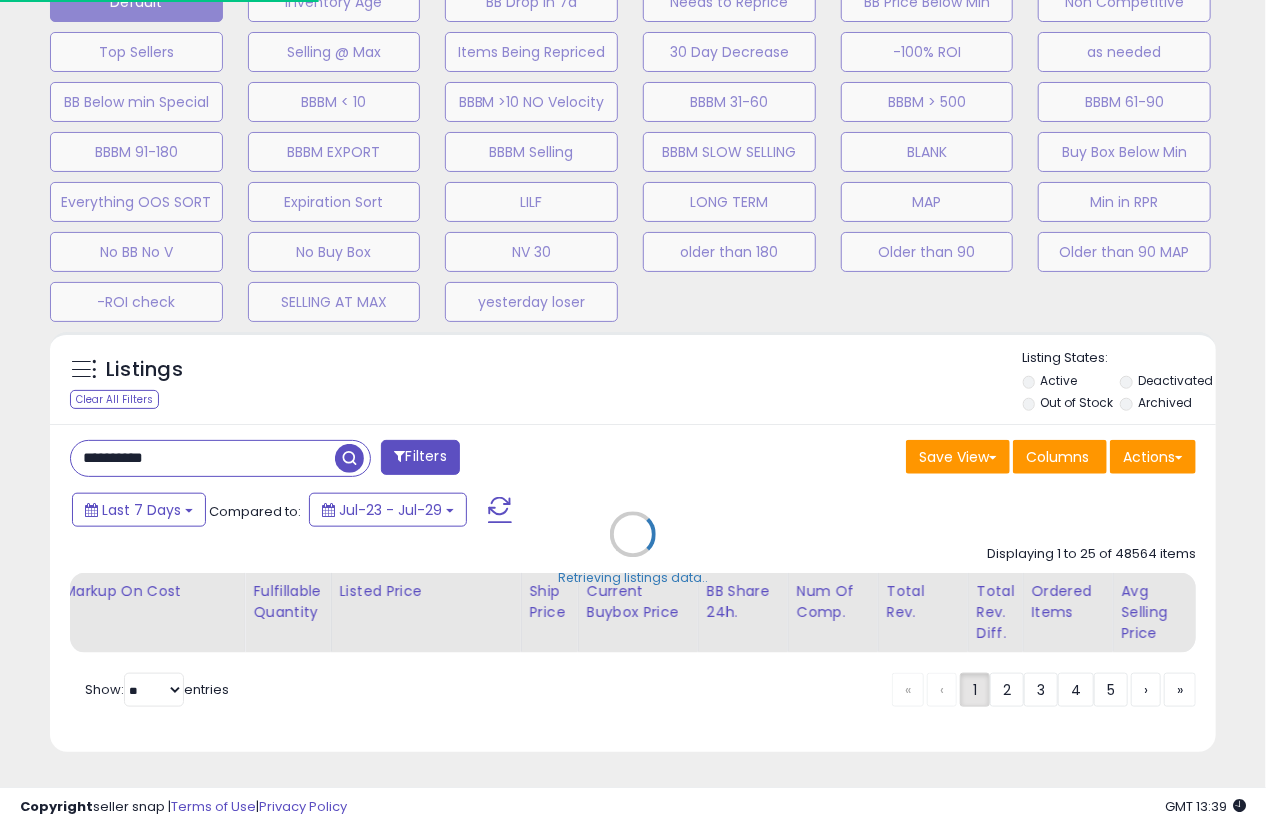scroll, scrollTop: 999590, scrollLeft: 999325, axis: both 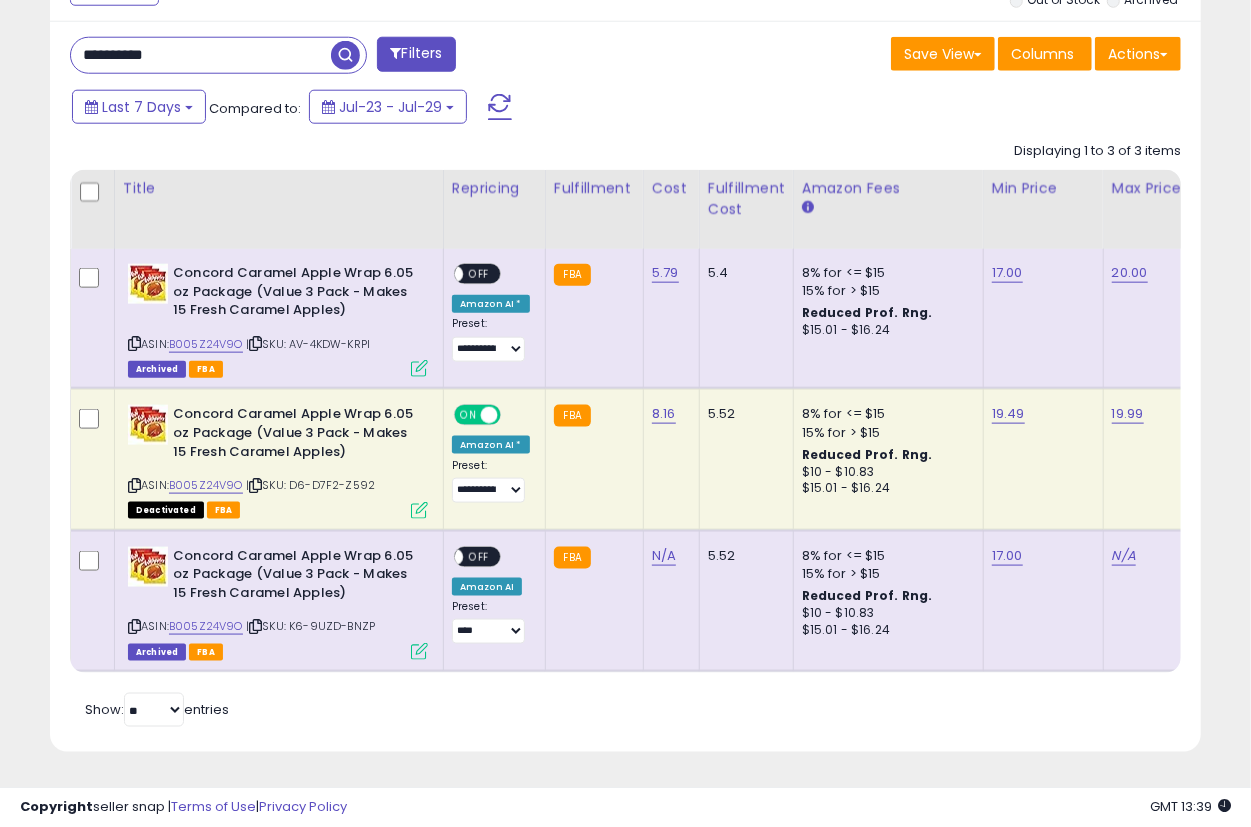 click on "8% for <= $15 15% for > $15 Reduced Prof. Rng. $10 - $10.83 $15.01 - $16.24" 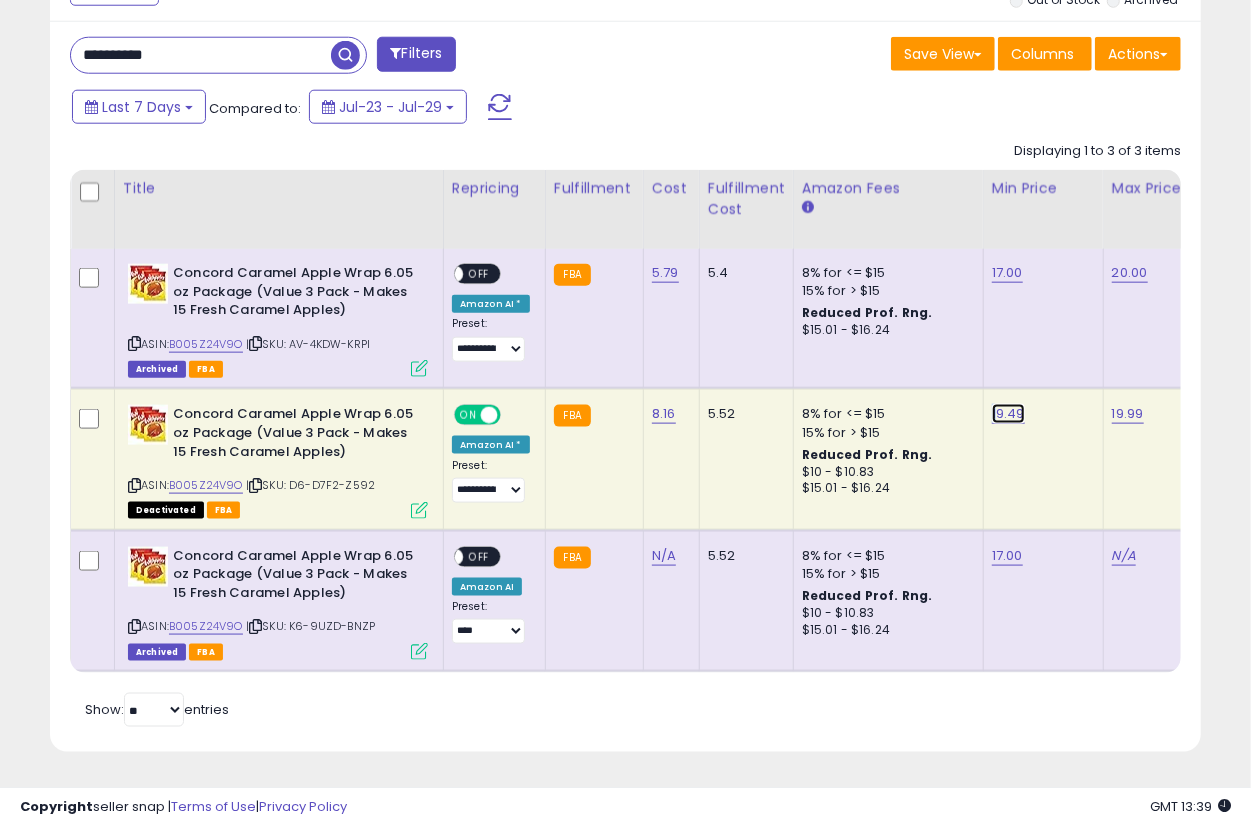 click on "19.49" at bounding box center [1008, 414] 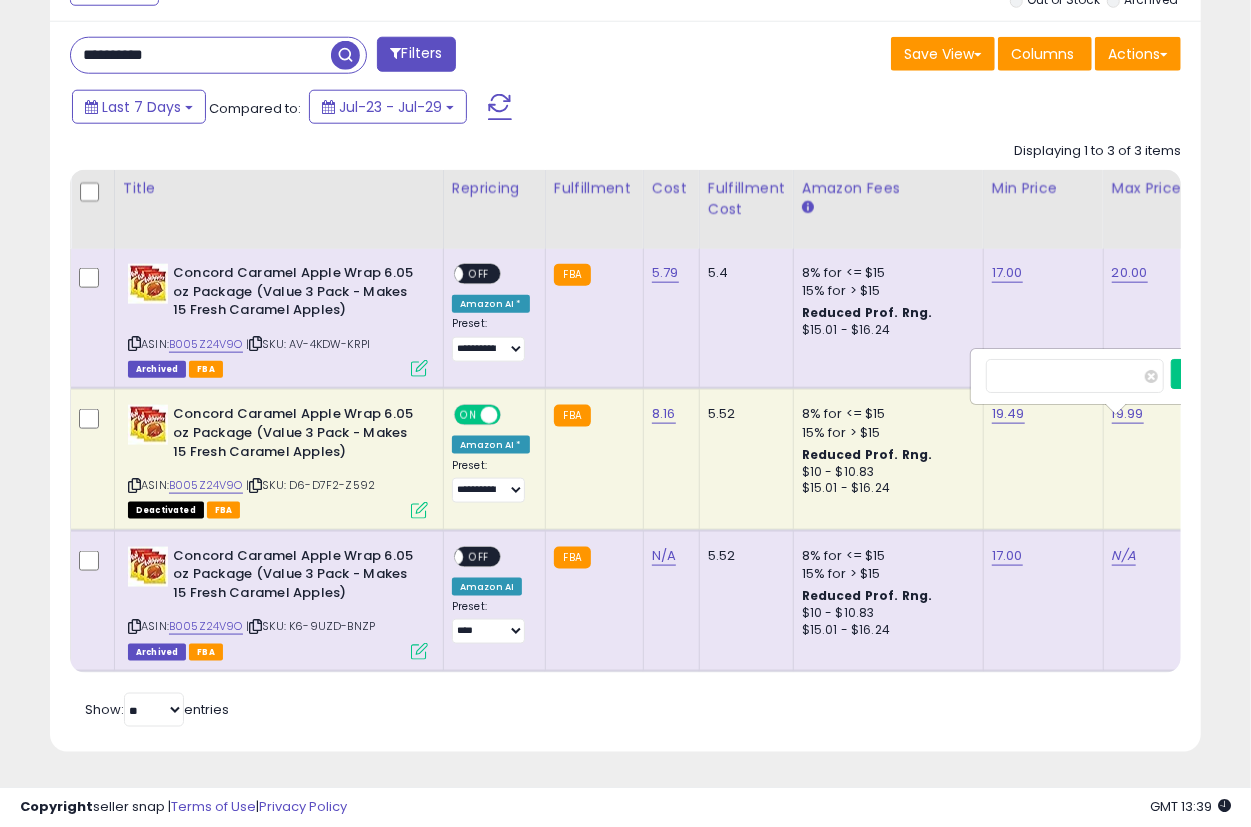 scroll, scrollTop: 0, scrollLeft: 13, axis: horizontal 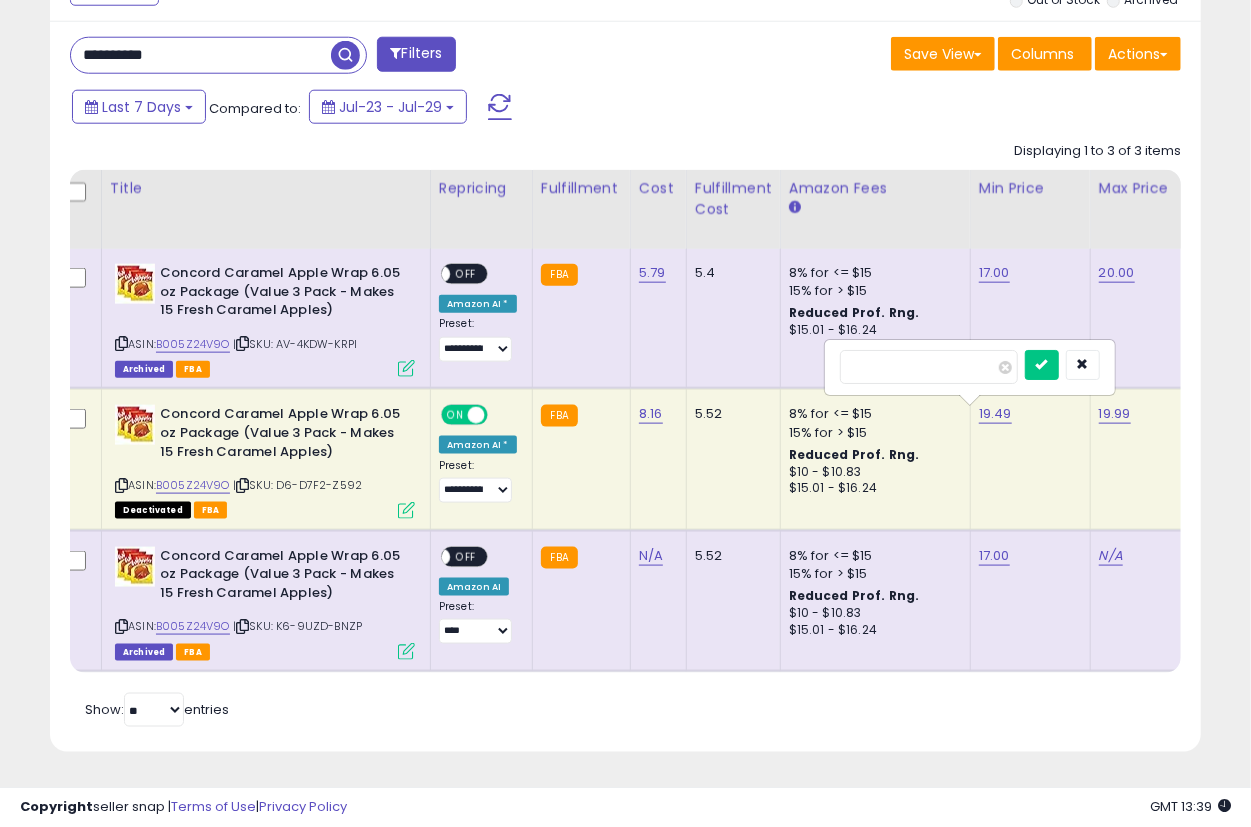 drag, startPoint x: 861, startPoint y: 365, endPoint x: 950, endPoint y: 355, distance: 89.560036 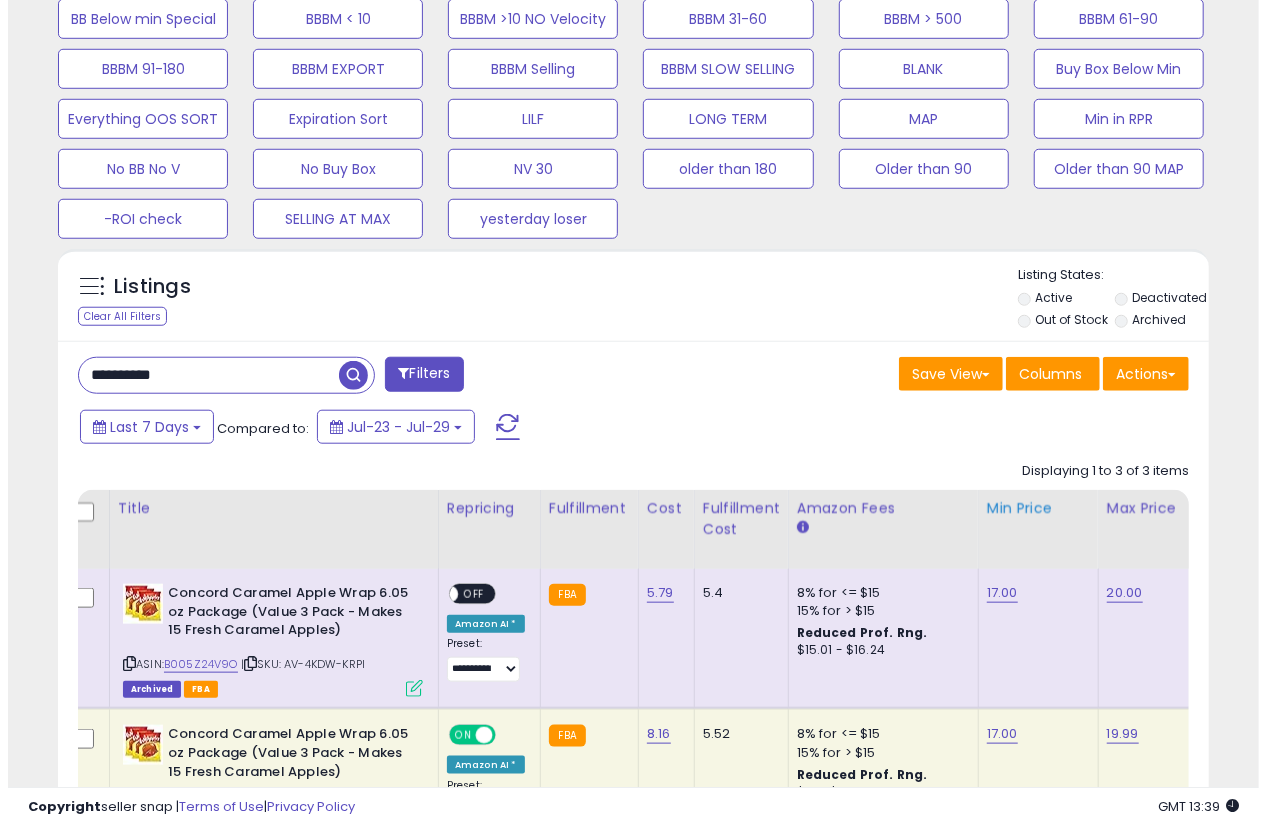 scroll, scrollTop: 399, scrollLeft: 0, axis: vertical 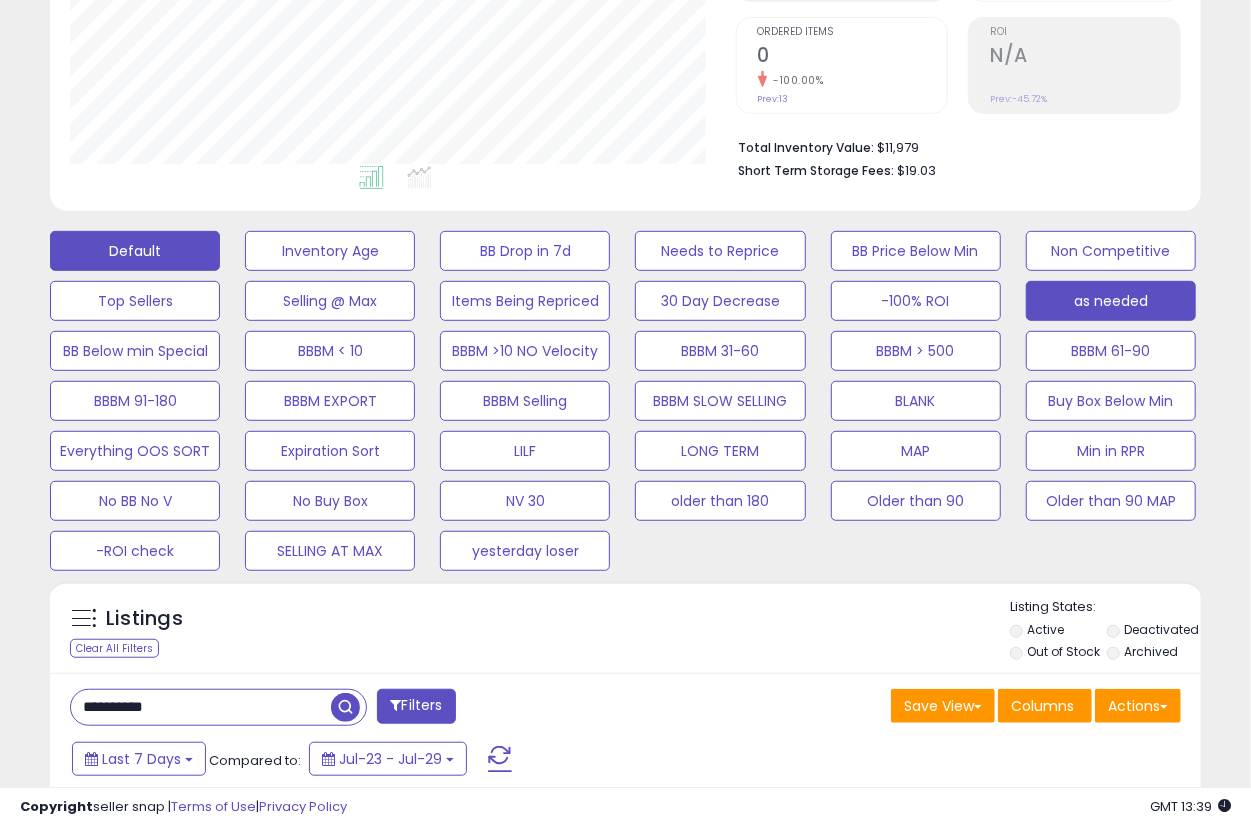 click on "as needed" at bounding box center (330, 251) 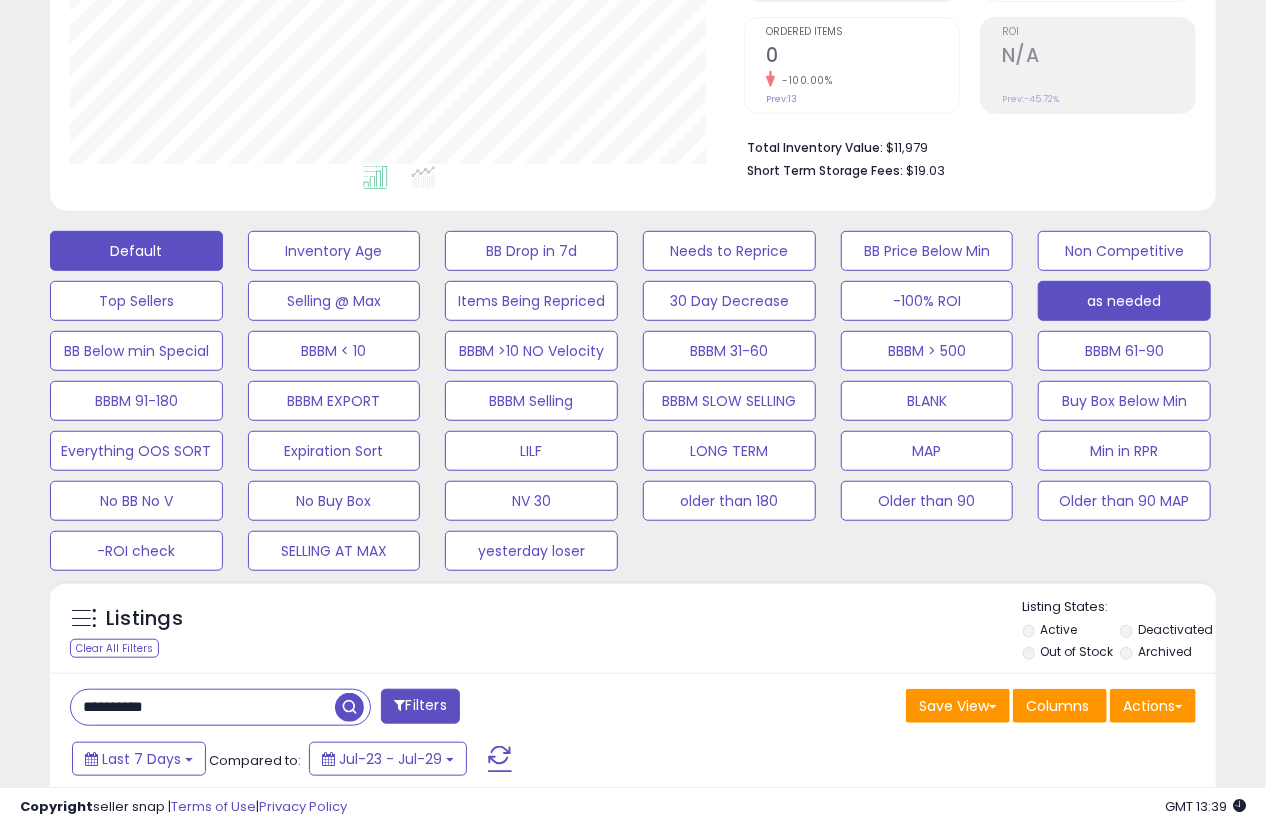 scroll, scrollTop: 999590, scrollLeft: 999325, axis: both 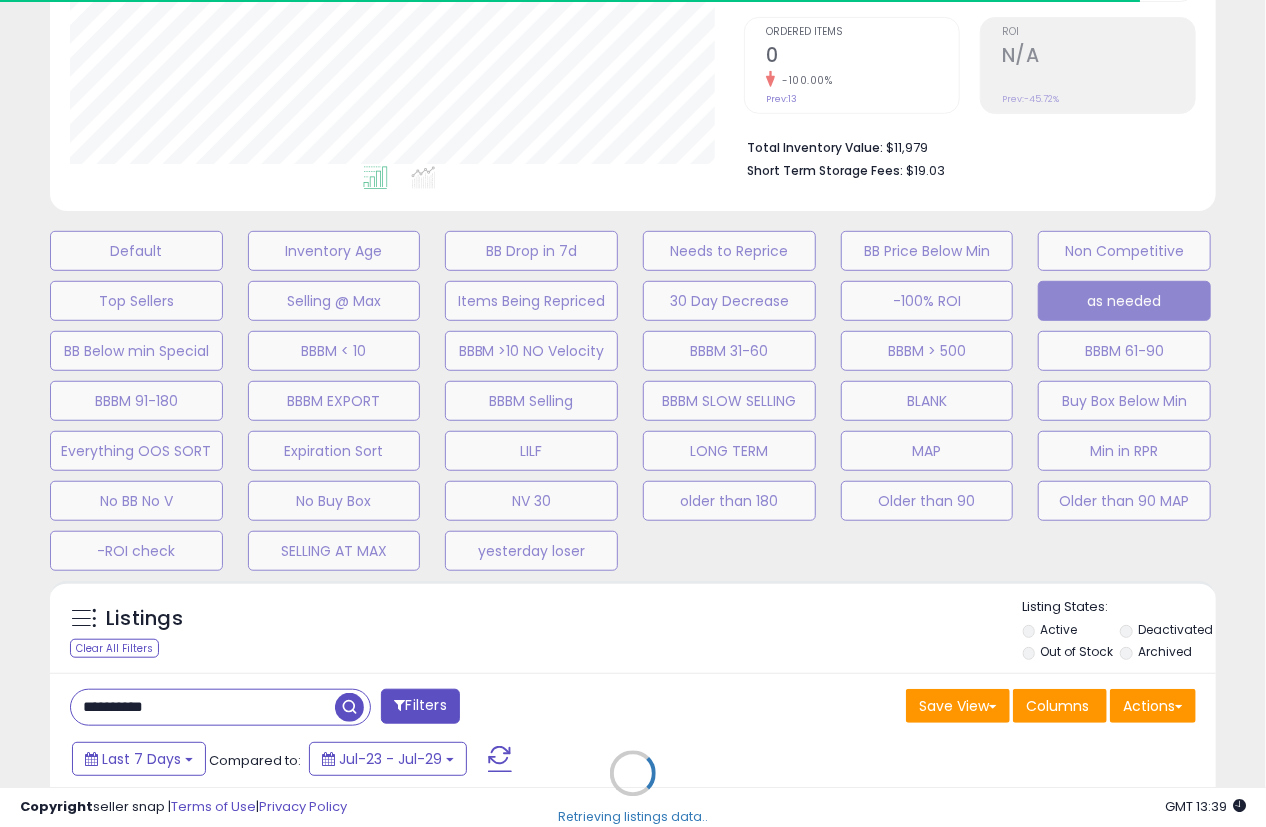 click on "Retrieving listings data.." at bounding box center (633, 788) 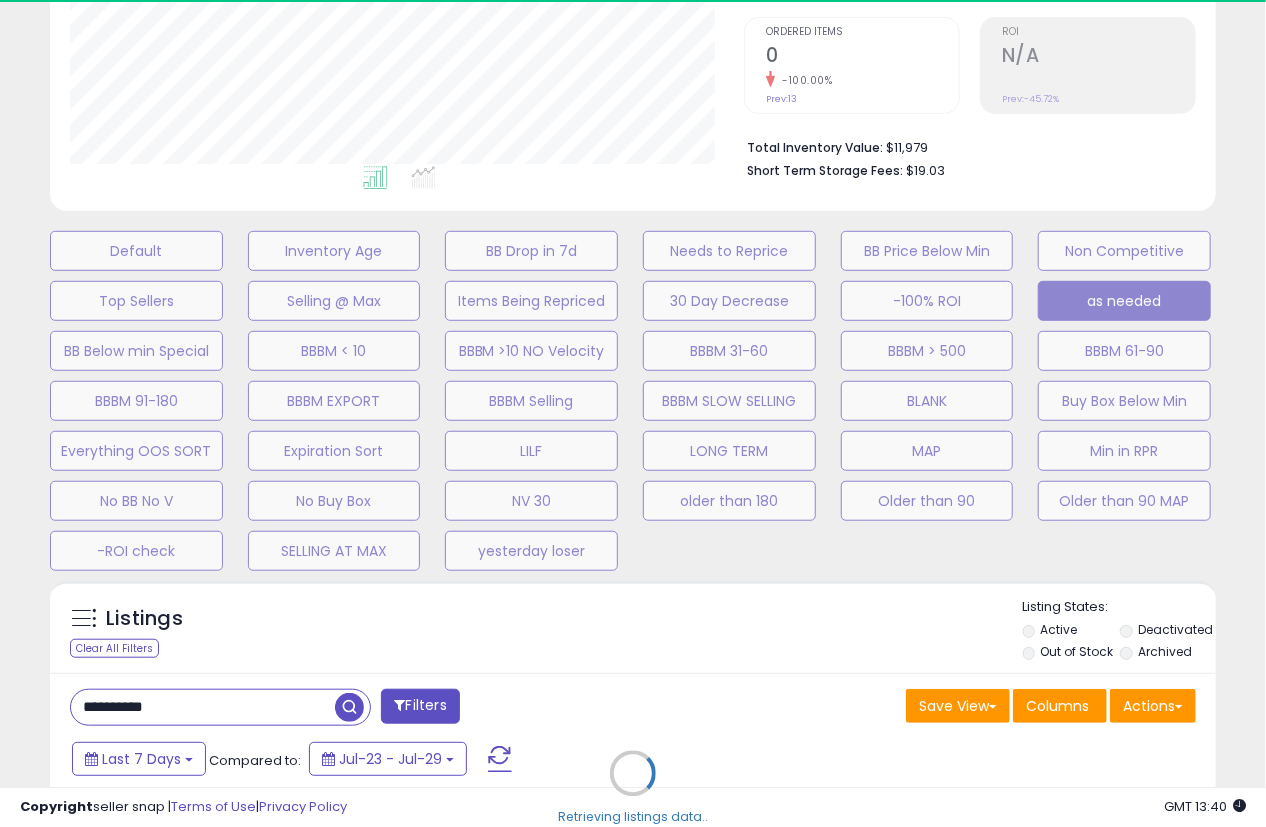 type 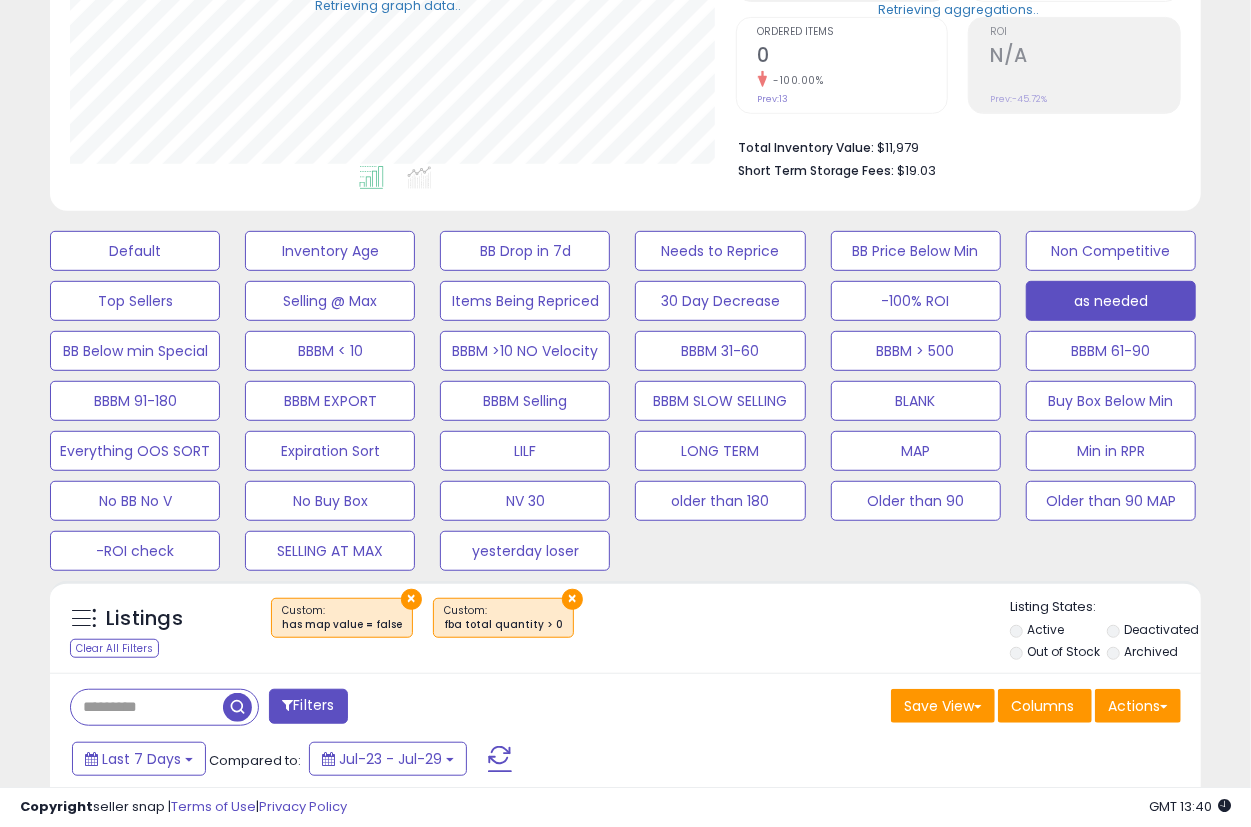 scroll, scrollTop: 410, scrollLeft: 666, axis: both 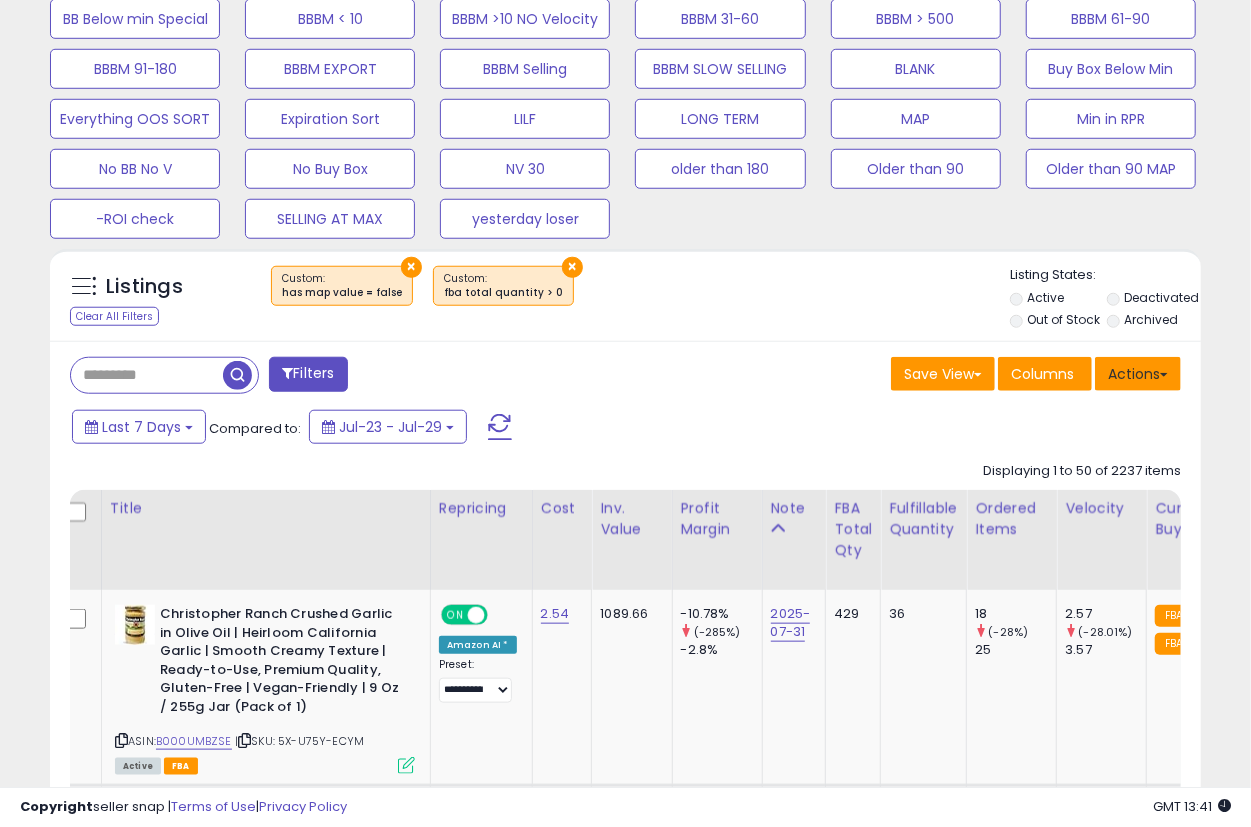 click on "Actions" at bounding box center (1138, 374) 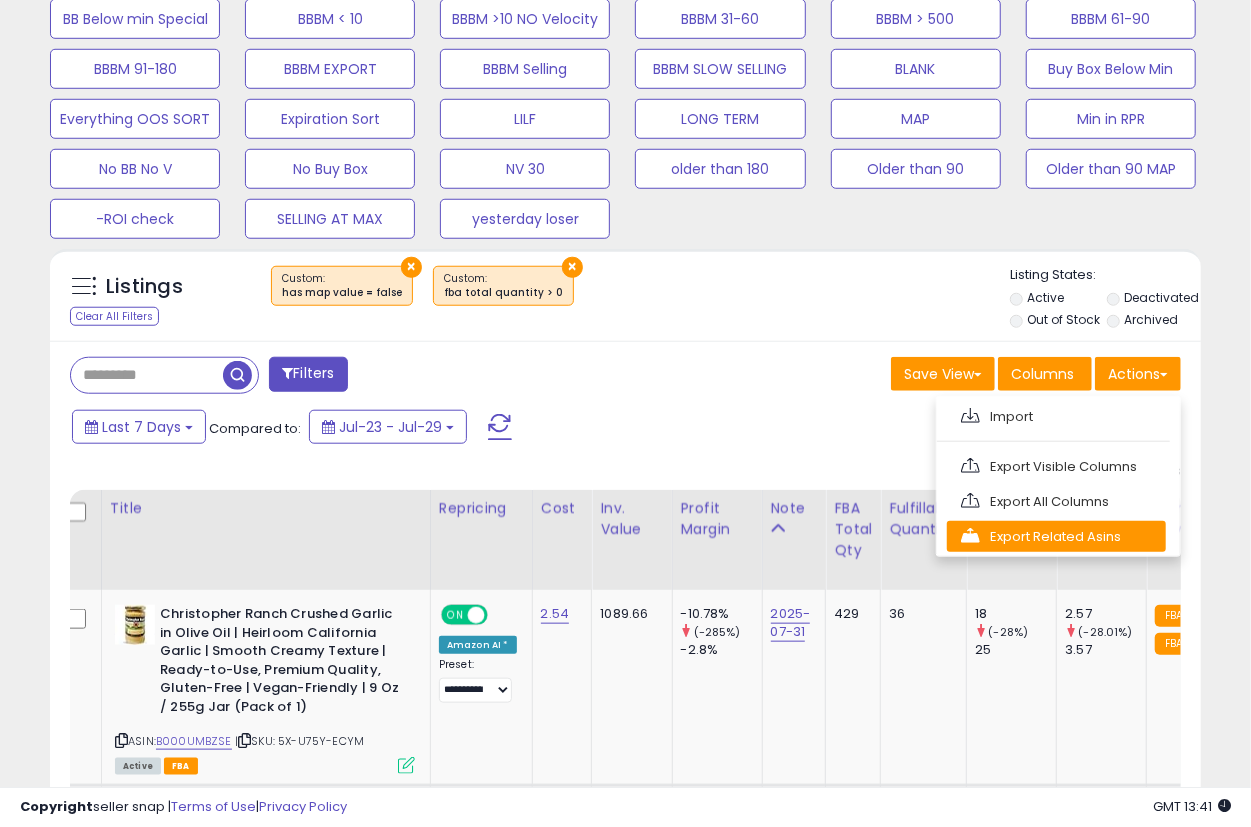 click on "Export Related Asins" at bounding box center [1056, 536] 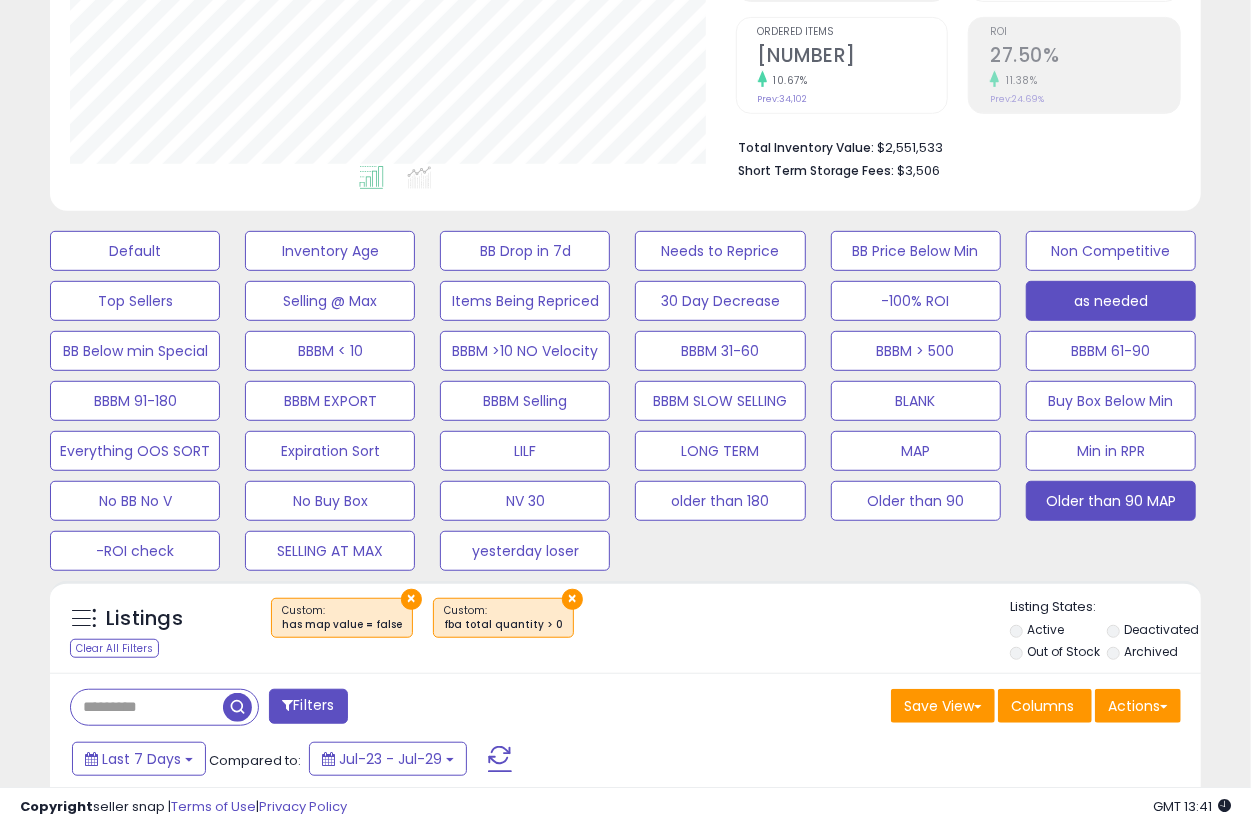 scroll, scrollTop: 731, scrollLeft: 0, axis: vertical 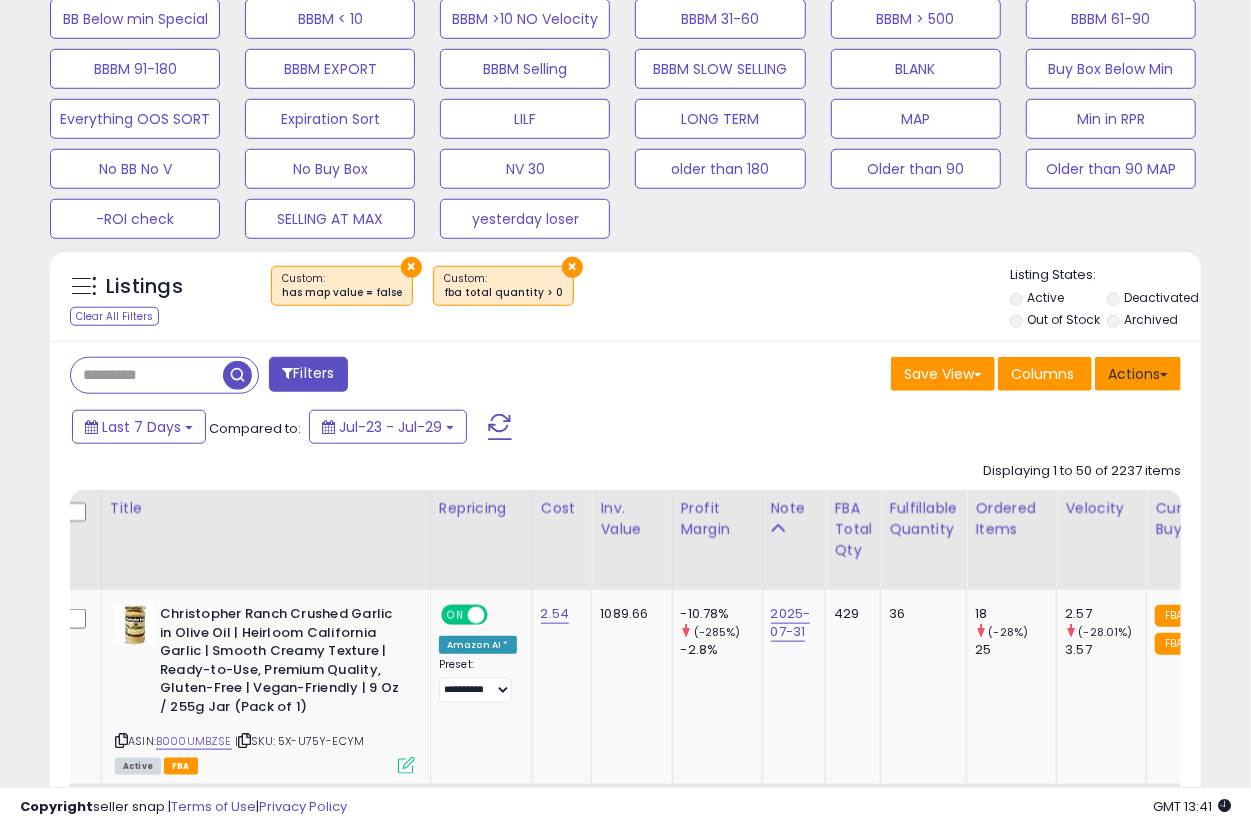 drag, startPoint x: 1146, startPoint y: 375, endPoint x: 1138, endPoint y: 433, distance: 58.549126 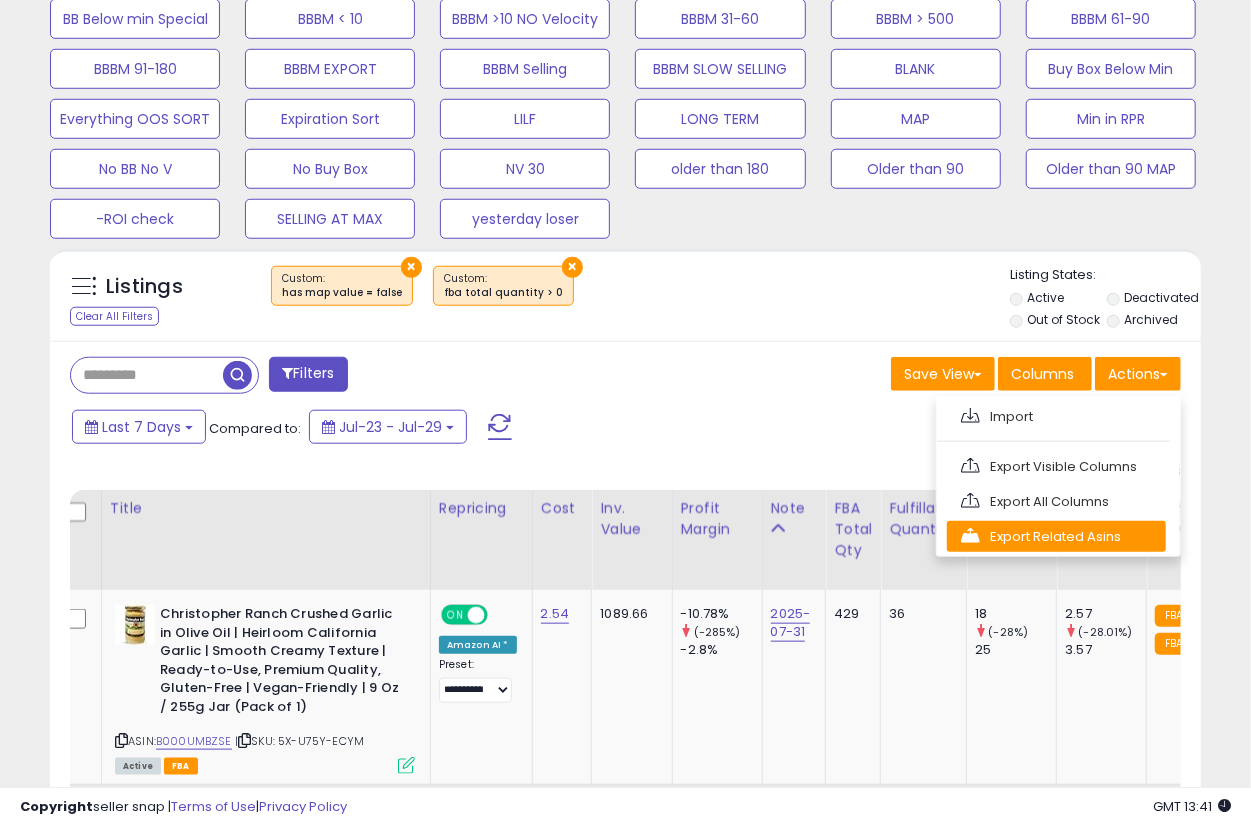 click on "Export Related Asins" at bounding box center [1056, 536] 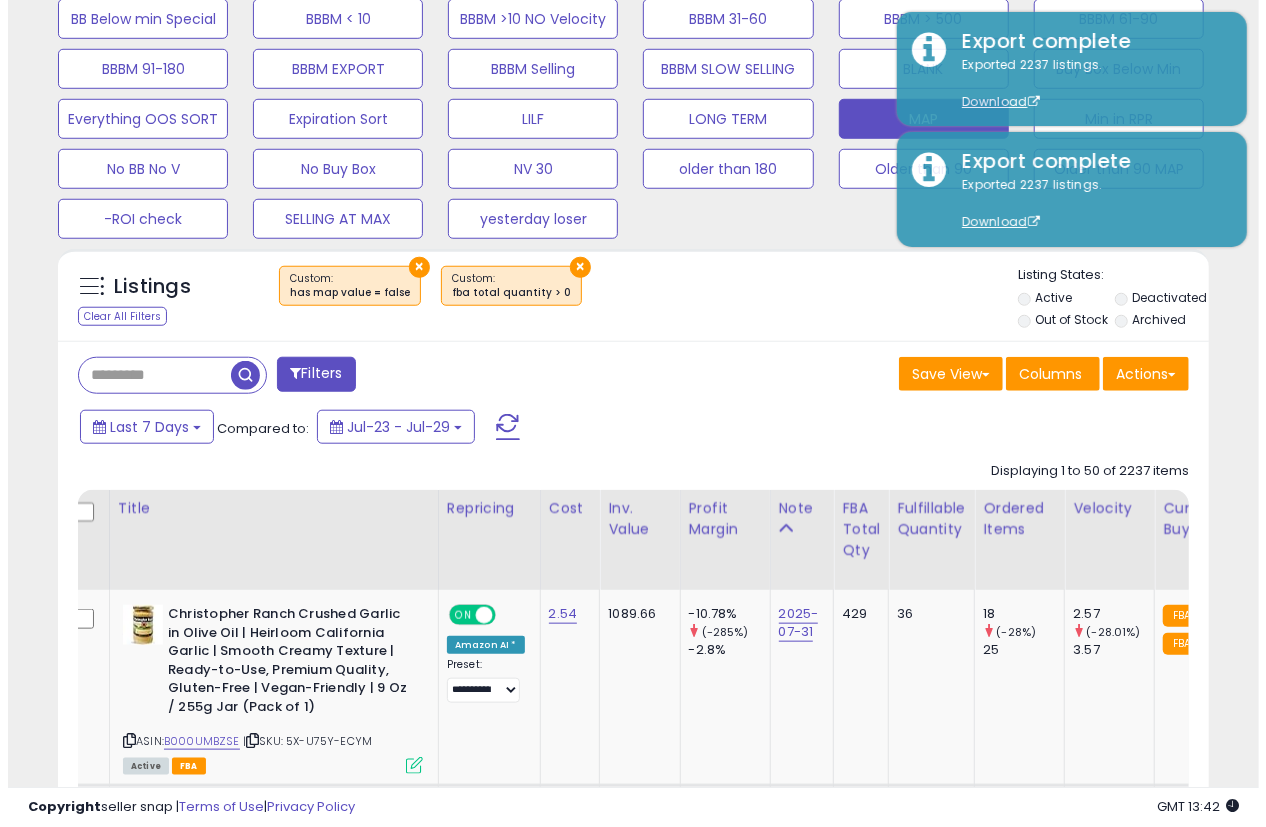 scroll, scrollTop: 399, scrollLeft: 0, axis: vertical 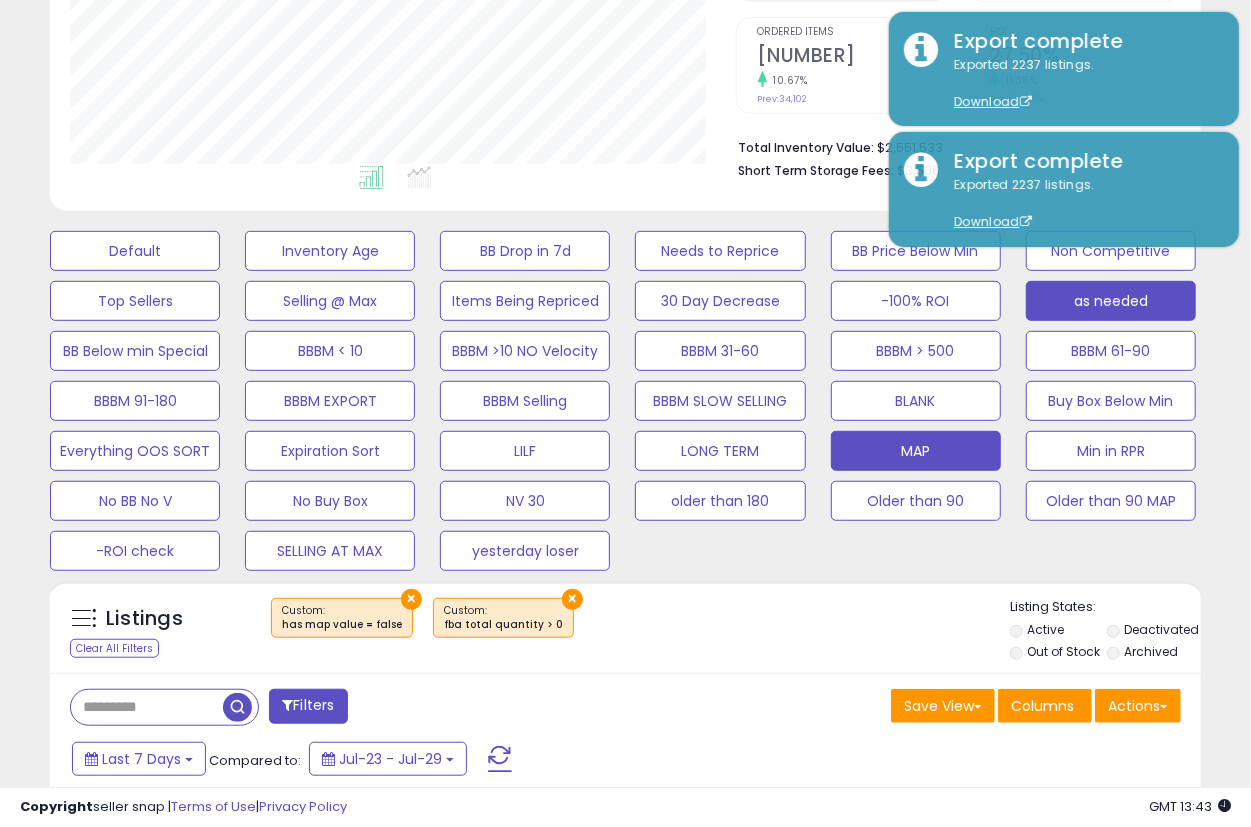 click on "MAP" at bounding box center (135, 251) 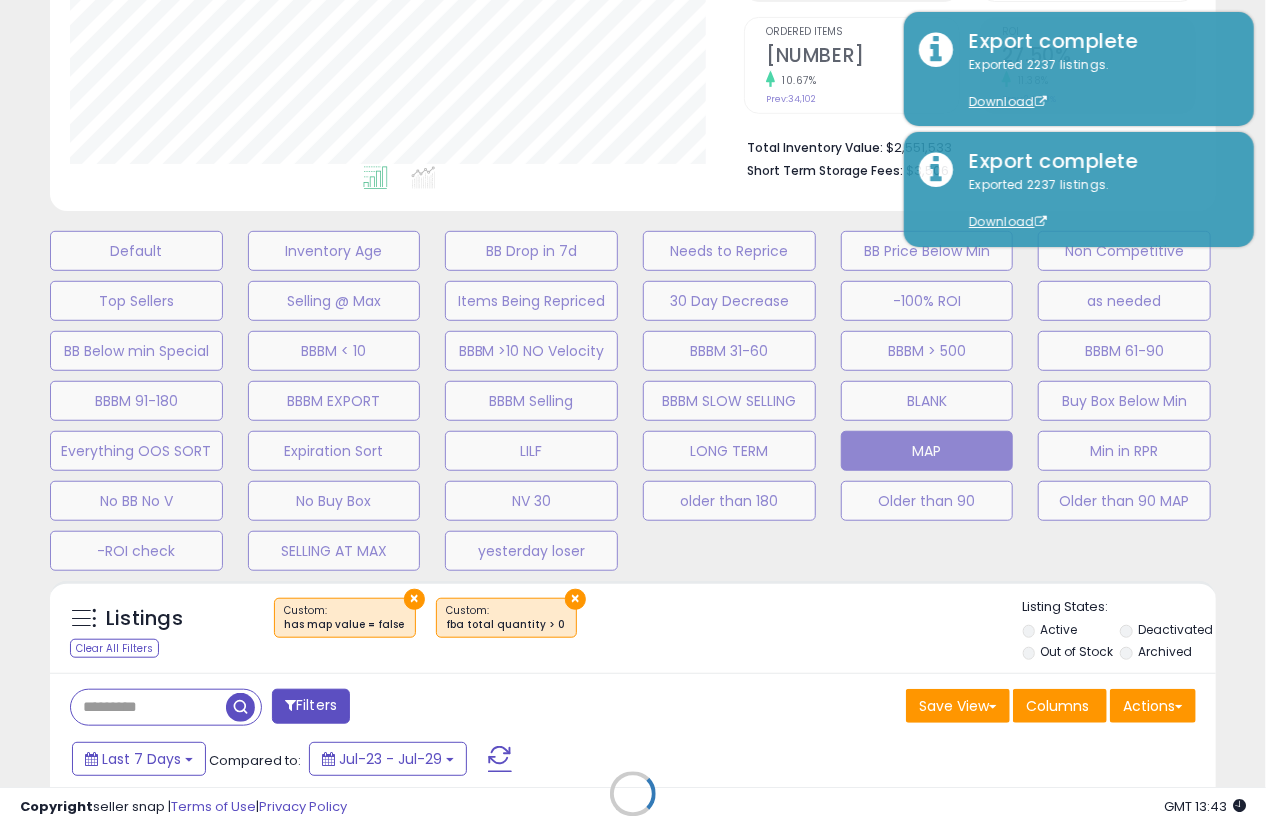 scroll, scrollTop: 999590, scrollLeft: 999325, axis: both 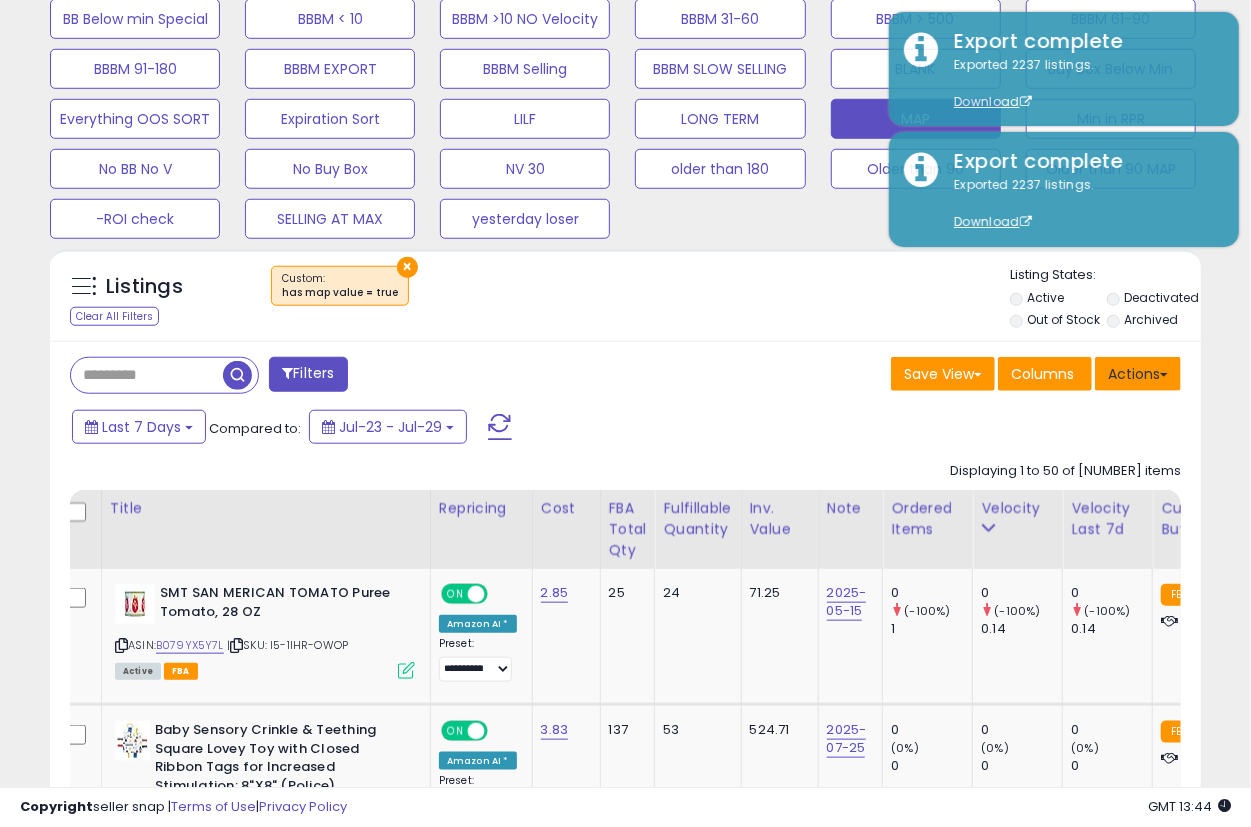 click on "Actions" at bounding box center [1138, 374] 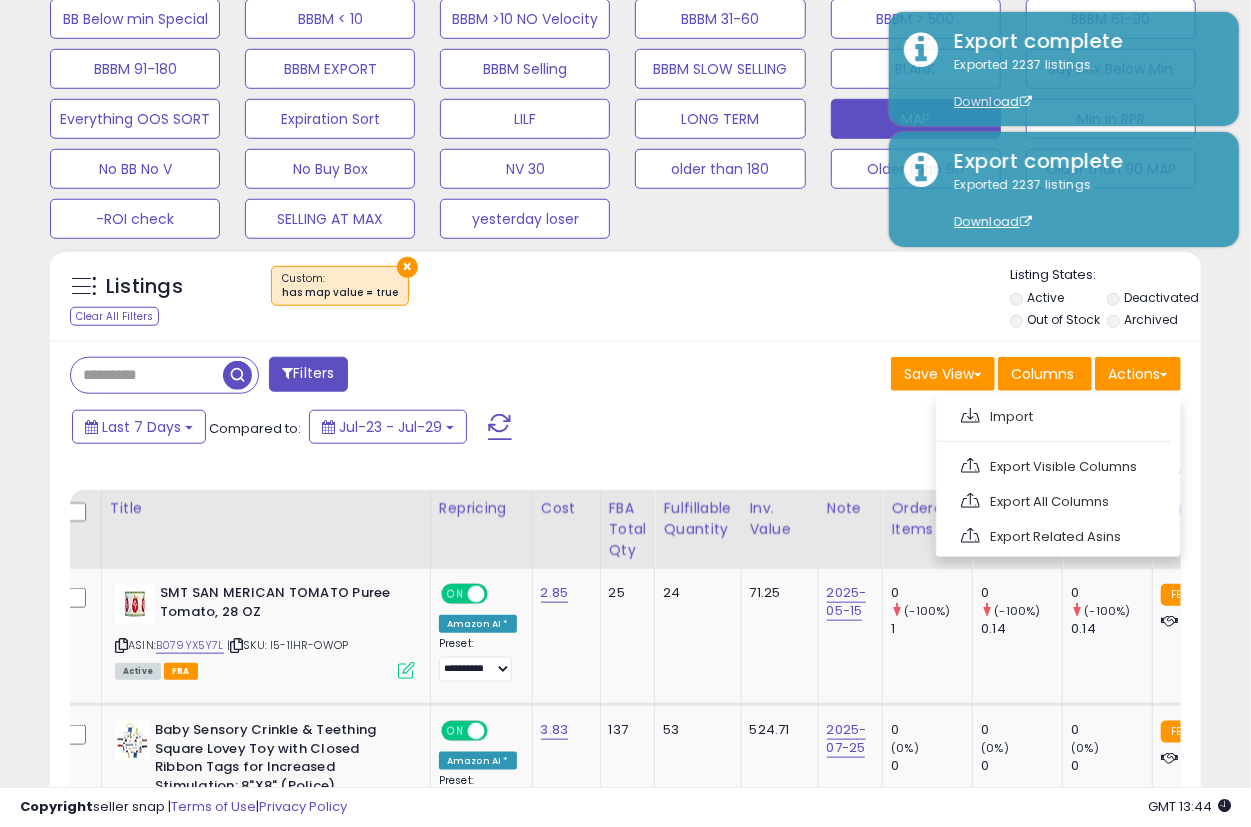 drag, startPoint x: 1070, startPoint y: 468, endPoint x: 1055, endPoint y: 450, distance: 23.43075 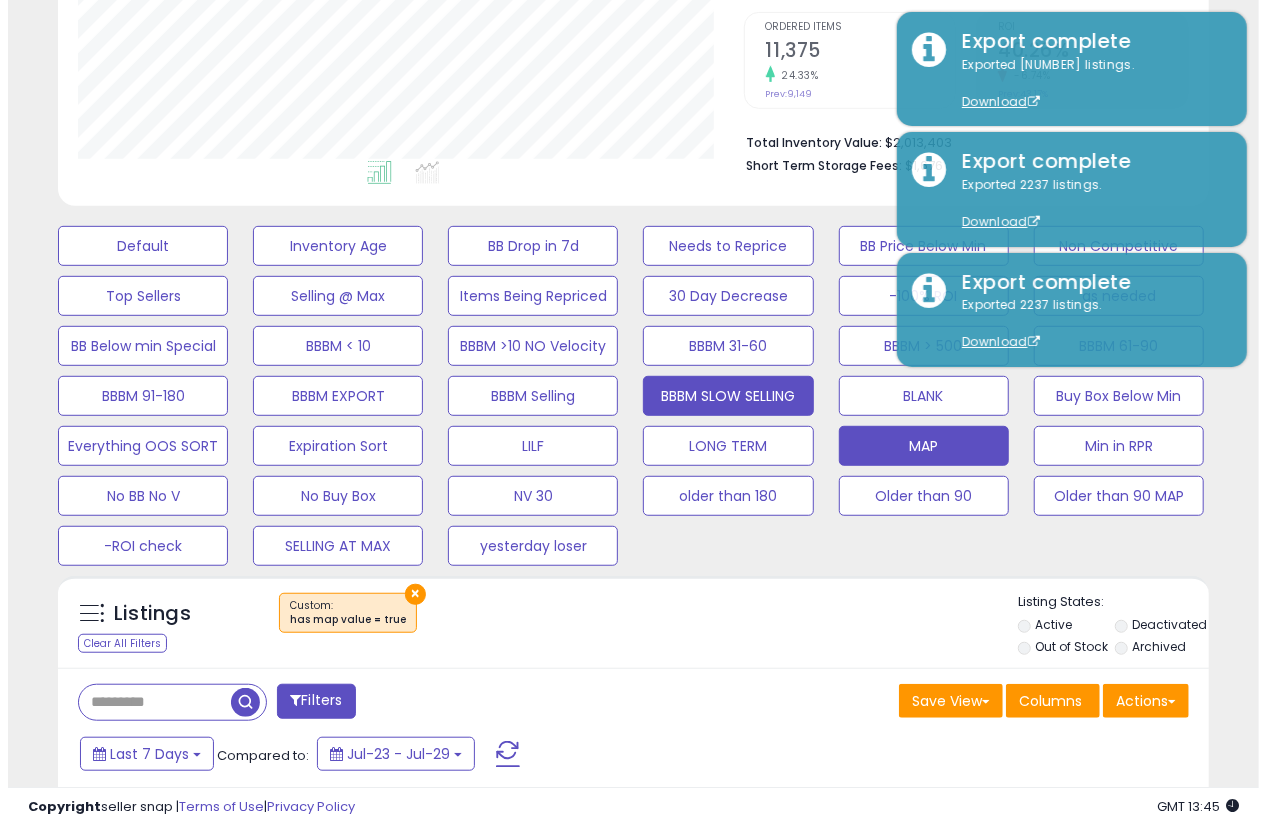 scroll, scrollTop: 399, scrollLeft: 0, axis: vertical 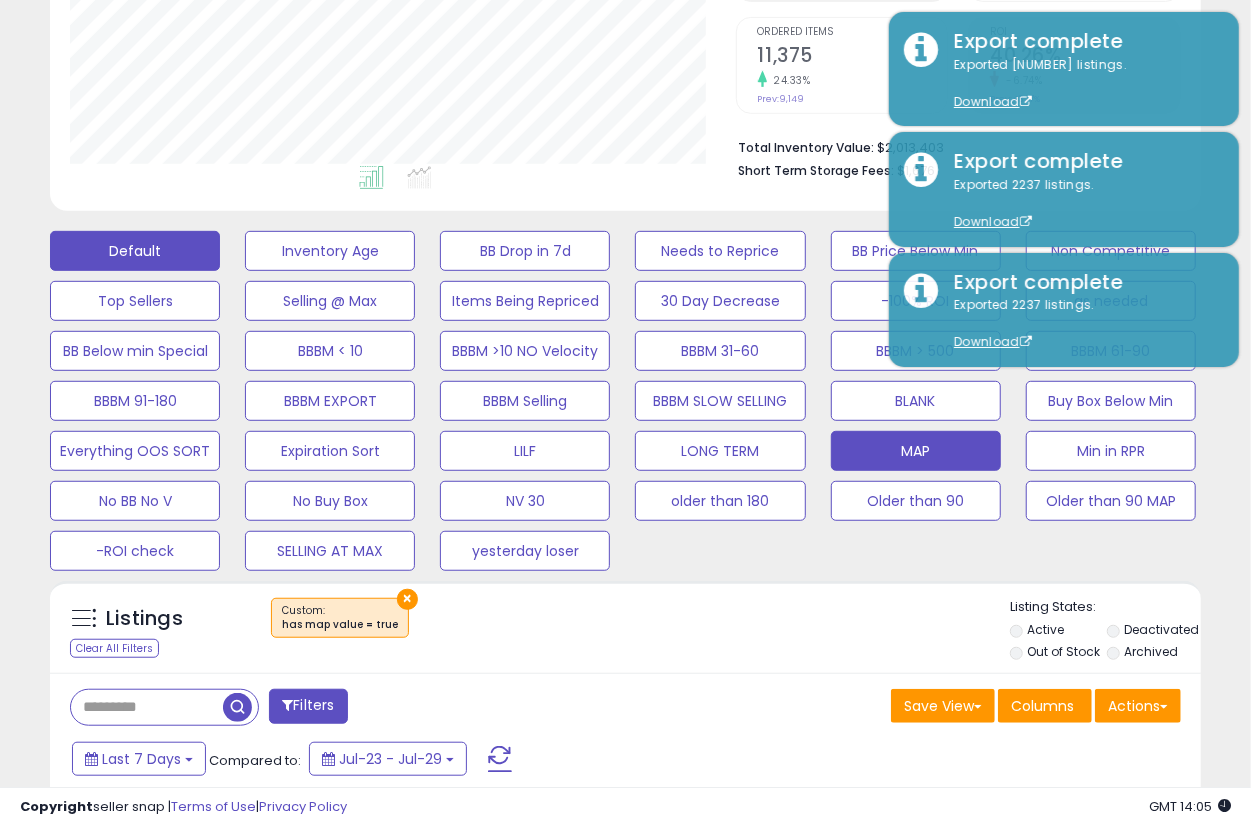 click on "Default" at bounding box center (135, 251) 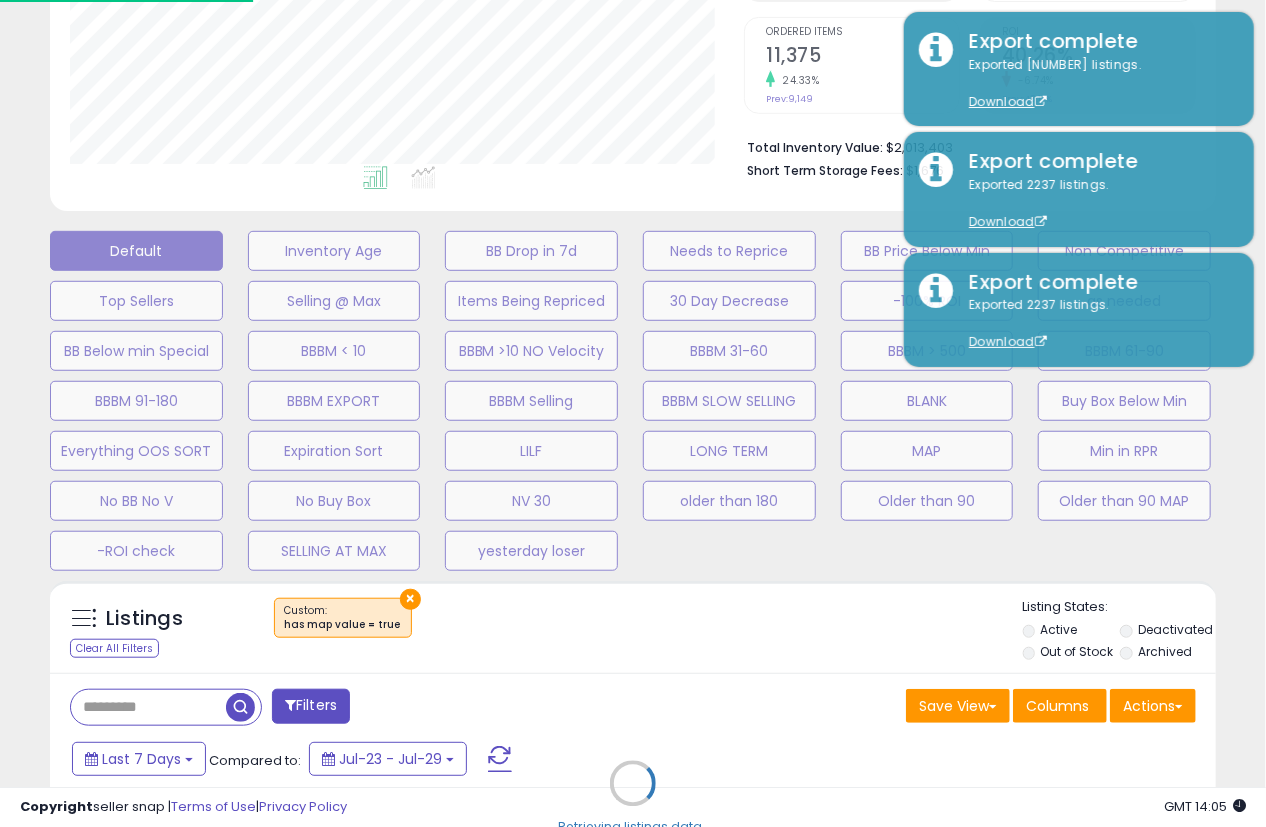 scroll, scrollTop: 999590, scrollLeft: 999325, axis: both 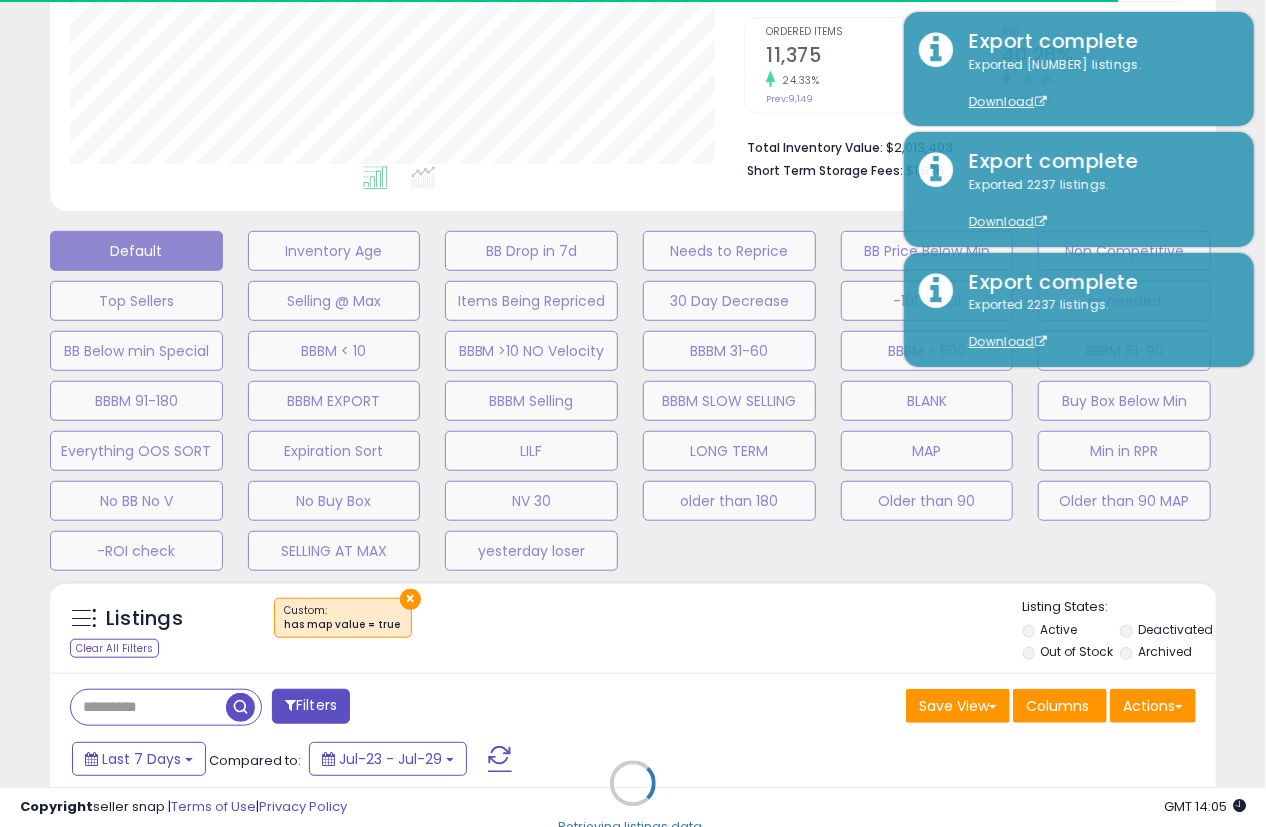 click on "Retrieving listings data.." at bounding box center (633, 798) 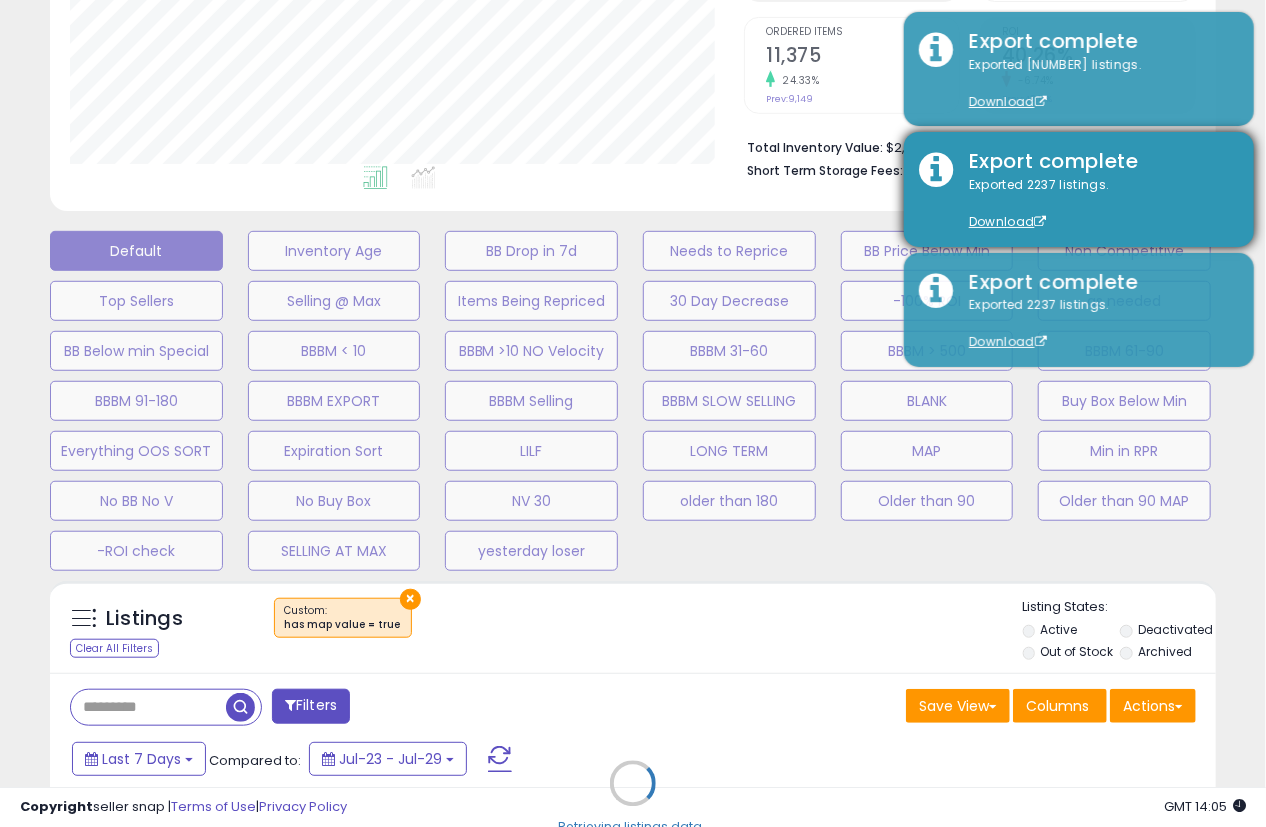 click on "Retrieving listings data.." at bounding box center [633, 798] 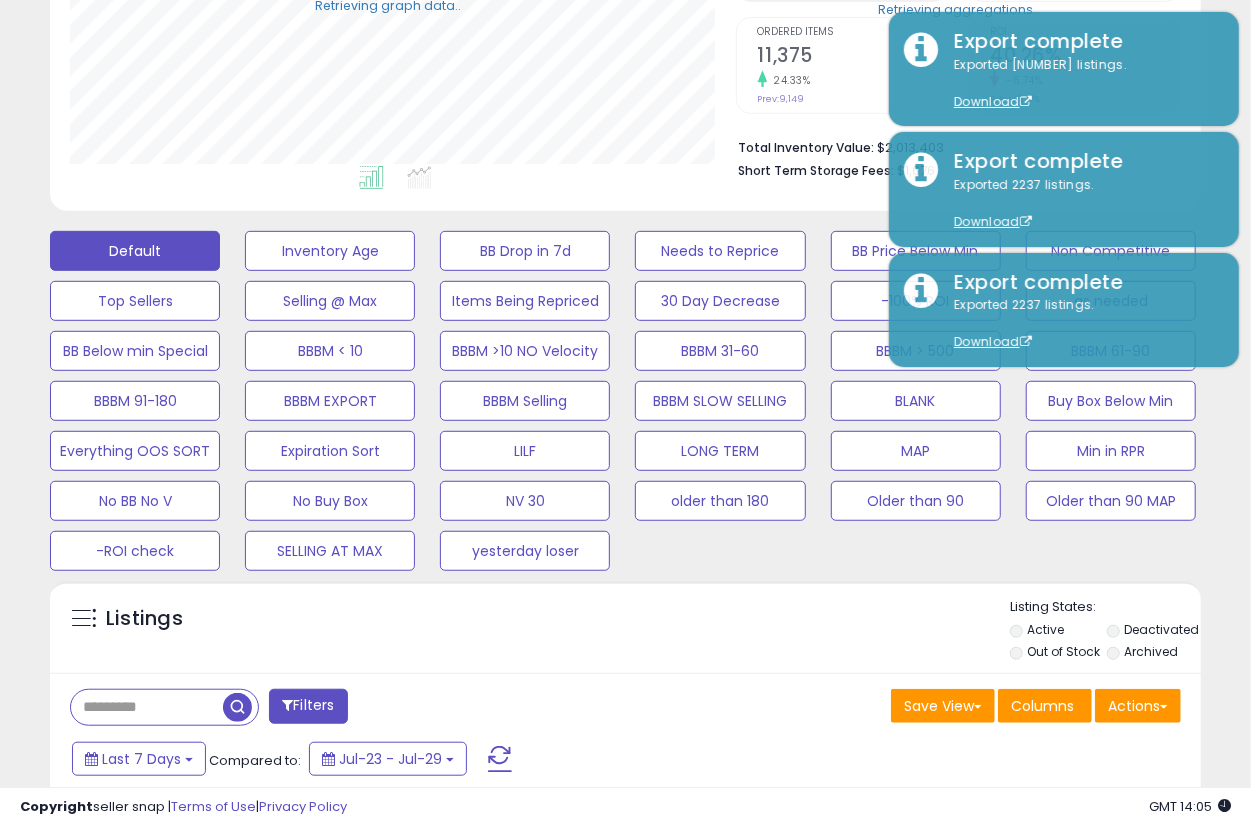 scroll, scrollTop: 410, scrollLeft: 666, axis: both 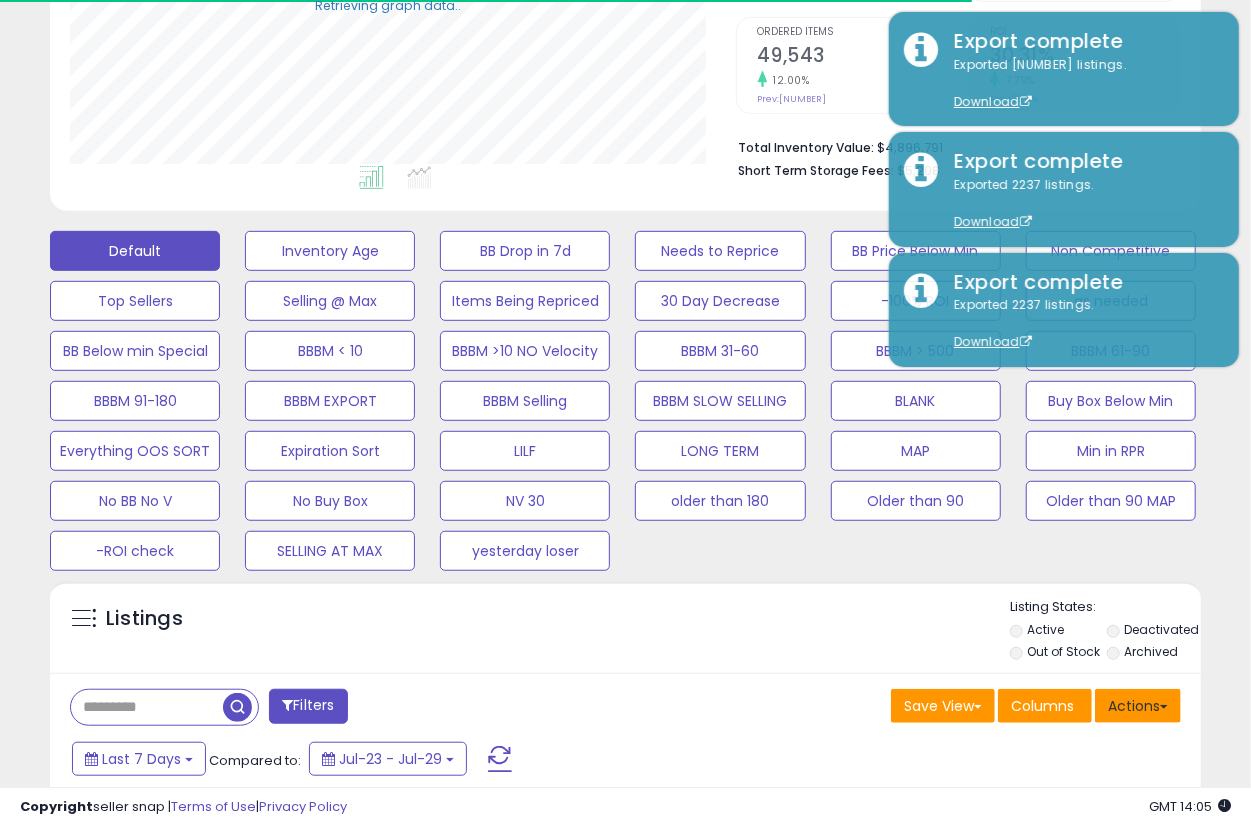 click on "Actions" at bounding box center [1138, 706] 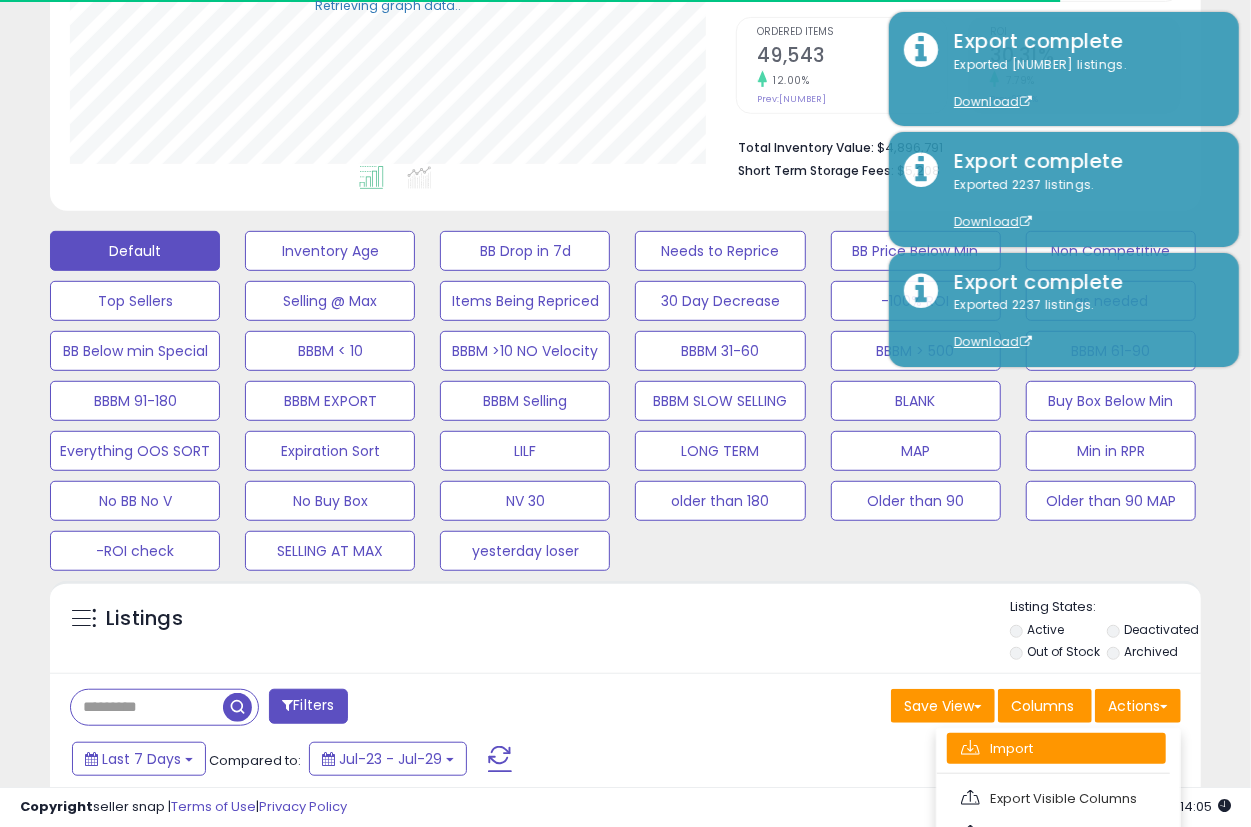 click on "Import" at bounding box center (1056, 748) 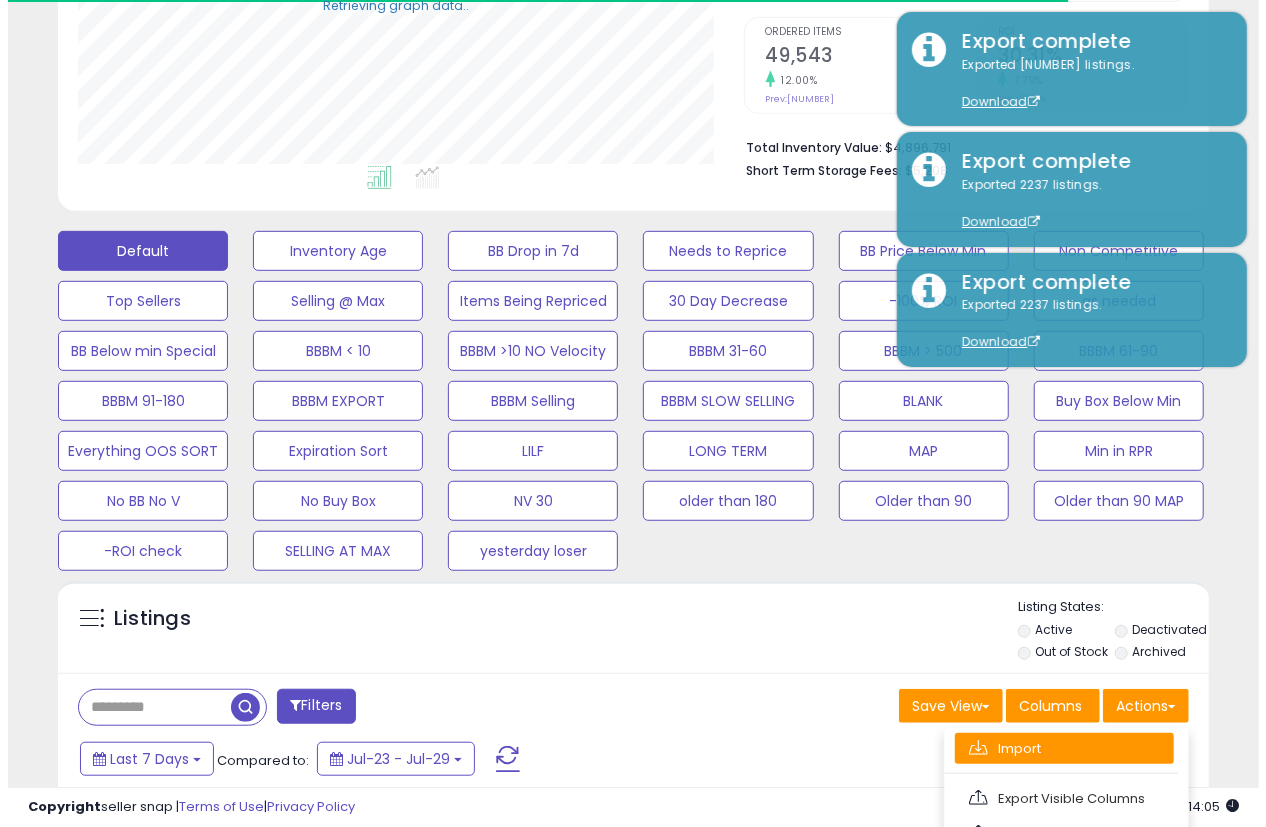 scroll, scrollTop: 999590, scrollLeft: 999325, axis: both 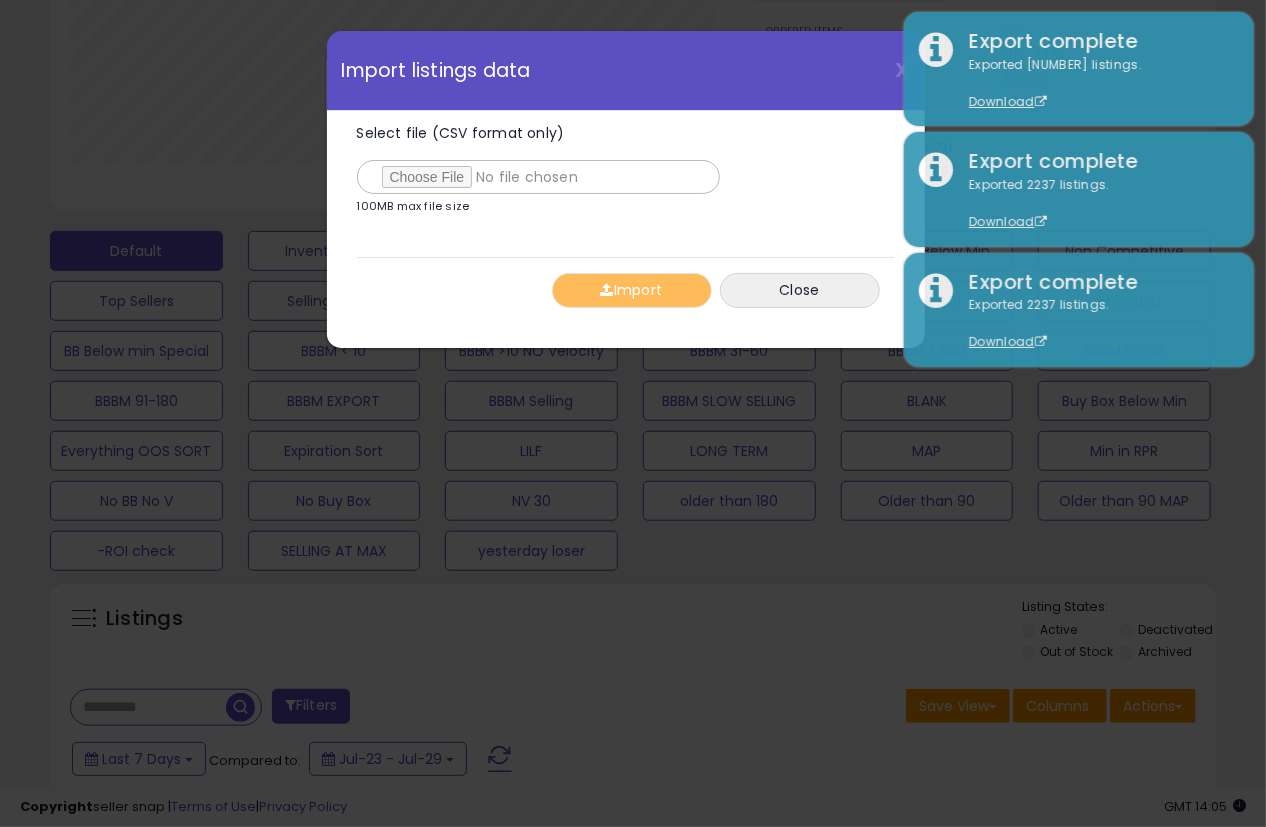 type on "**********" 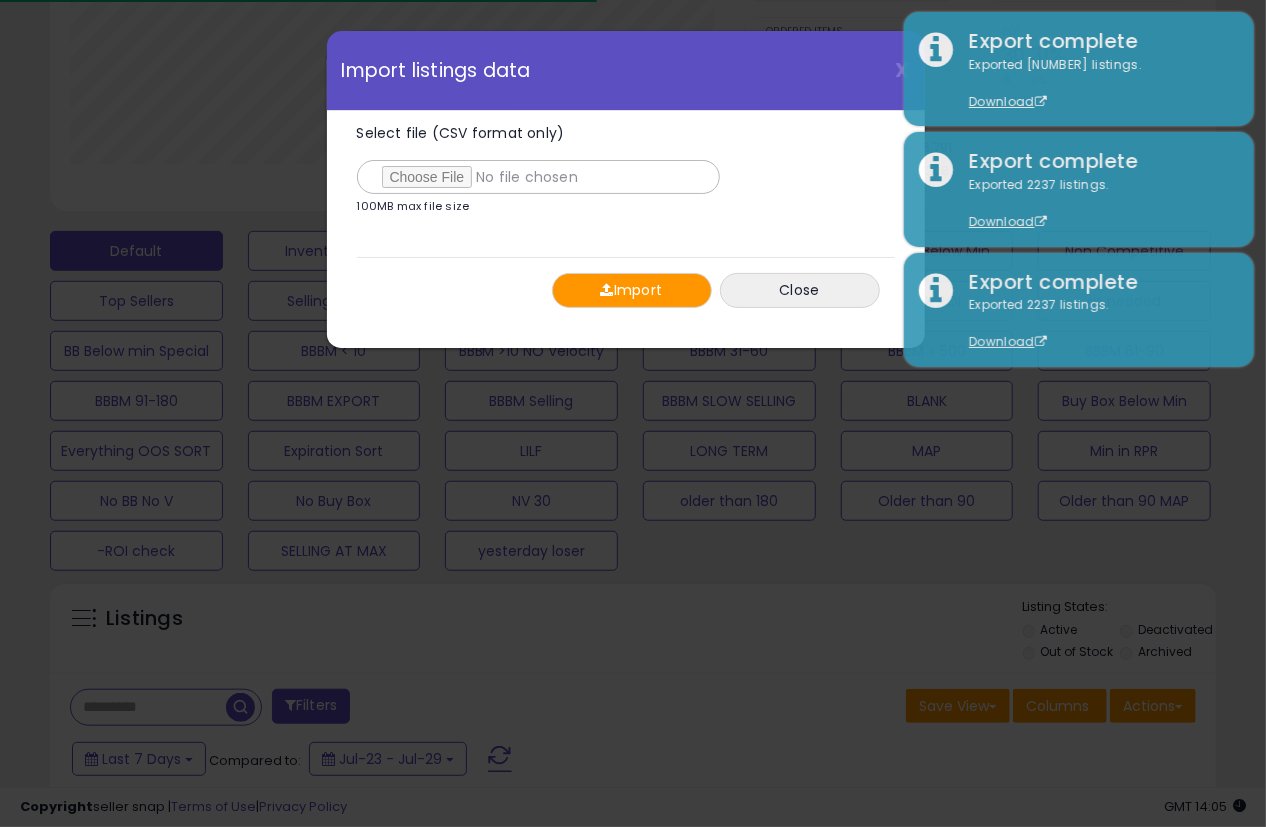 click on "Import" at bounding box center (632, 290) 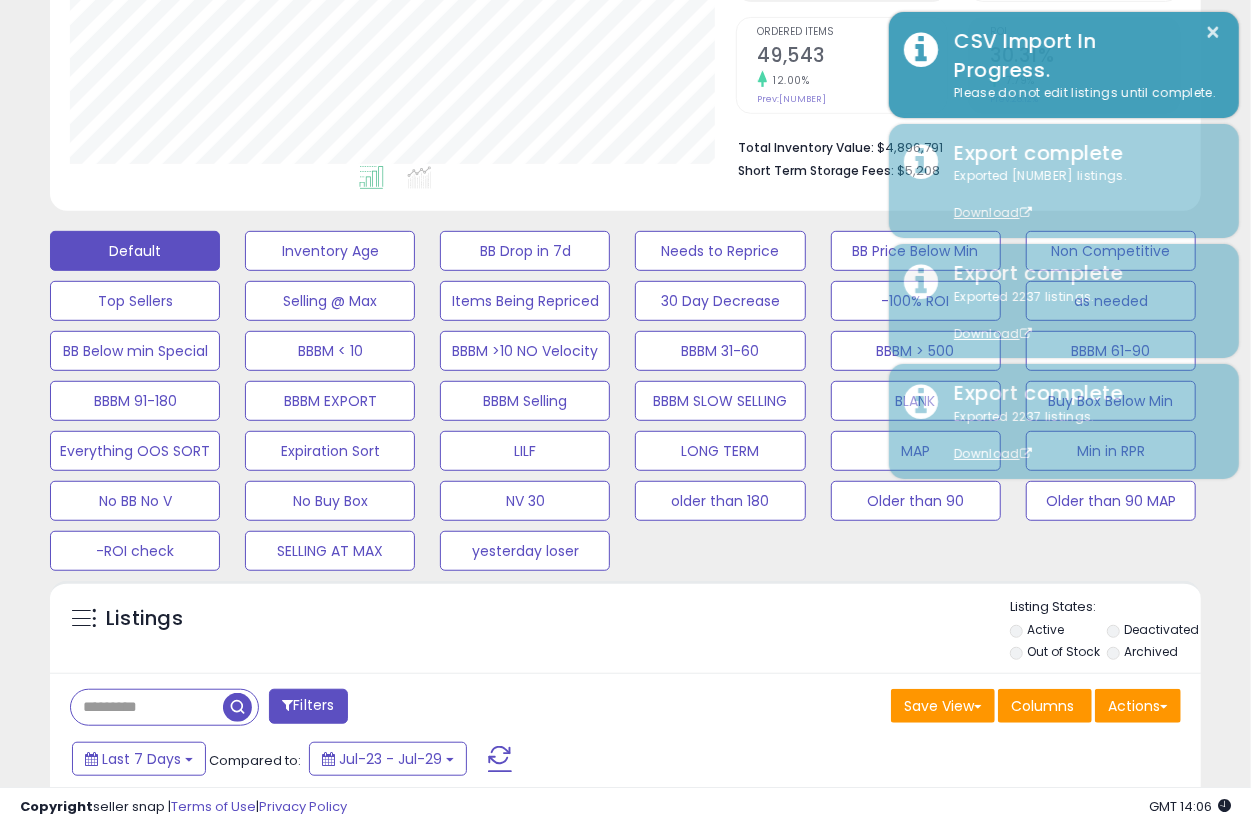 scroll, scrollTop: 410, scrollLeft: 666, axis: both 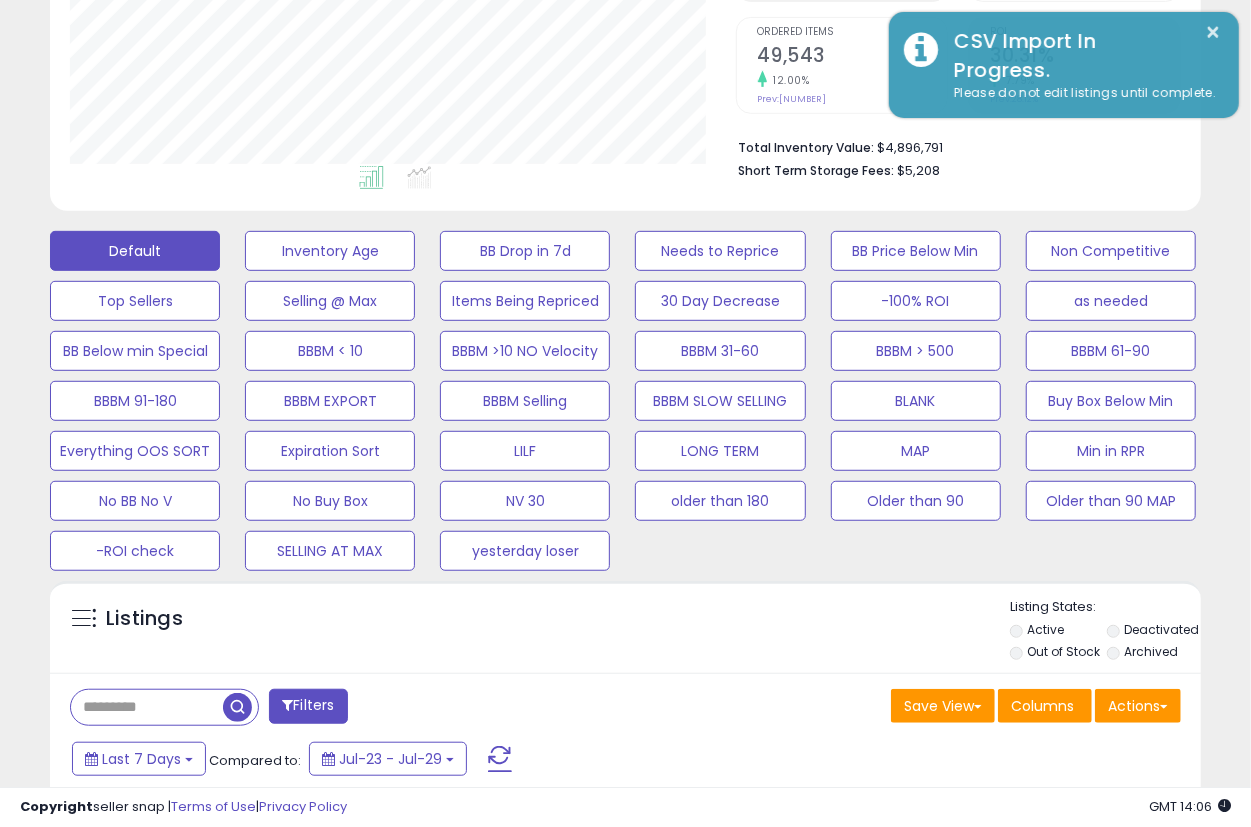 click on "Listings
Active" at bounding box center (625, 627) 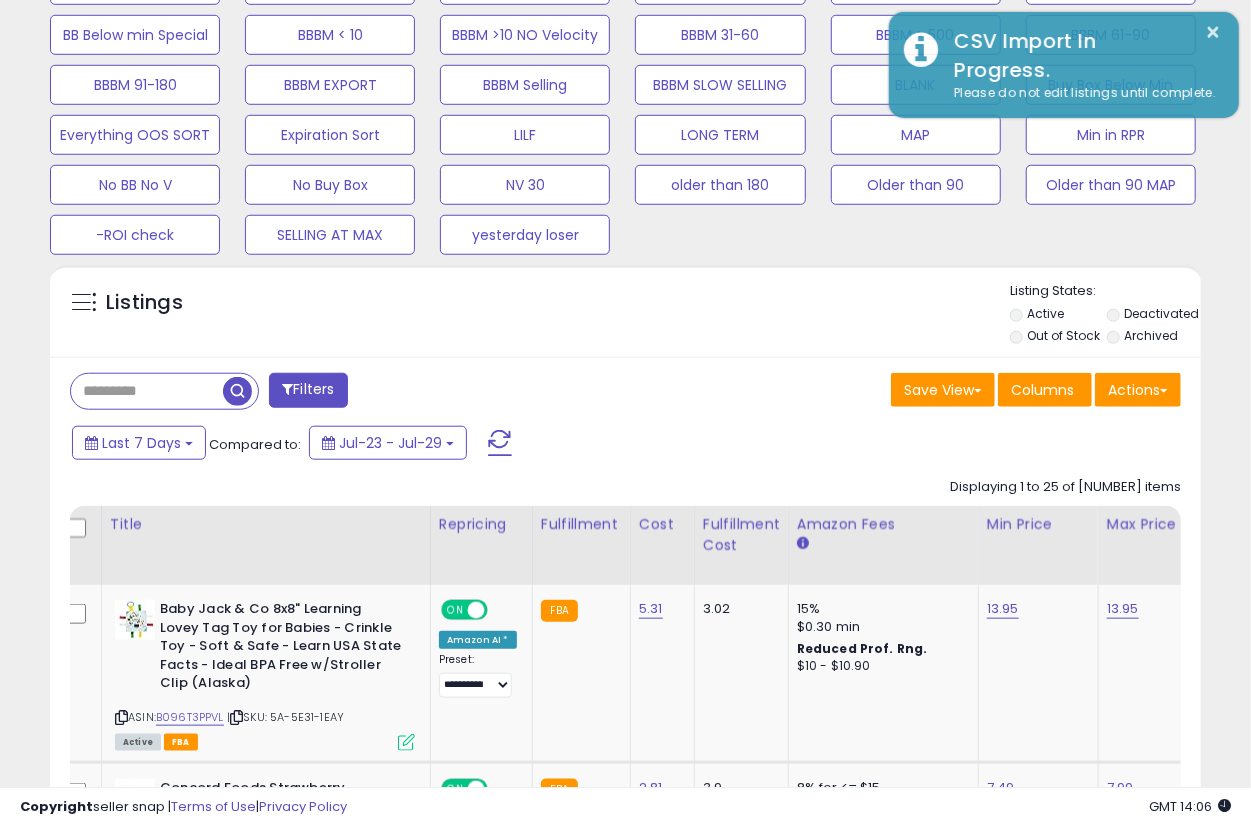 scroll, scrollTop: 1065, scrollLeft: 0, axis: vertical 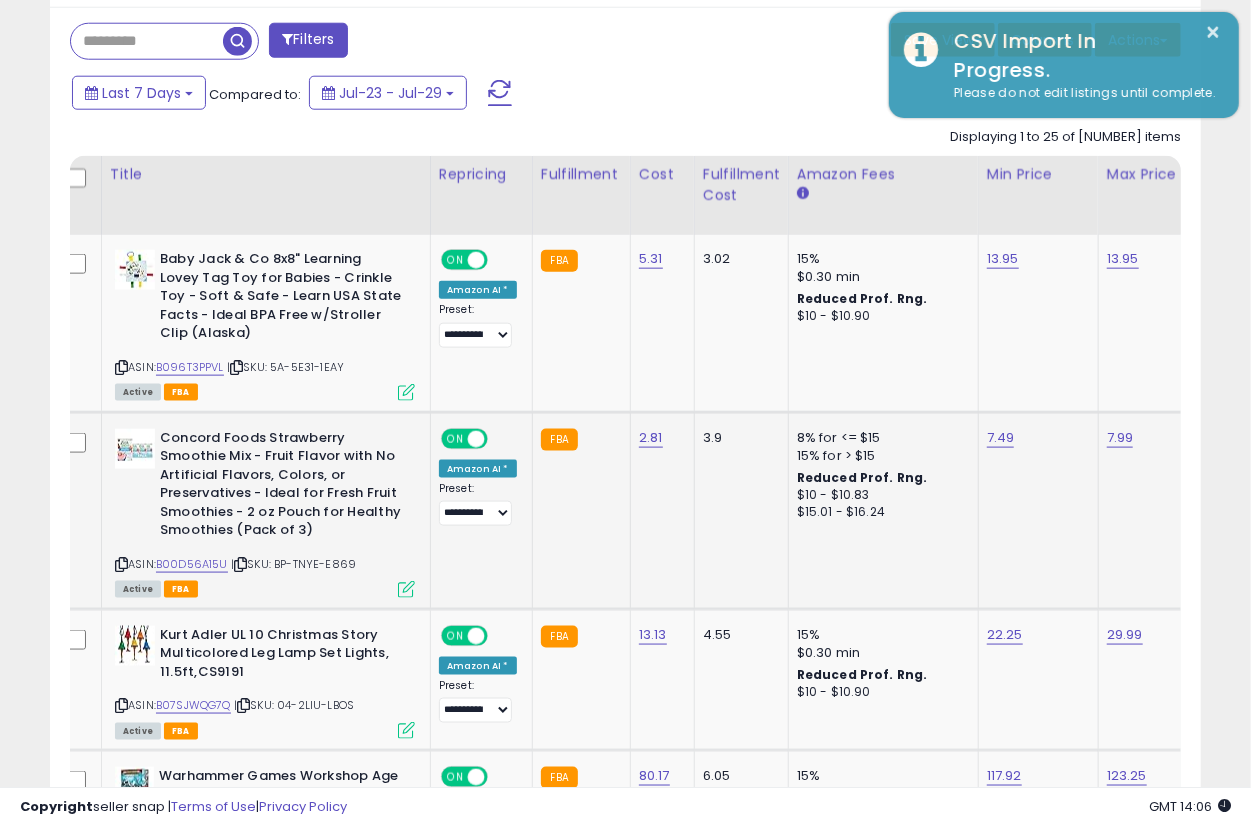 click on "3.9" 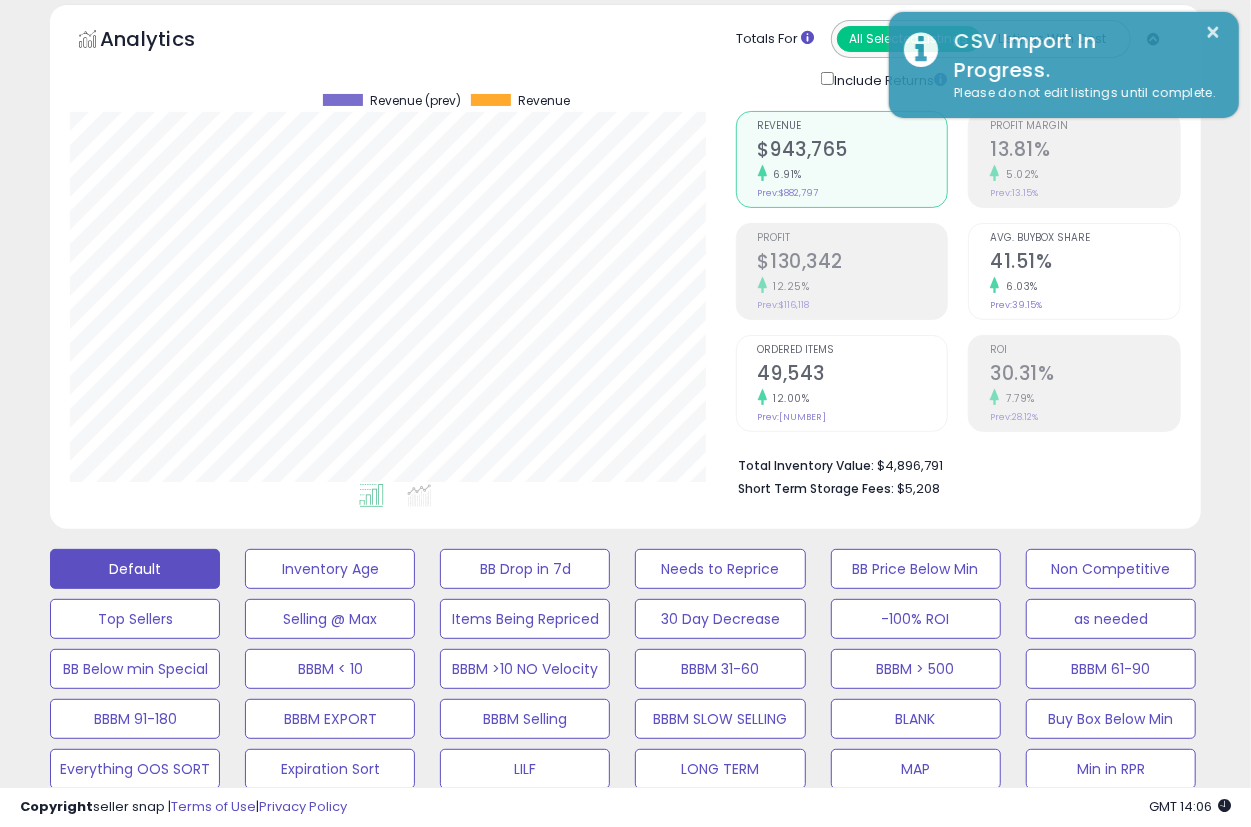 scroll, scrollTop: 65, scrollLeft: 0, axis: vertical 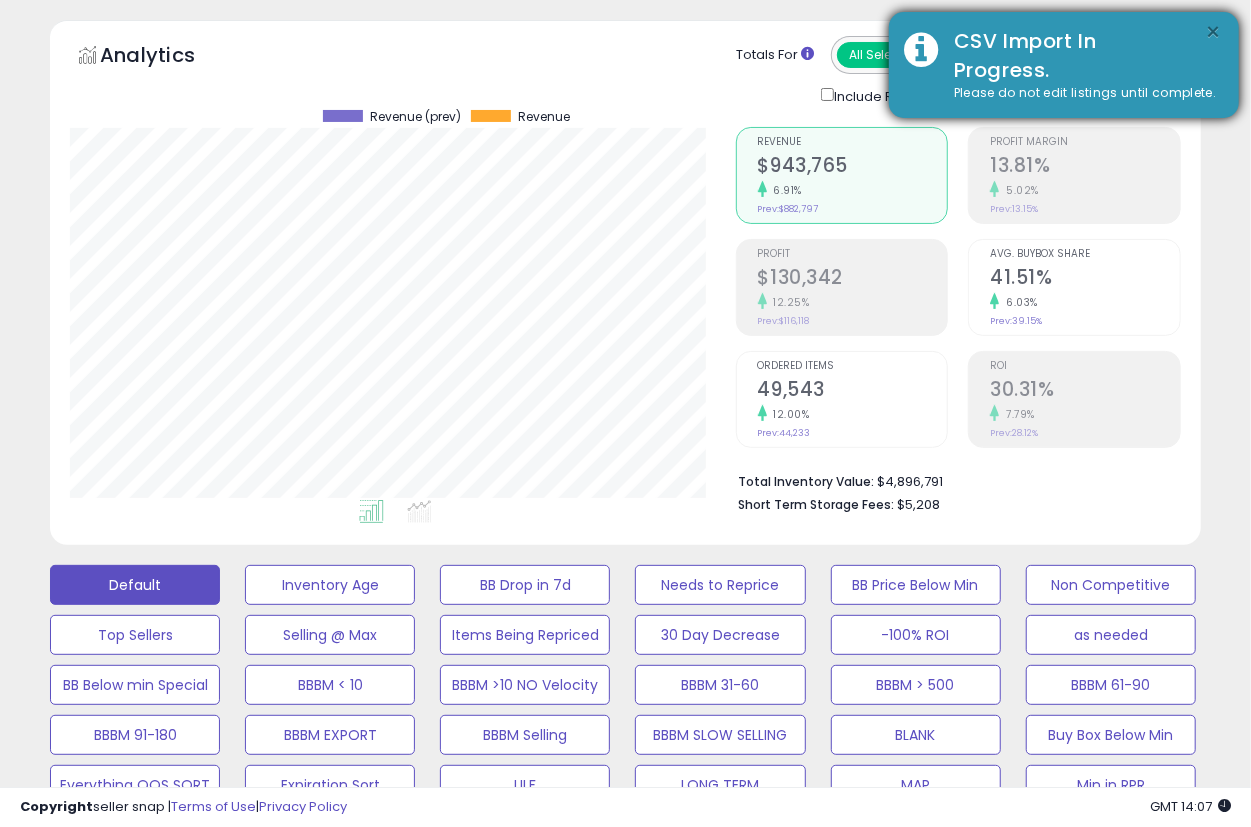 click on "×" at bounding box center [1214, 32] 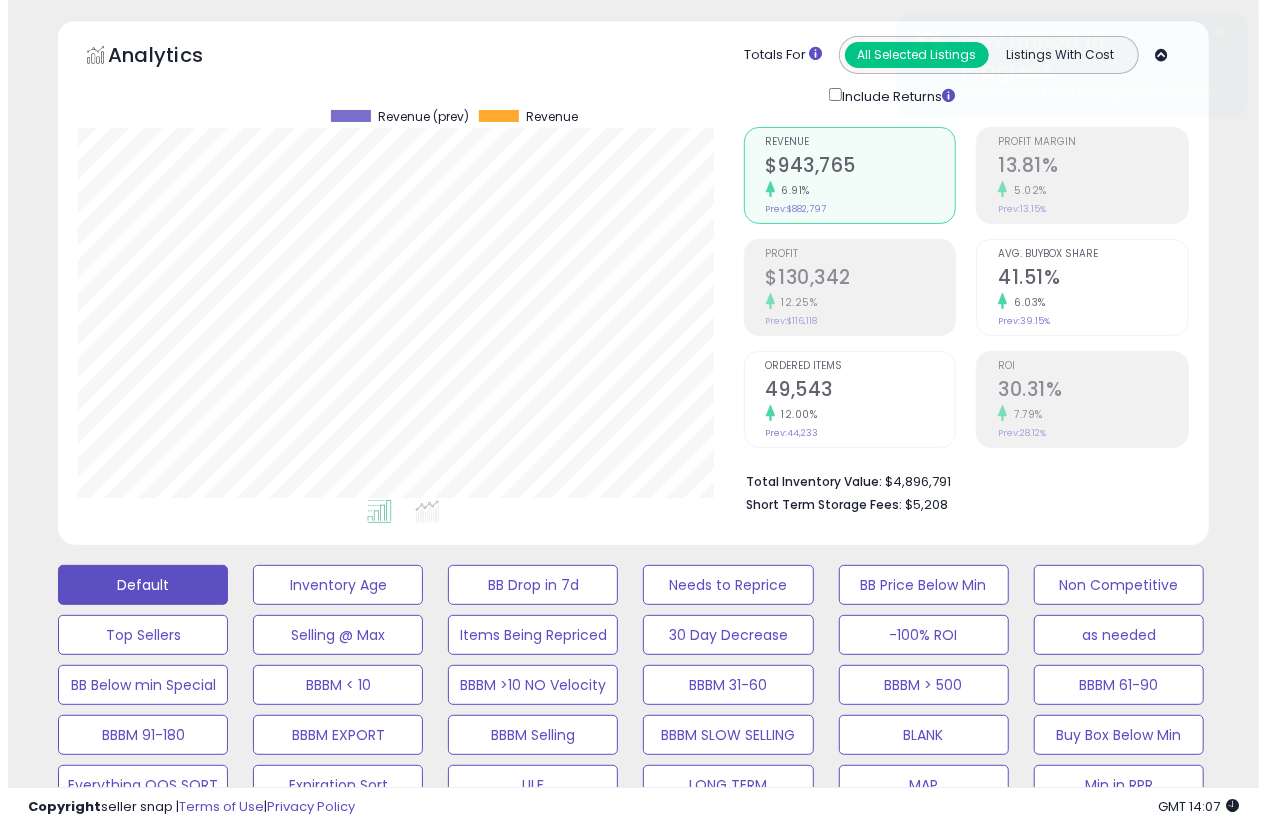 scroll, scrollTop: 731, scrollLeft: 0, axis: vertical 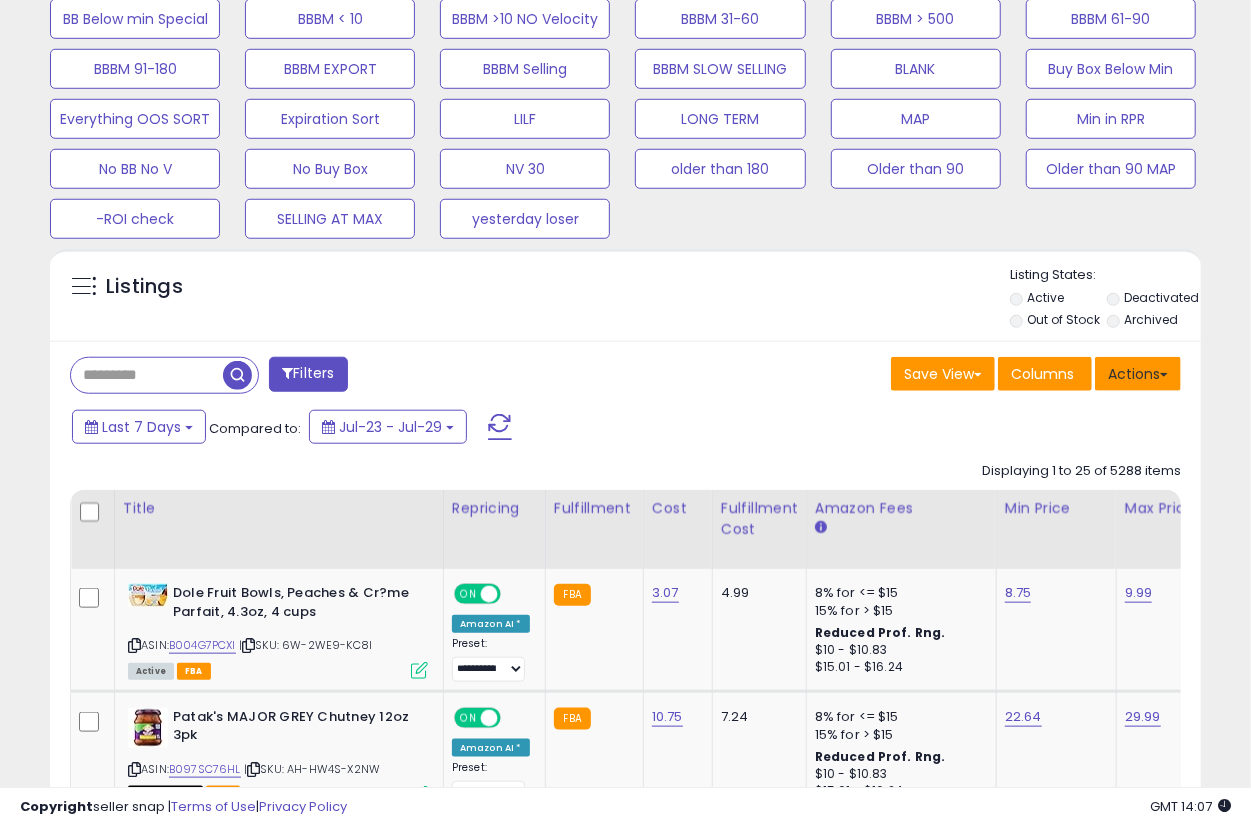drag, startPoint x: 1136, startPoint y: 378, endPoint x: 1080, endPoint y: 408, distance: 63.529522 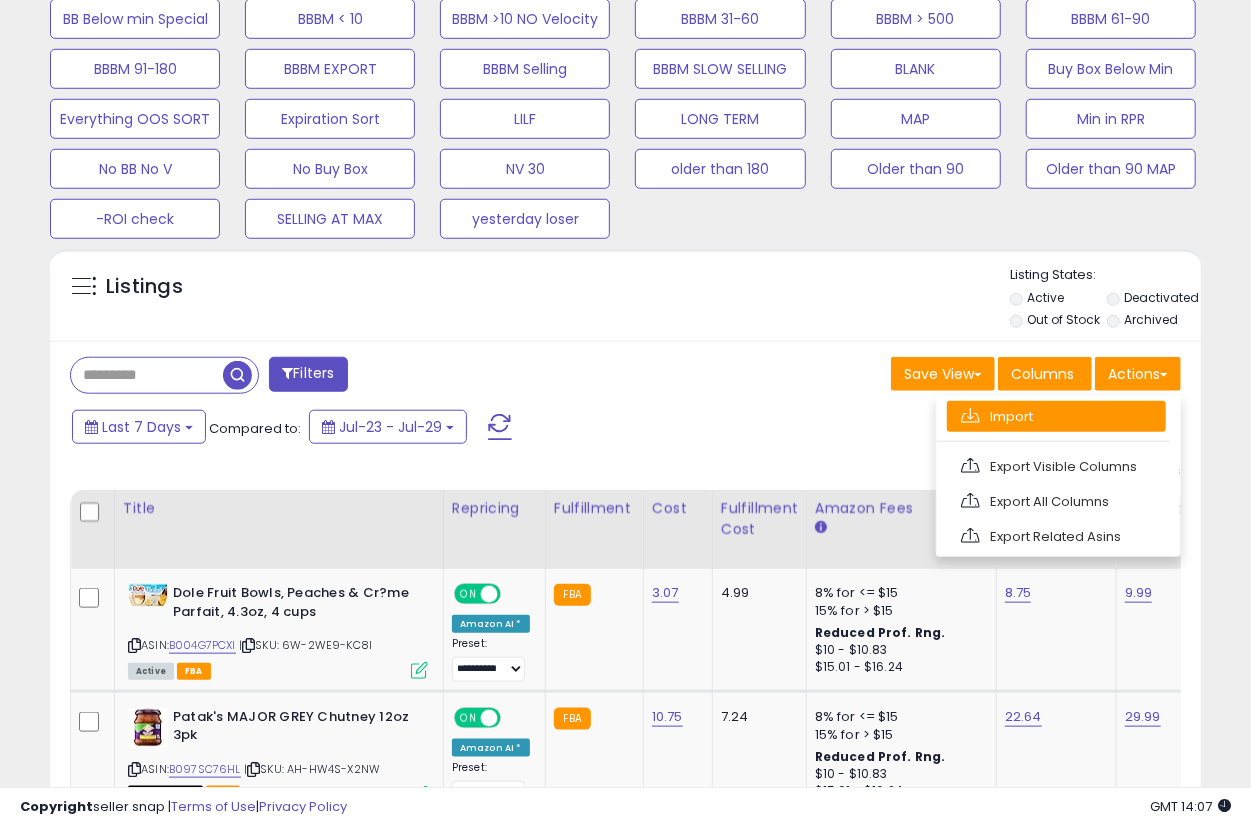 click on "Import" at bounding box center [1056, 416] 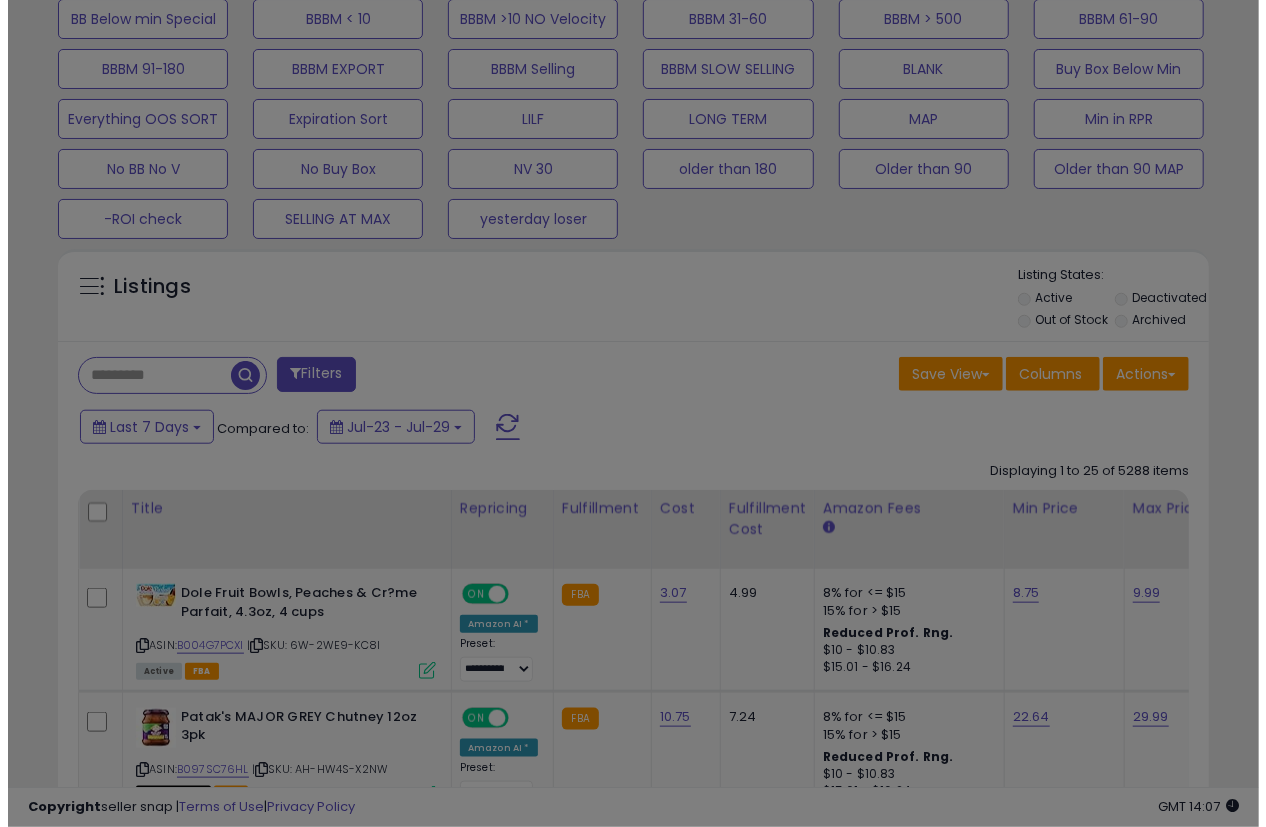 scroll, scrollTop: 999590, scrollLeft: 999325, axis: both 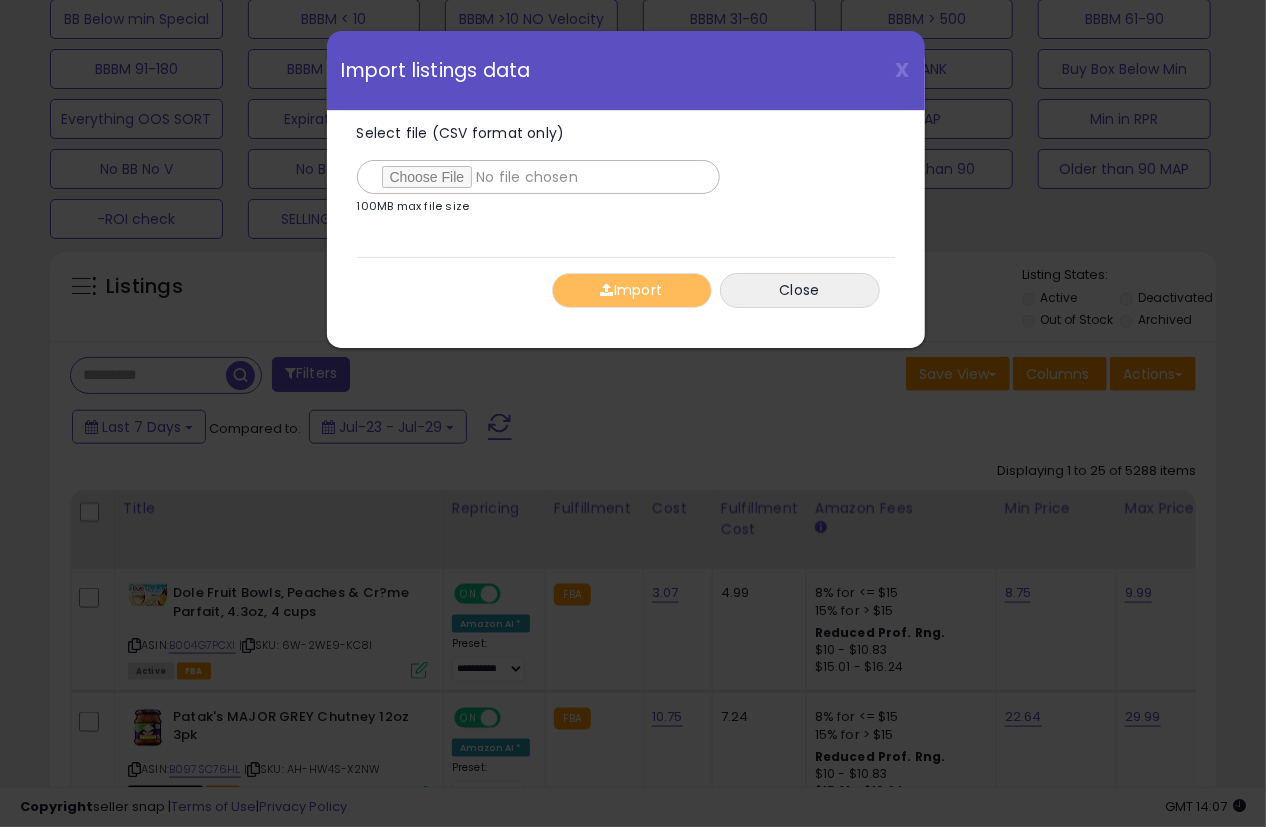 type on "**********" 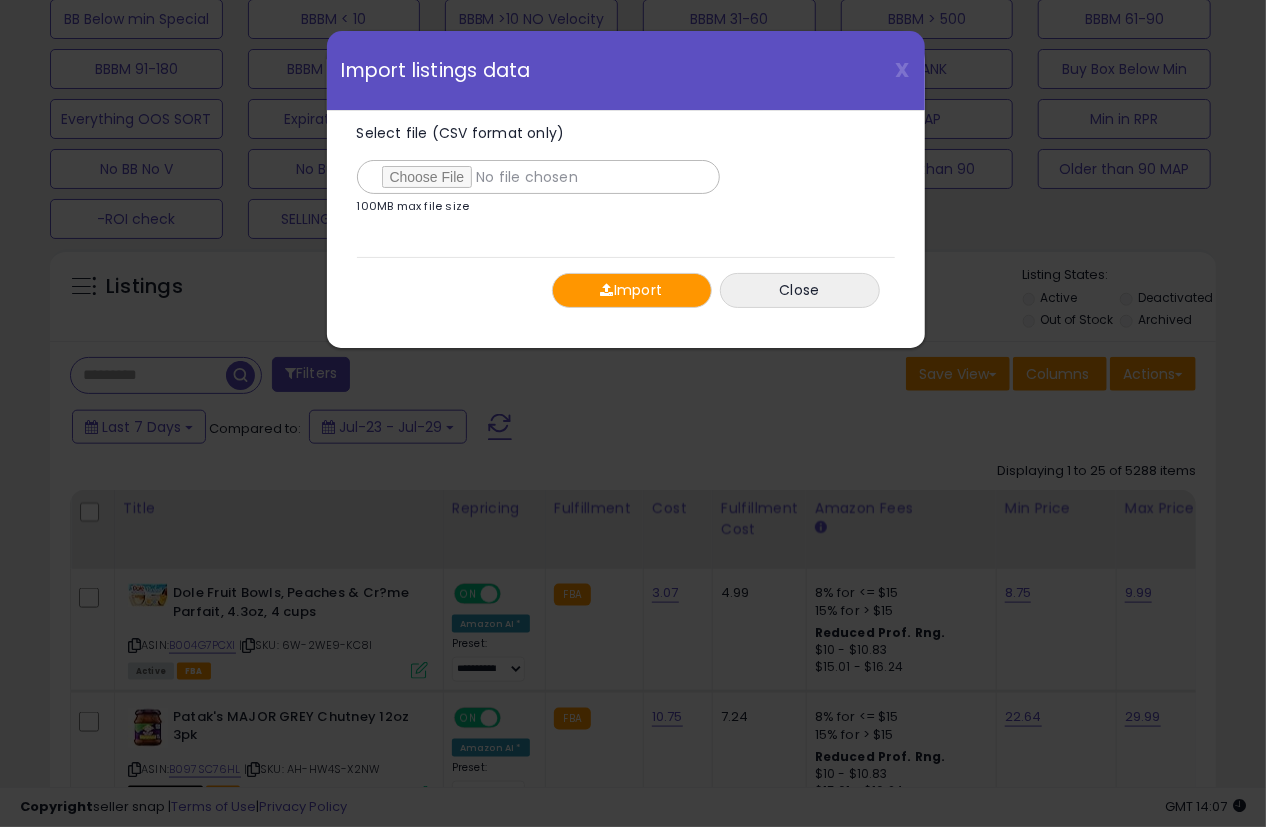 drag, startPoint x: 606, startPoint y: 264, endPoint x: 610, endPoint y: 278, distance: 14.56022 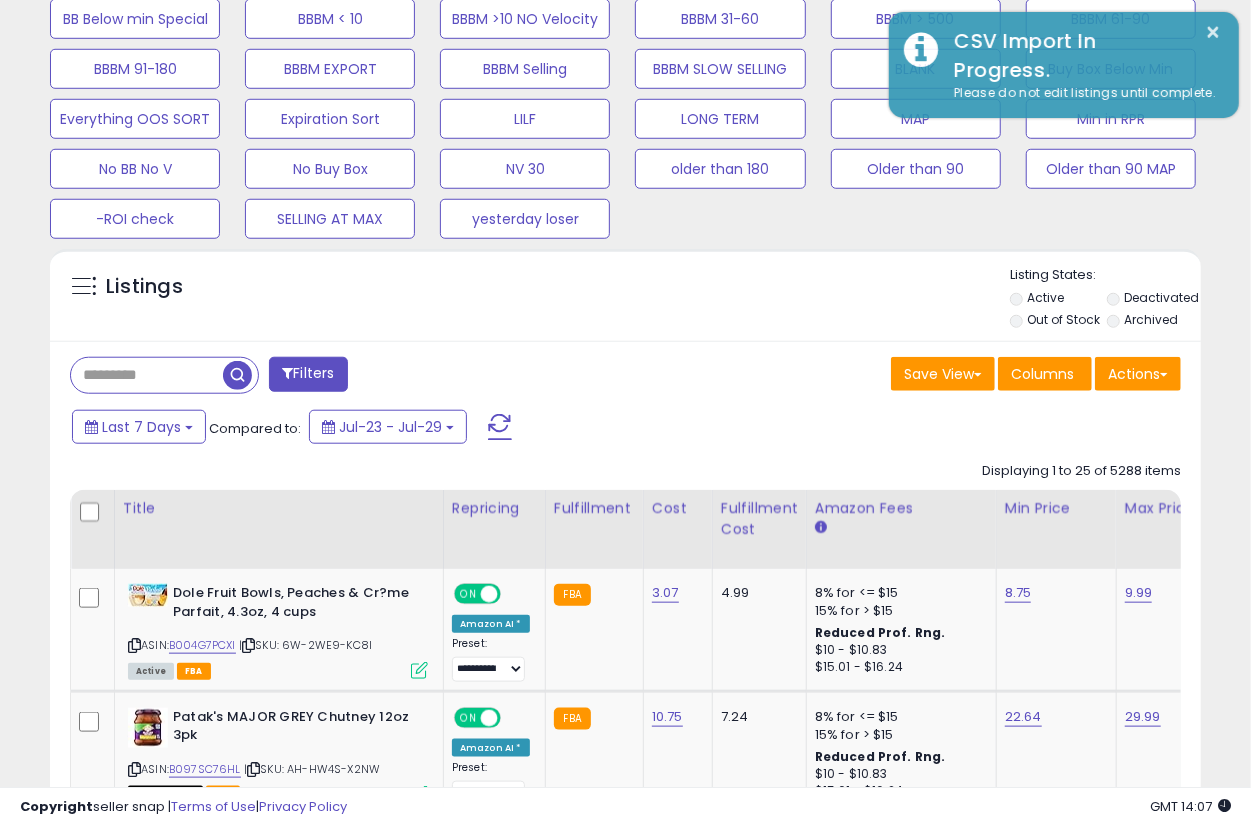 scroll, scrollTop: 410, scrollLeft: 666, axis: both 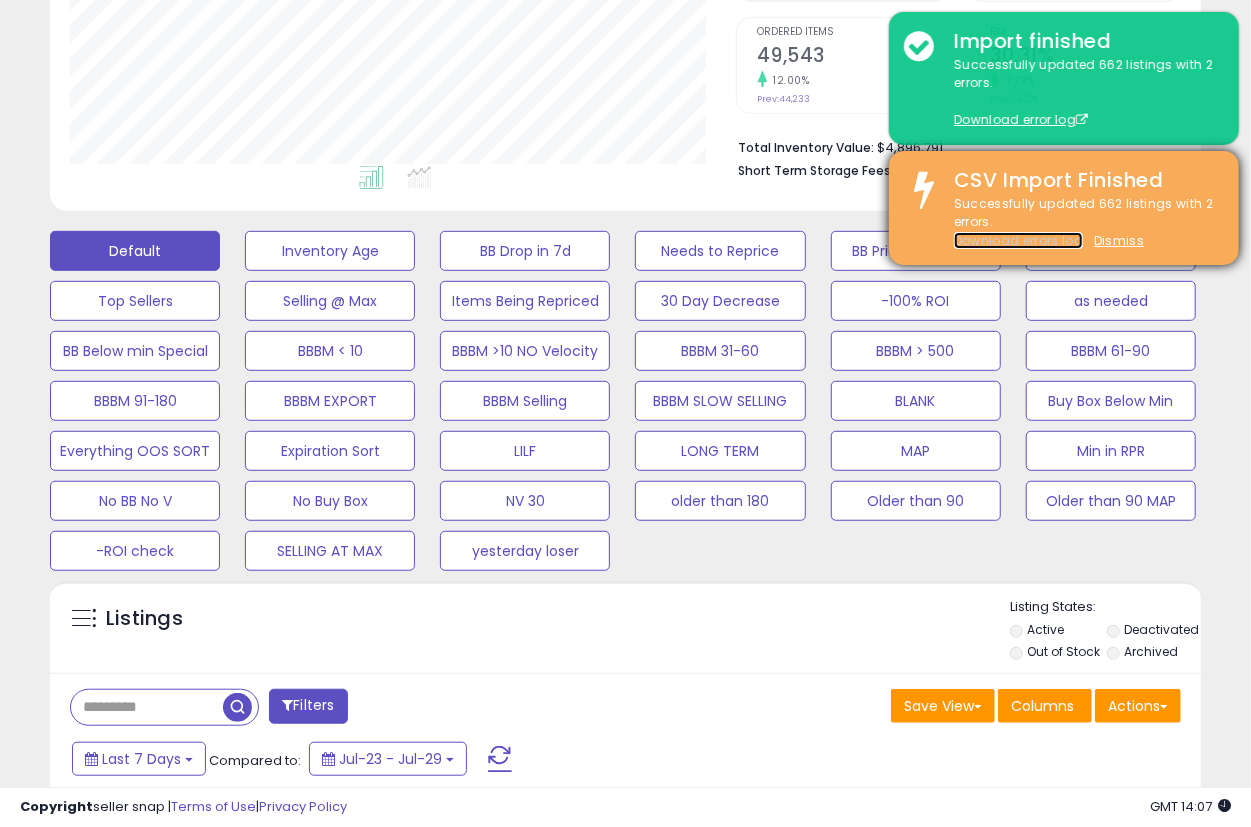 click on "Download errors log" at bounding box center [1018, 240] 